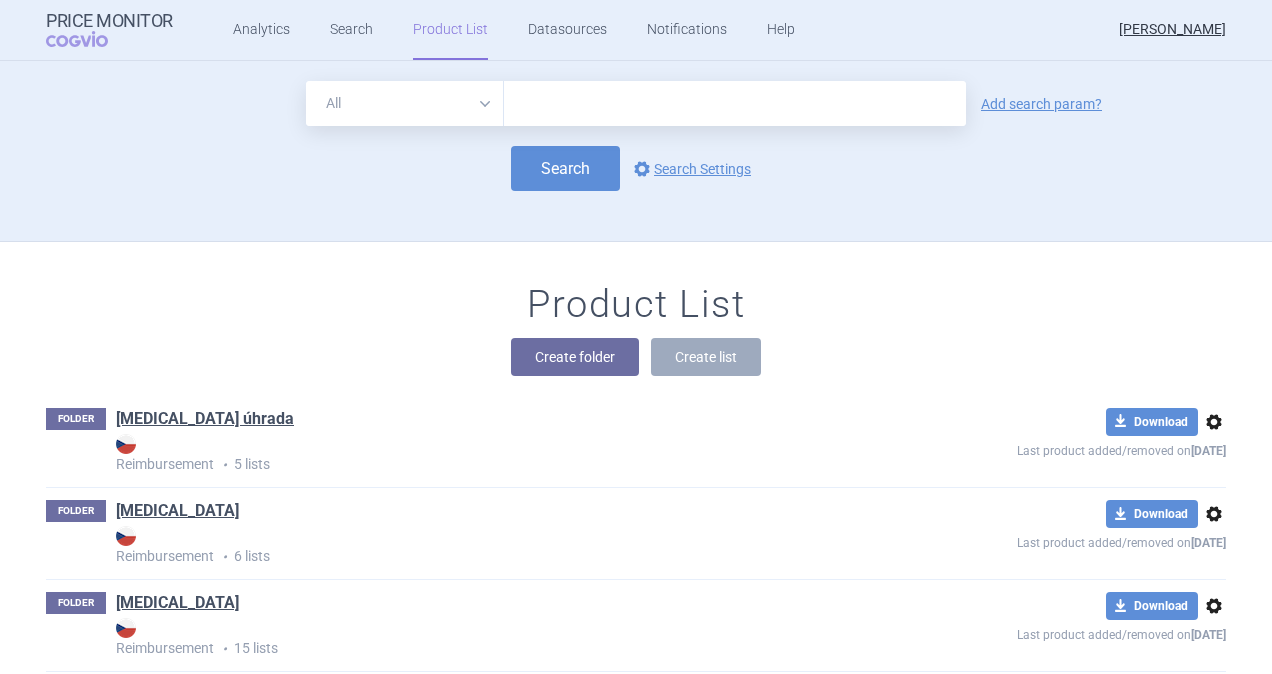 scroll, scrollTop: 0, scrollLeft: 0, axis: both 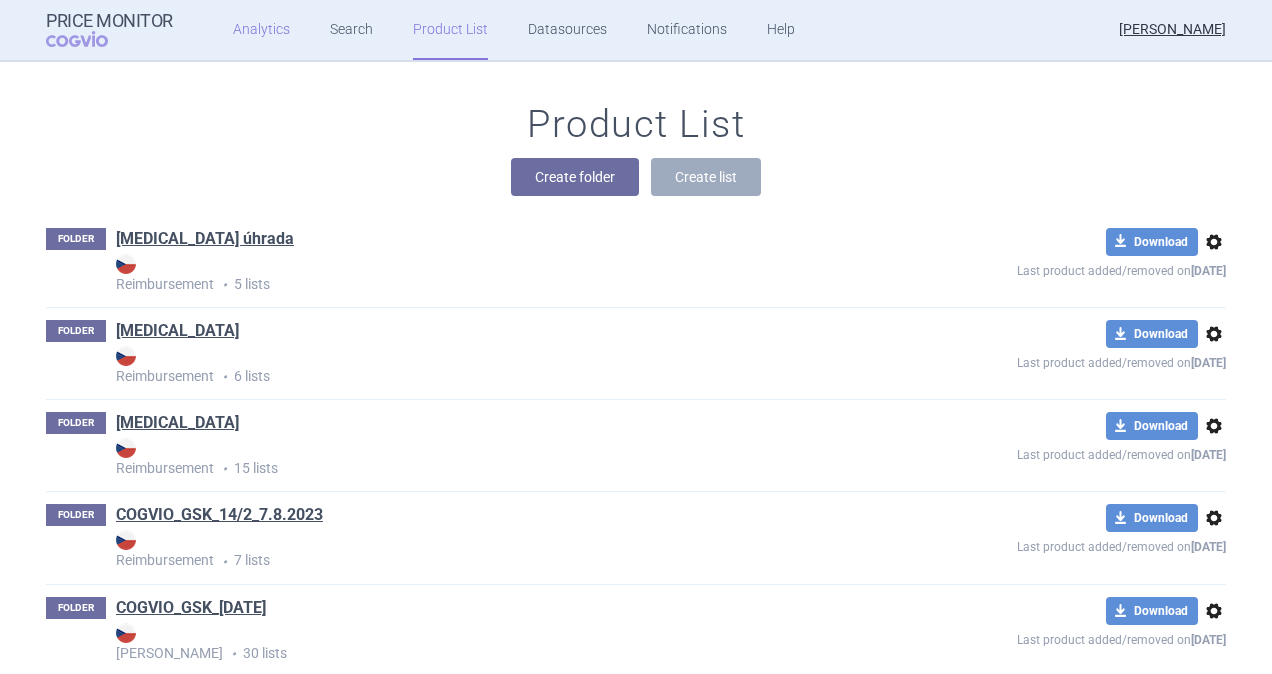 click on "Analytics" at bounding box center [261, 30] 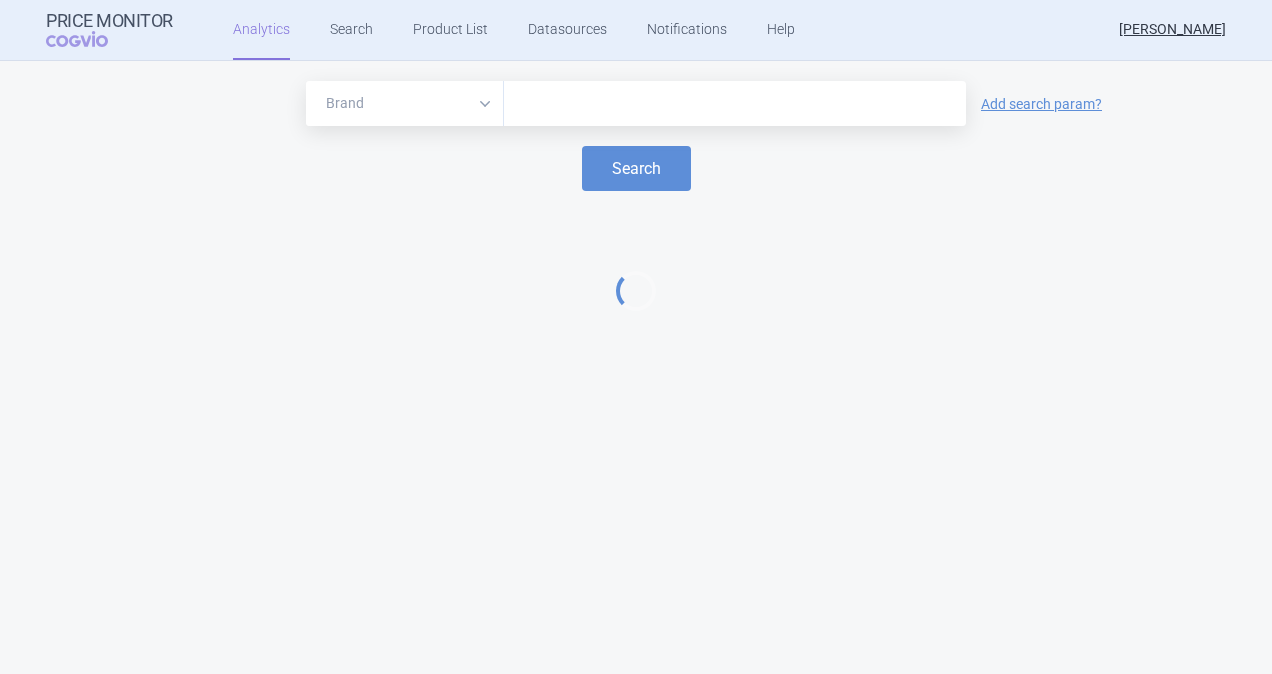 click at bounding box center (735, 104) 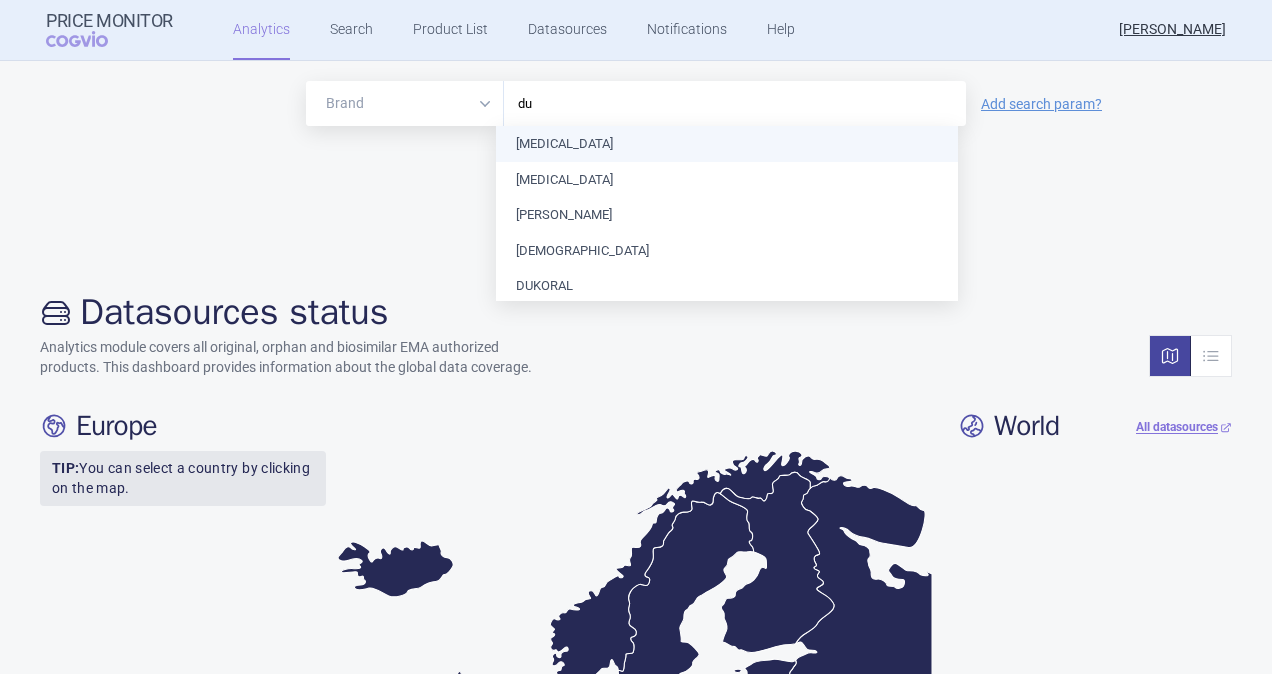 type on "d" 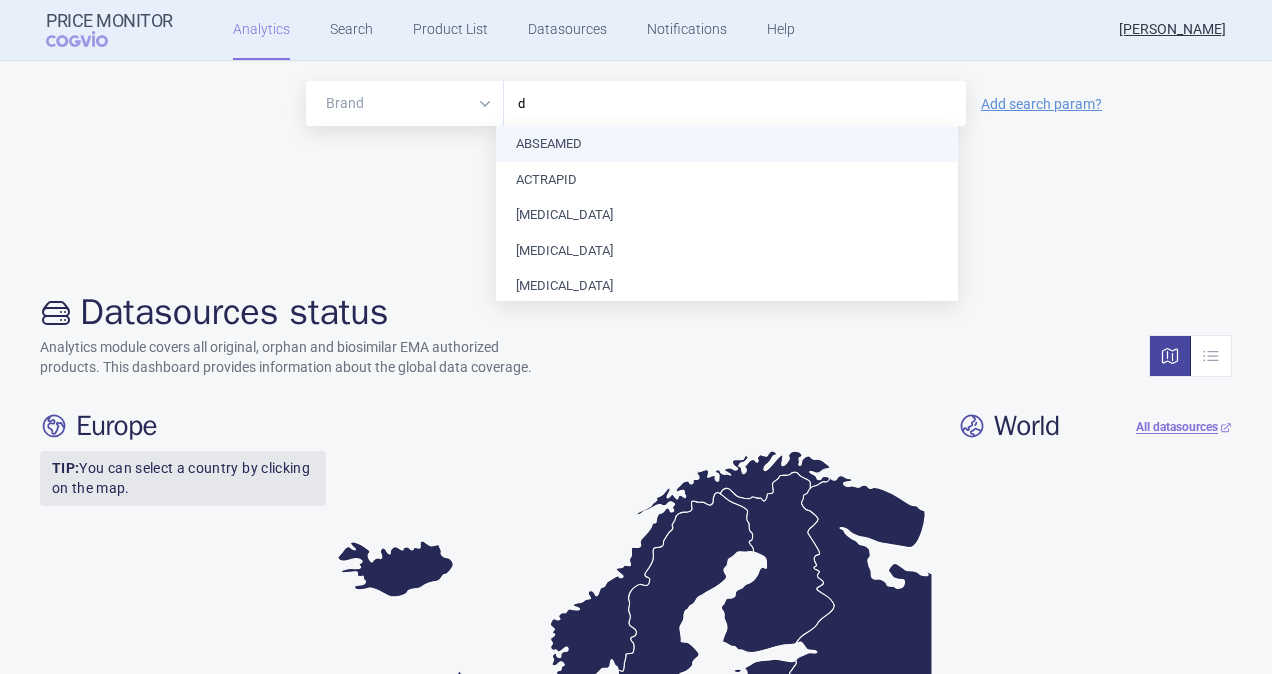 type 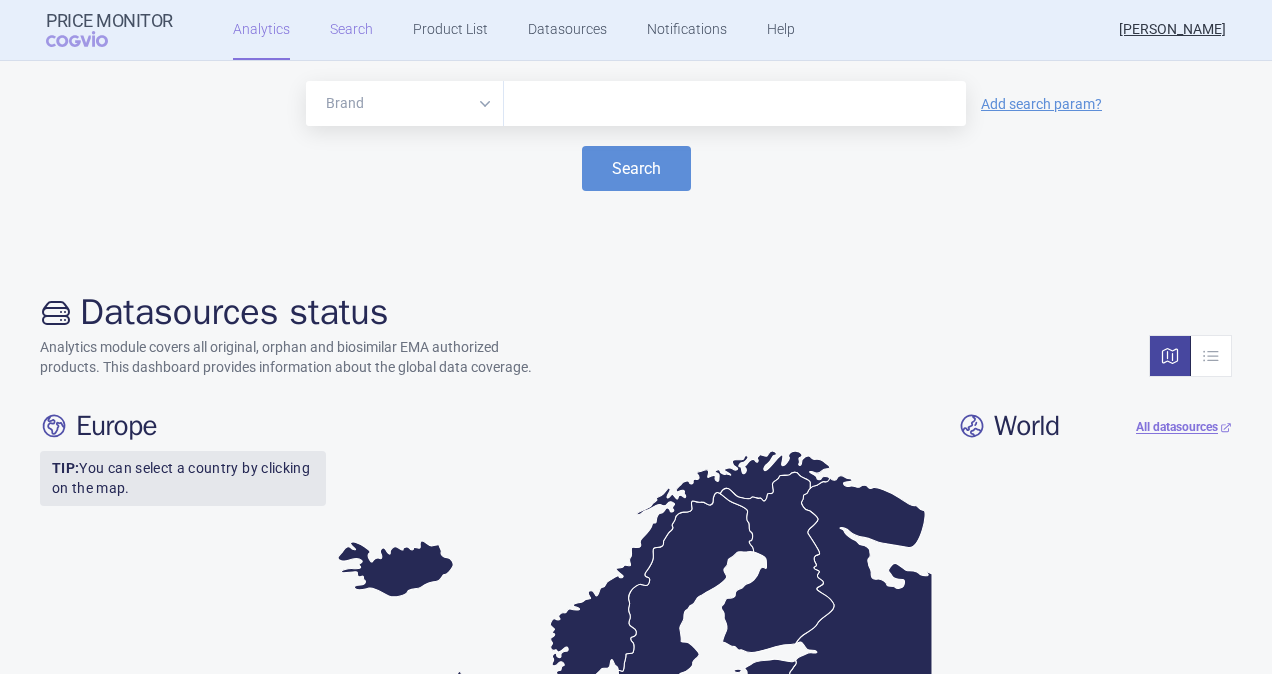 click on "Search" at bounding box center [351, 30] 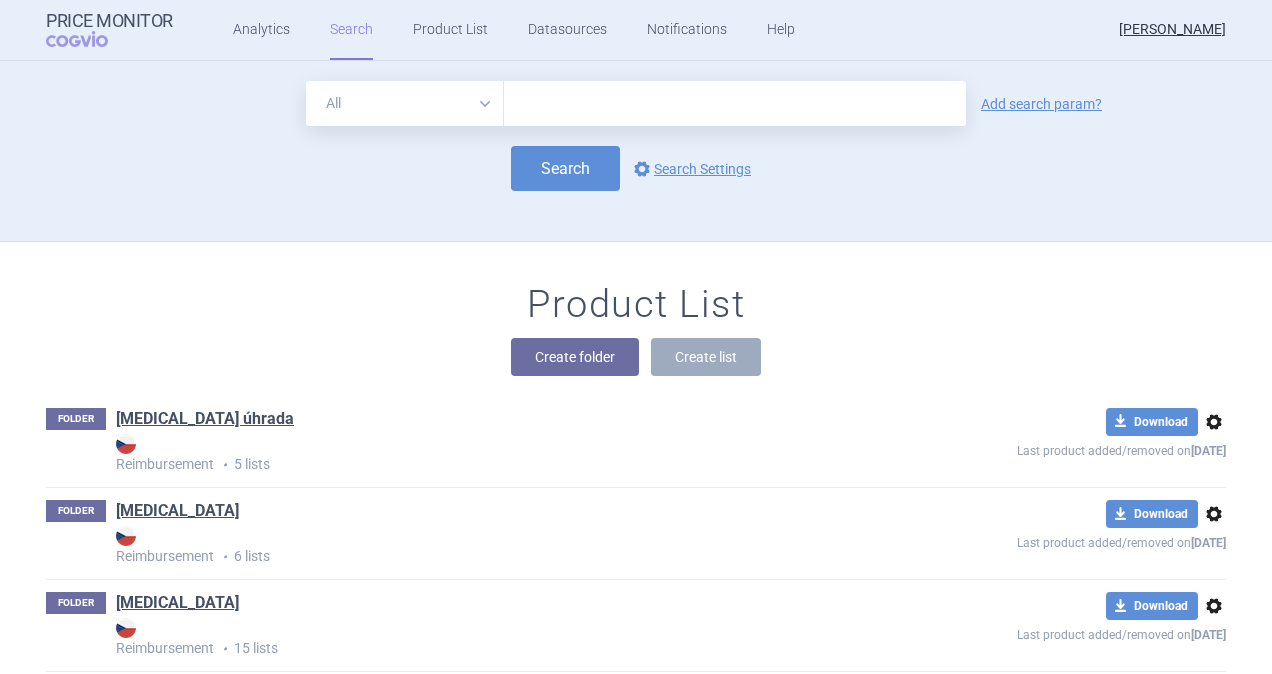 click at bounding box center (735, 103) 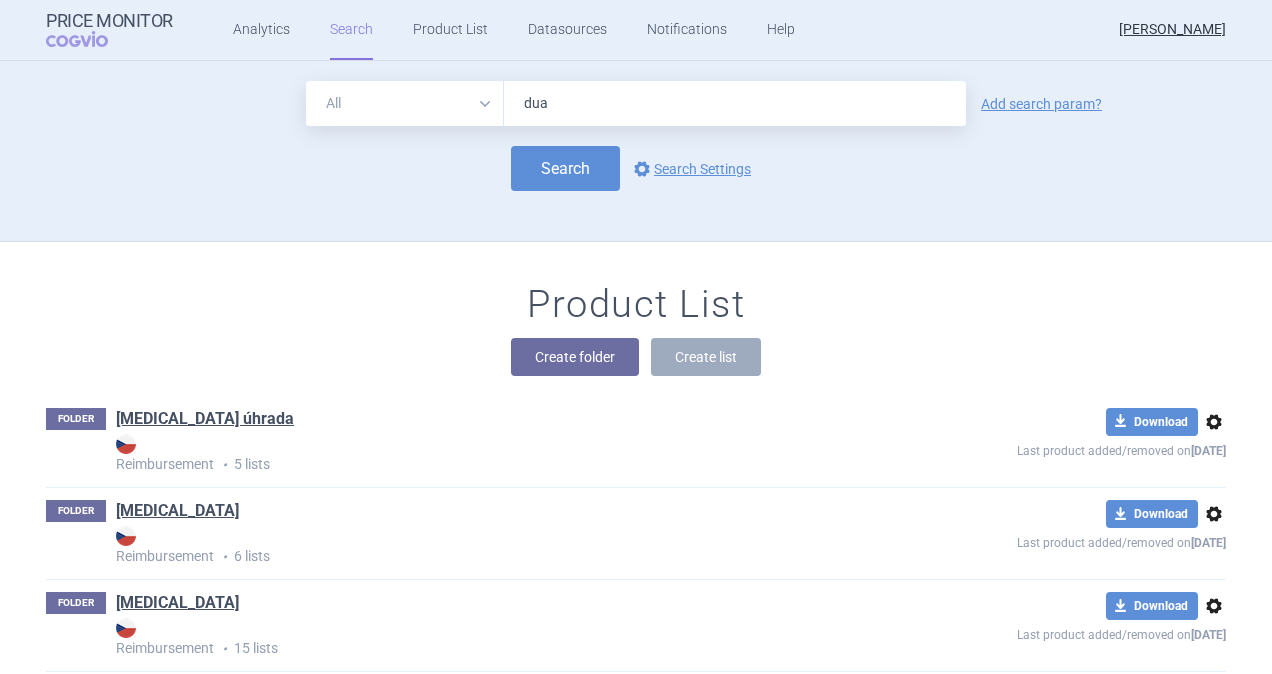 type on "[MEDICAL_DATA]" 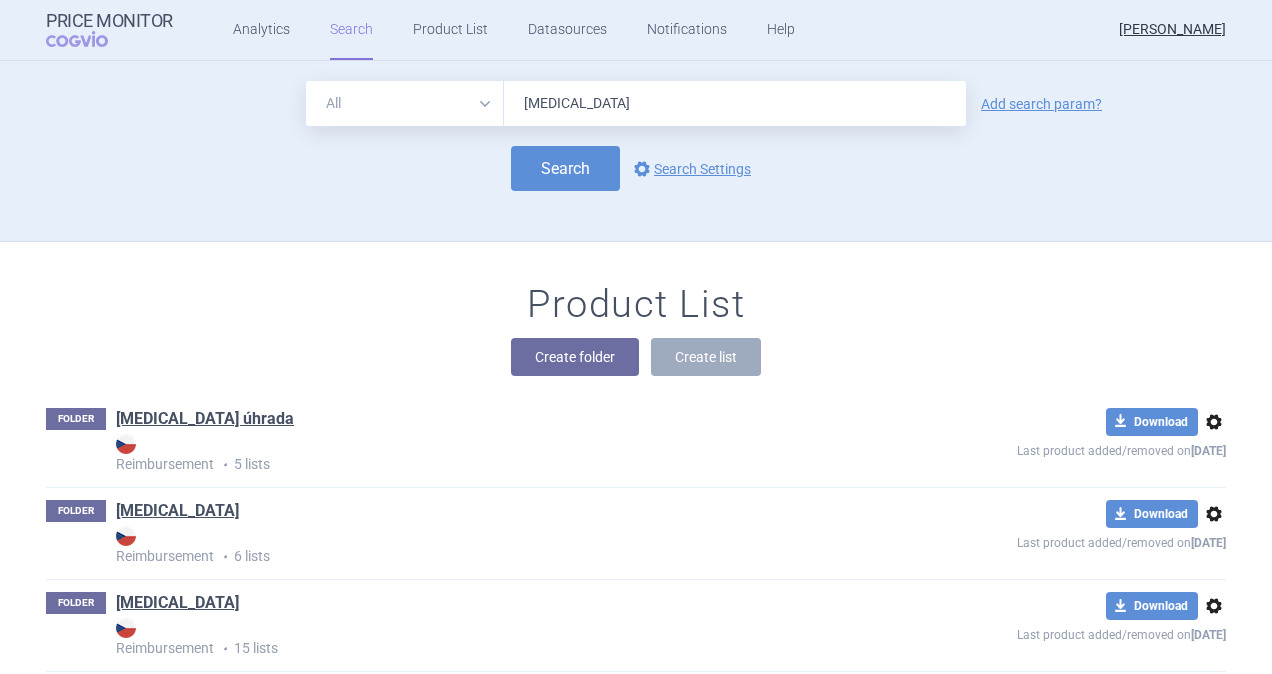 click on "Search" at bounding box center (565, 168) 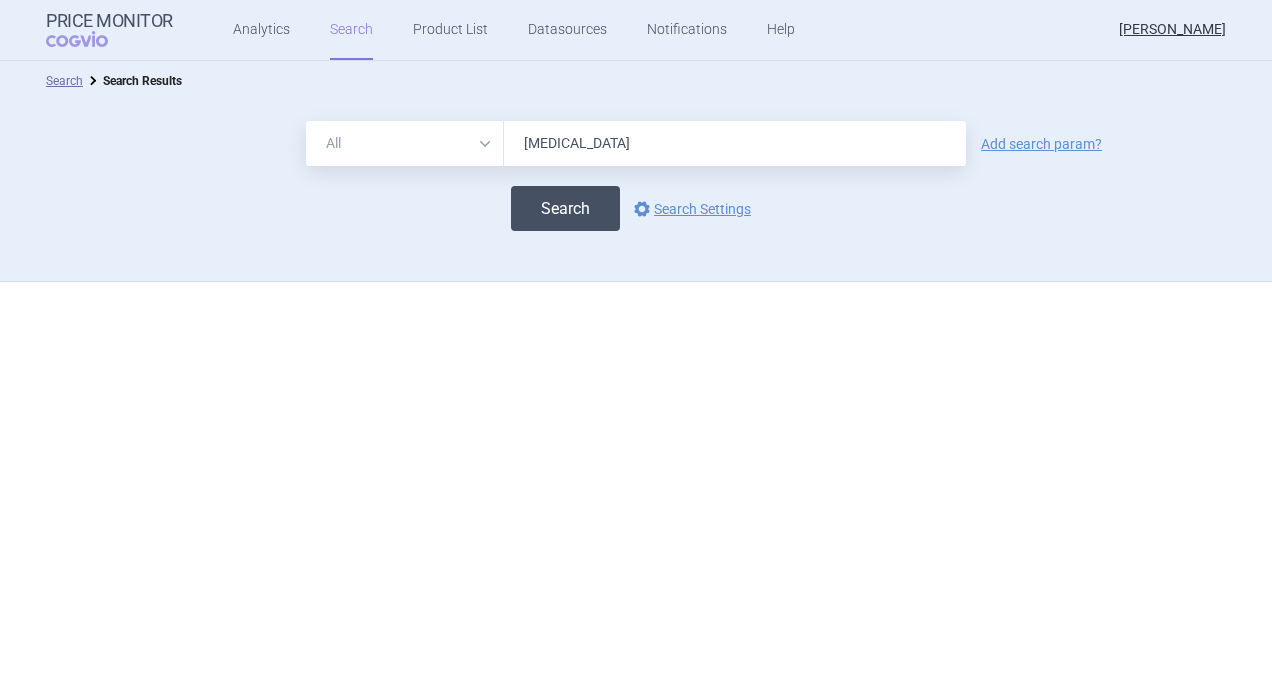 click on "Search" at bounding box center [565, 208] 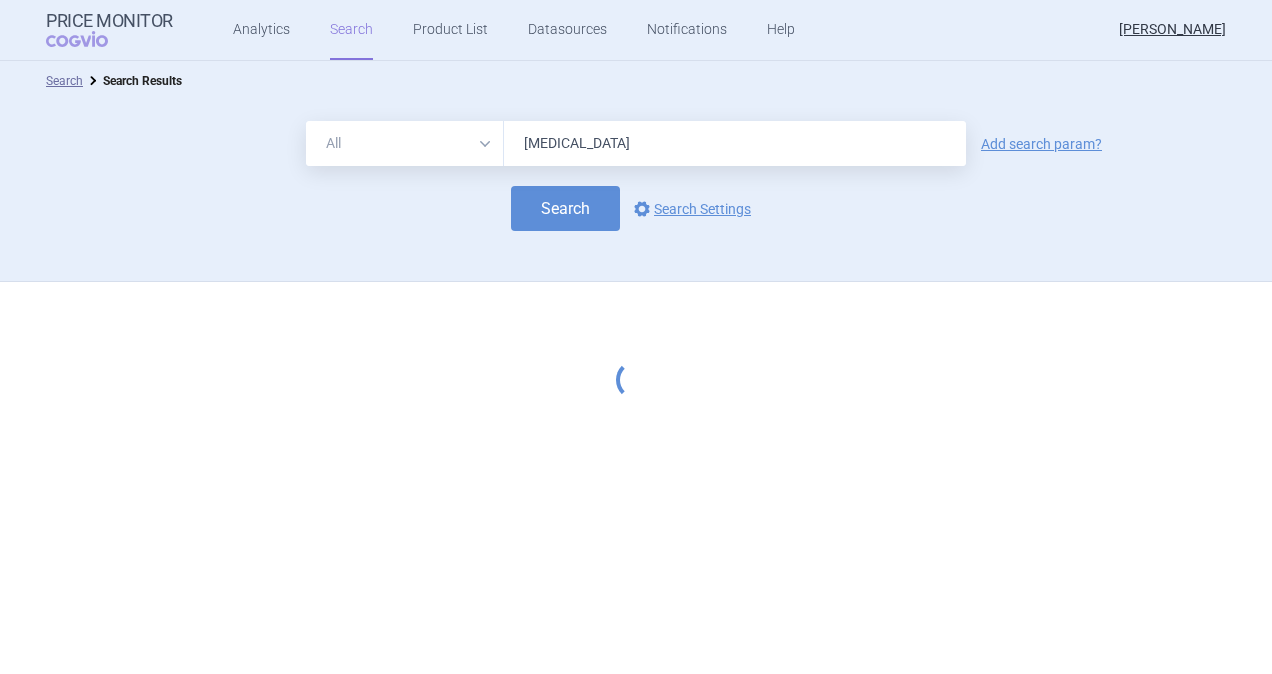 click on "[MEDICAL_DATA]" at bounding box center (735, 143) 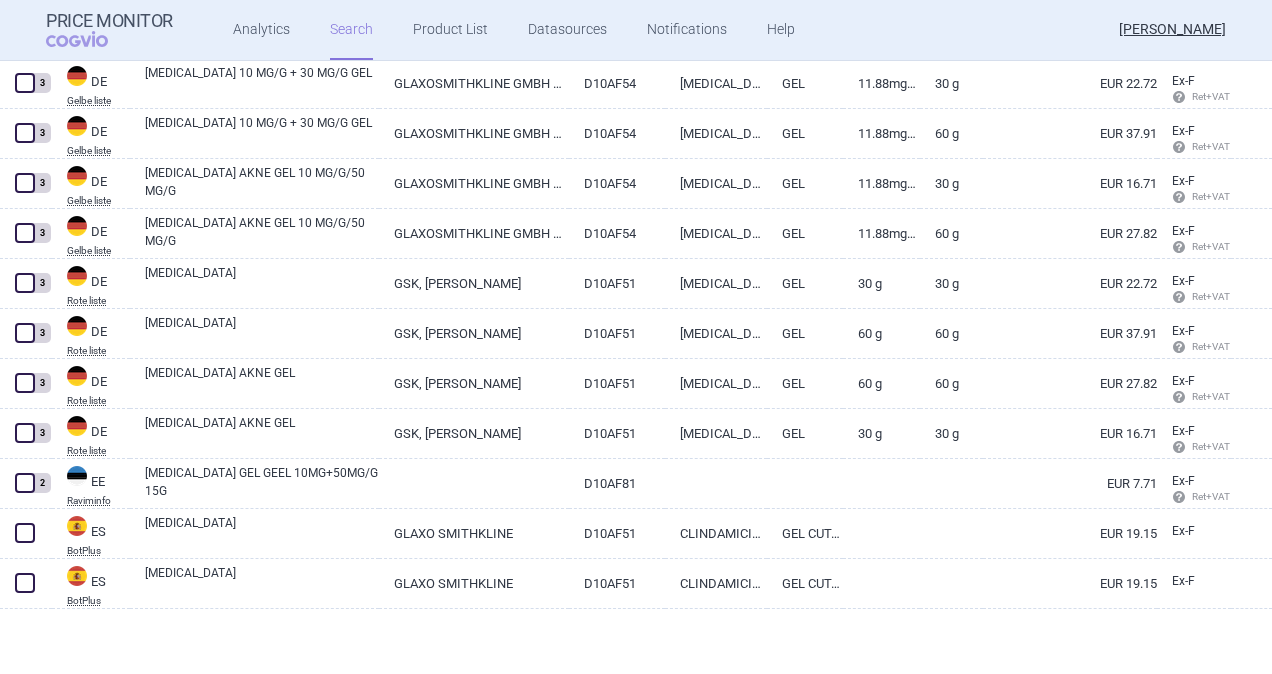 scroll, scrollTop: 0, scrollLeft: 0, axis: both 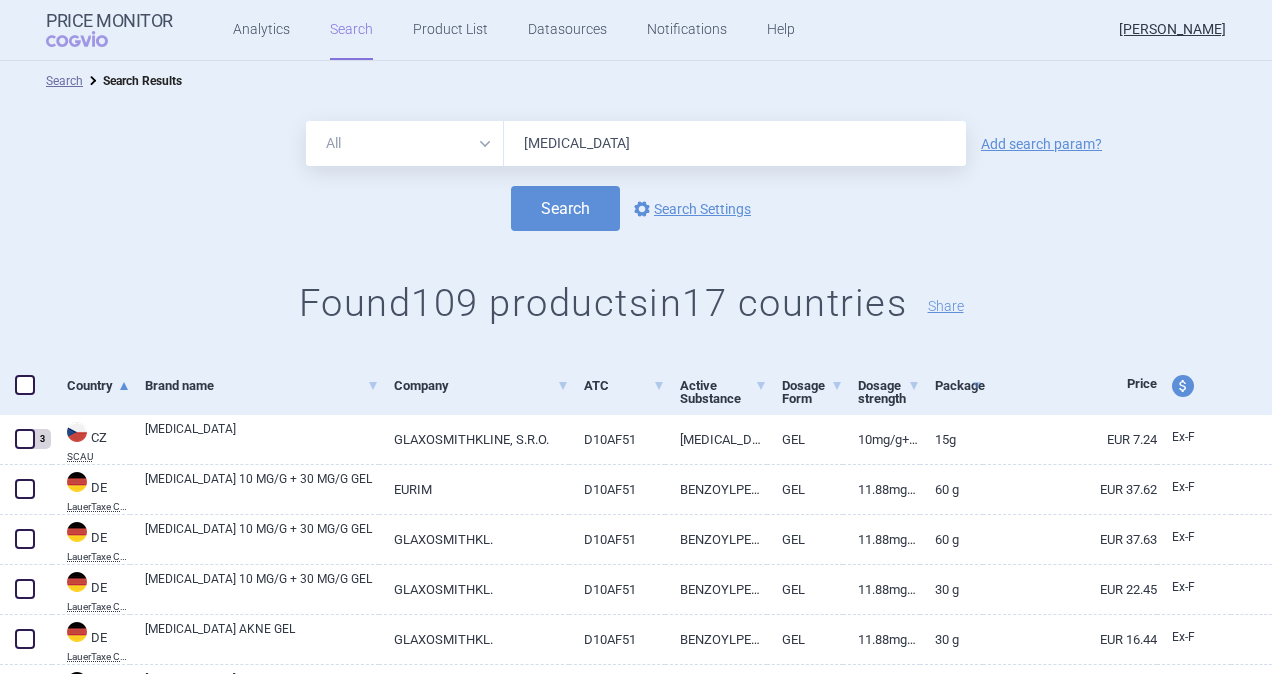 click at bounding box center (25, 385) 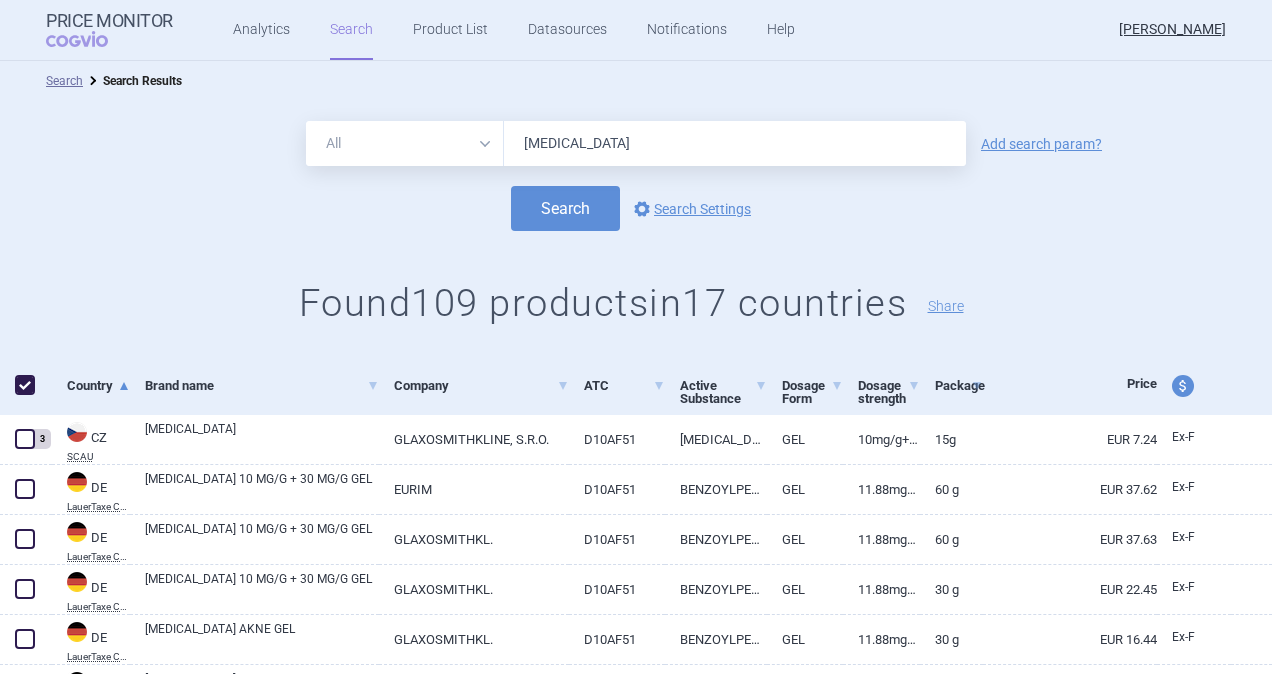 checkbox on "true" 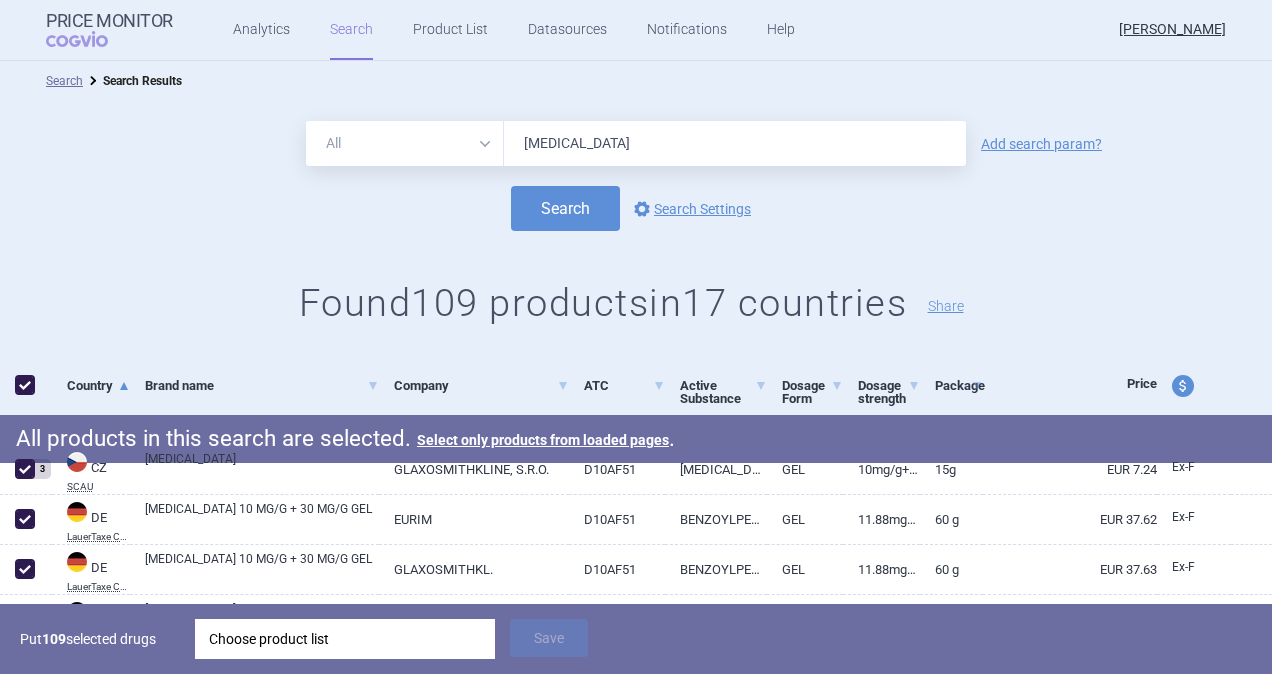 click on "Choose product list" at bounding box center [345, 639] 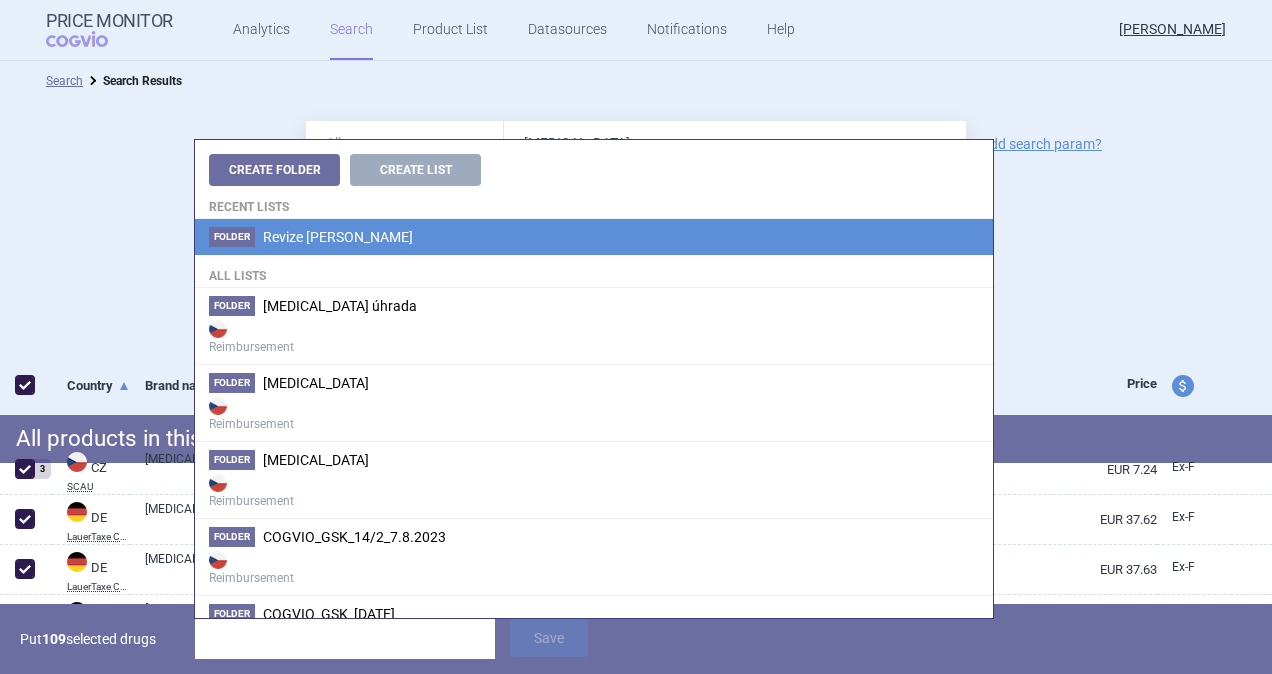click on "Revize [PERSON_NAME]" at bounding box center [338, 237] 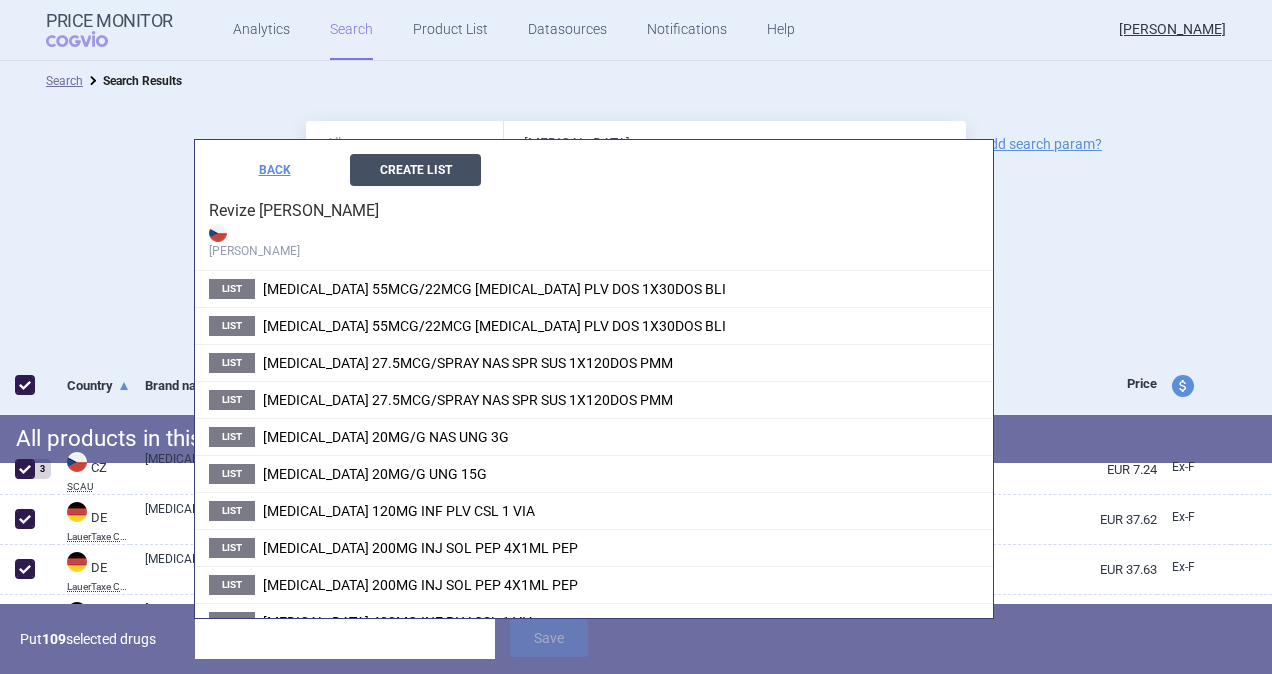 click on "Create List" at bounding box center [415, 170] 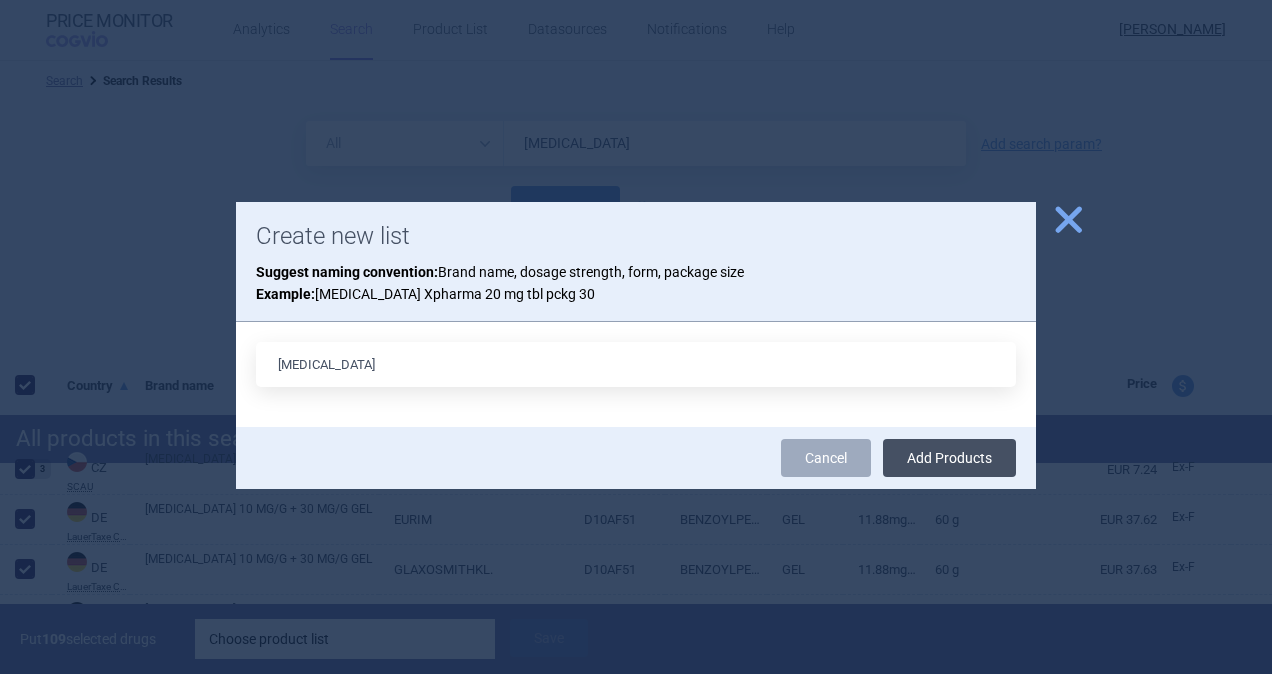 type on "[MEDICAL_DATA]" 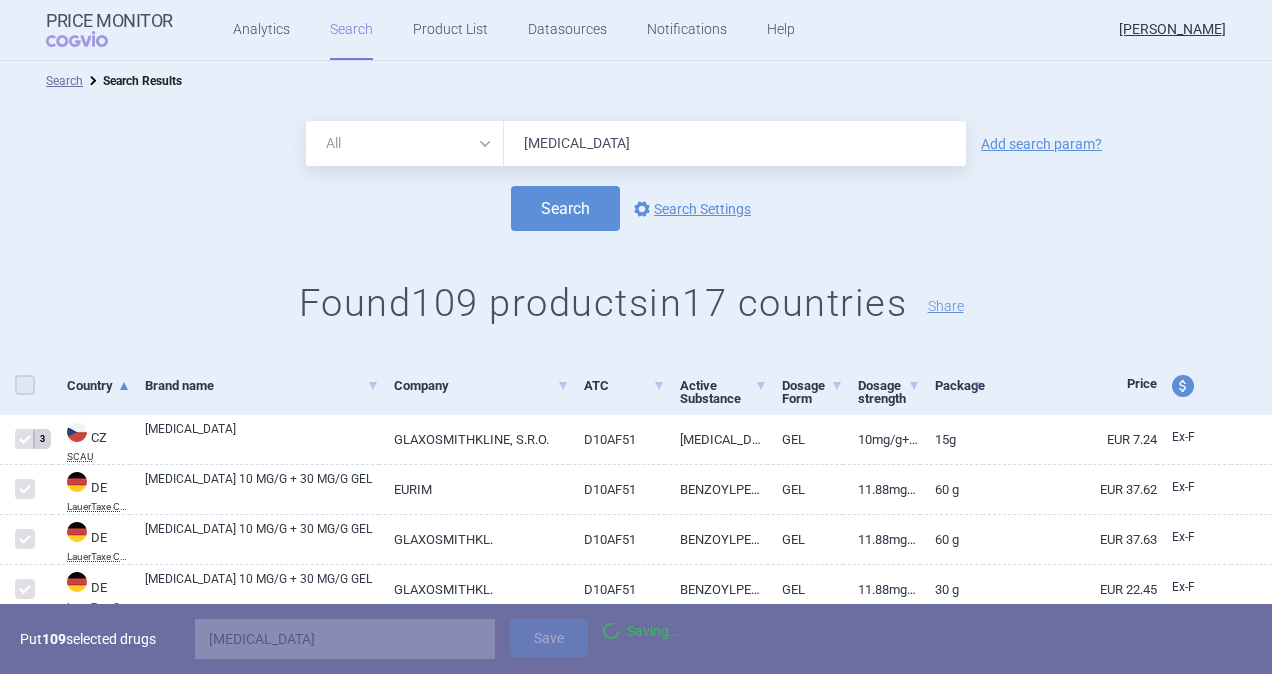 checkbox on "false" 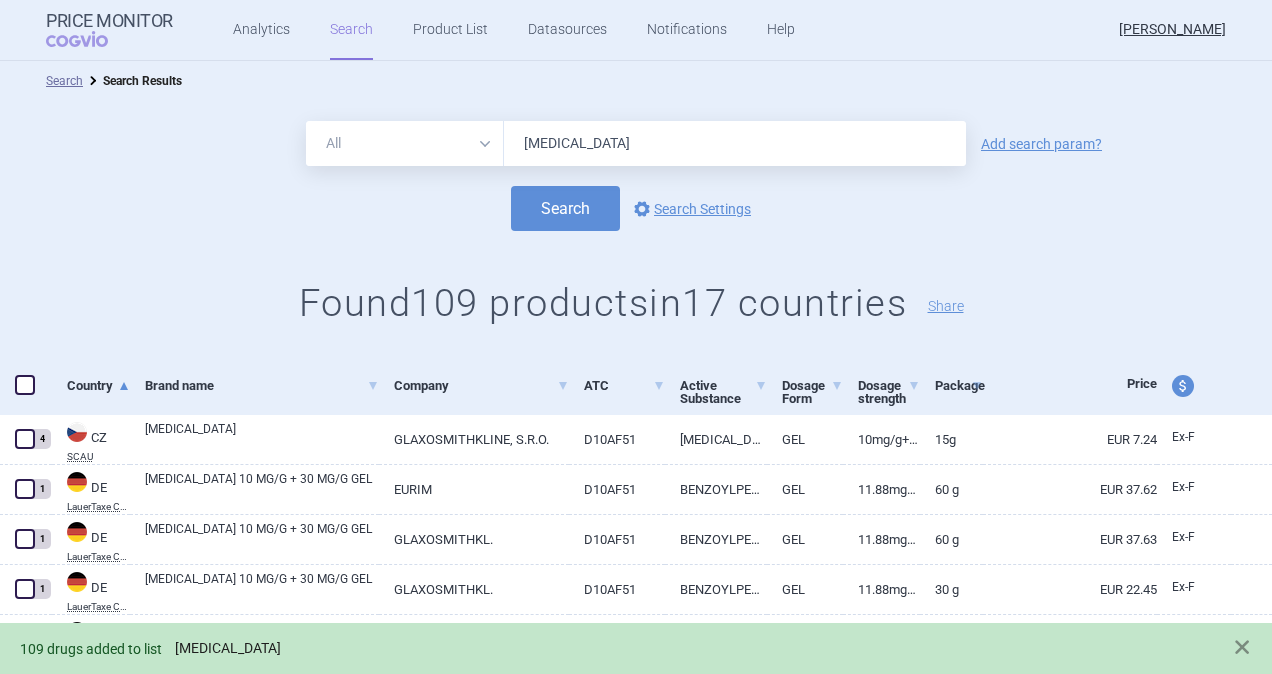 click on "[MEDICAL_DATA]" at bounding box center (228, 648) 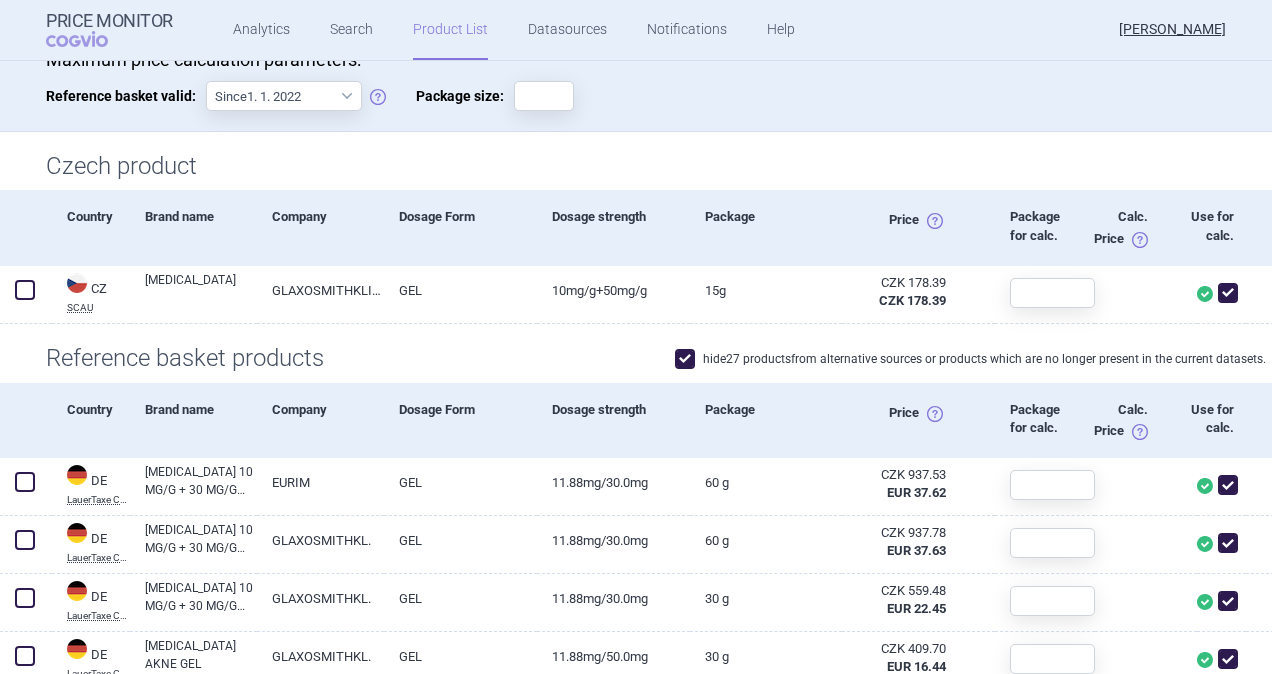 scroll, scrollTop: 400, scrollLeft: 0, axis: vertical 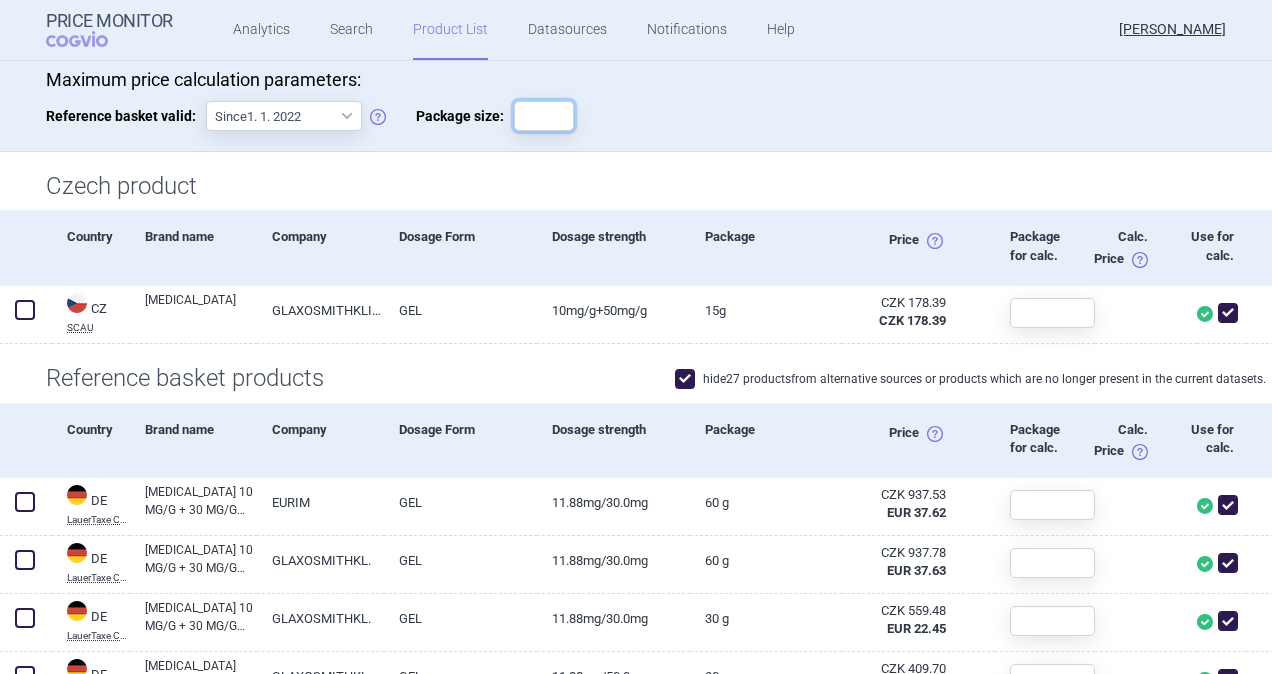 click on "Package size:" at bounding box center [544, 116] 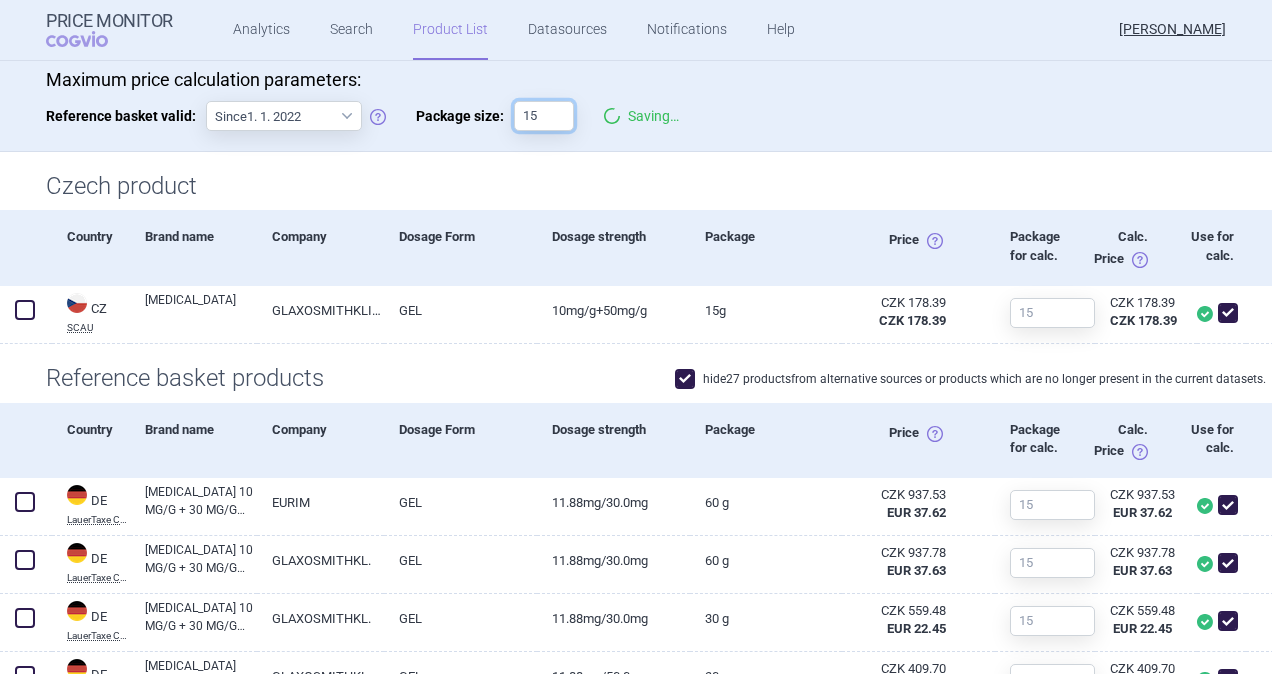type on "15" 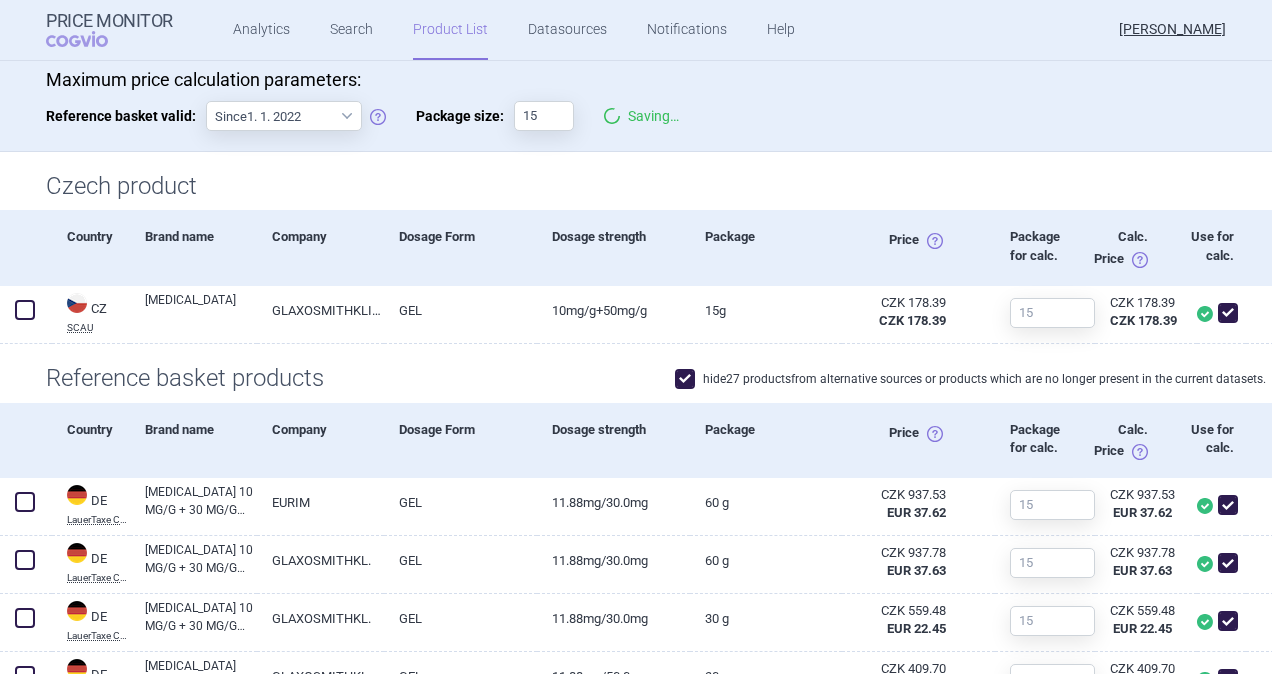click on "Saving…" at bounding box center [654, 116] 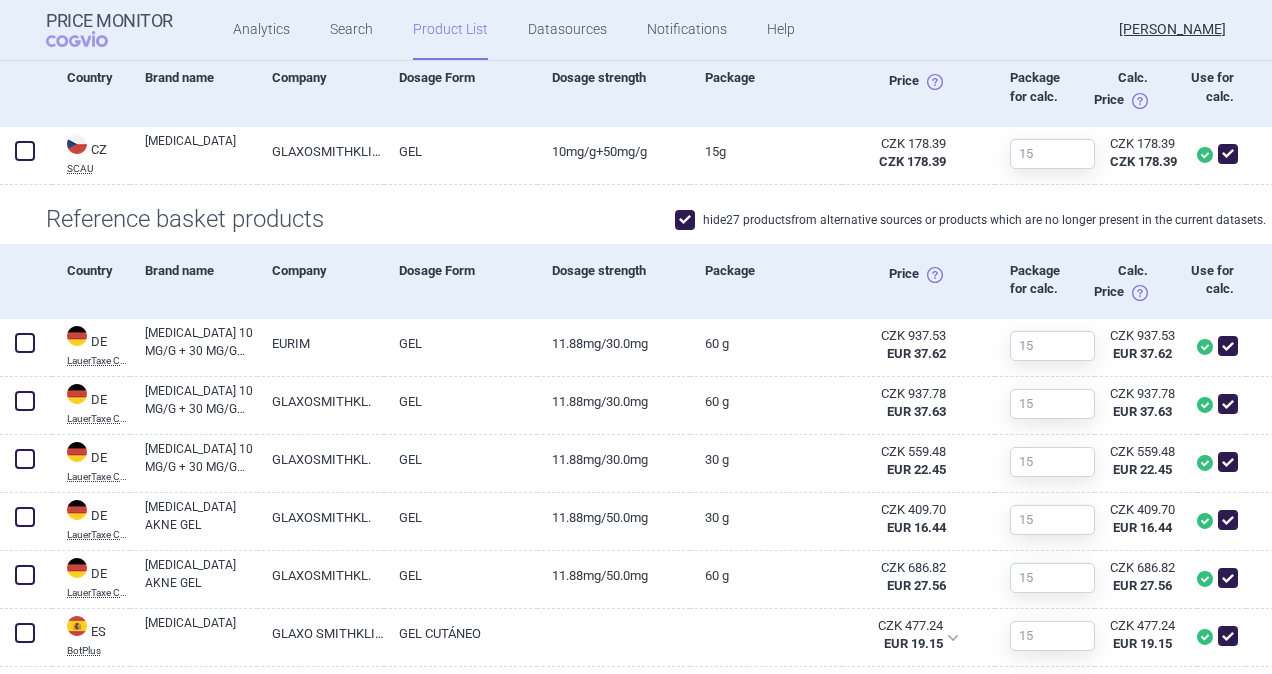 scroll, scrollTop: 600, scrollLeft: 0, axis: vertical 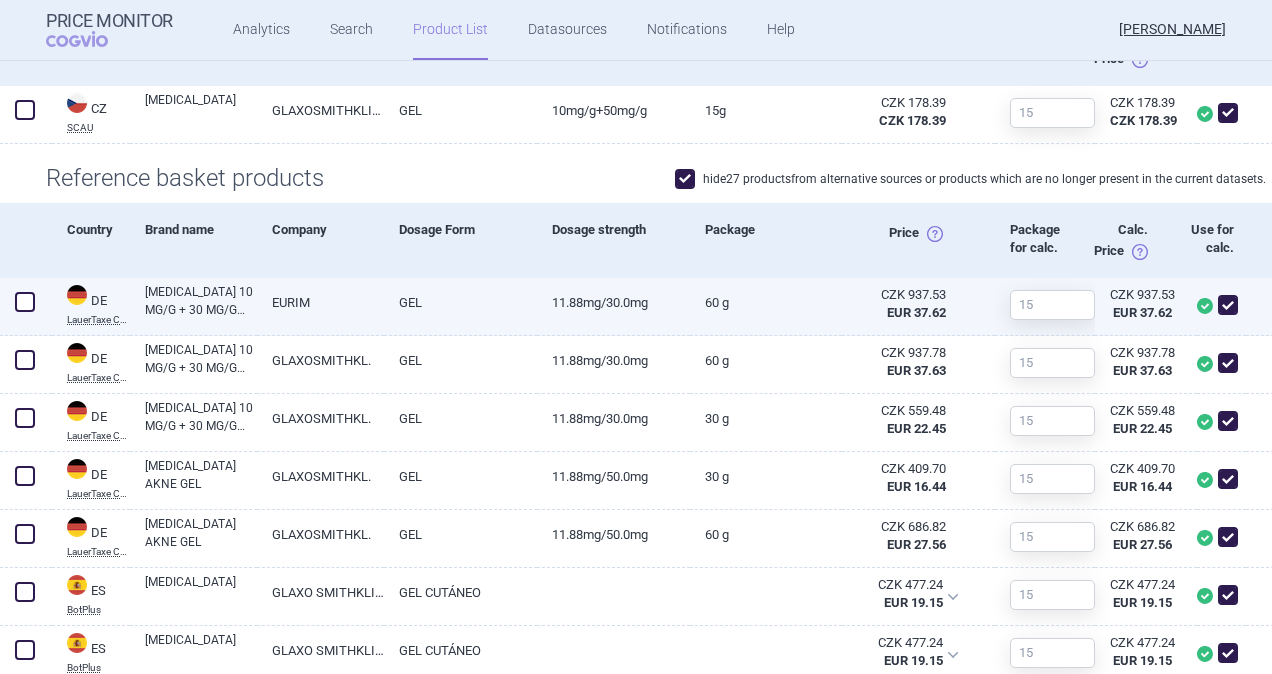 click at bounding box center (25, 302) 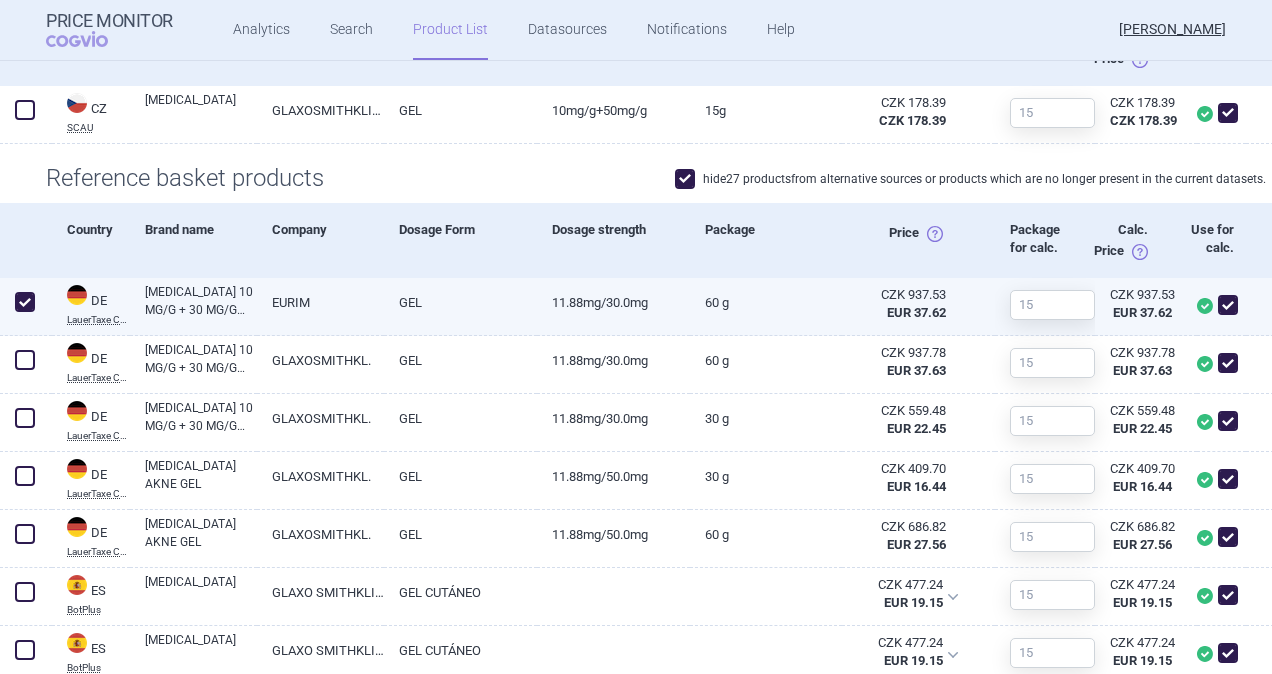 checkbox on "true" 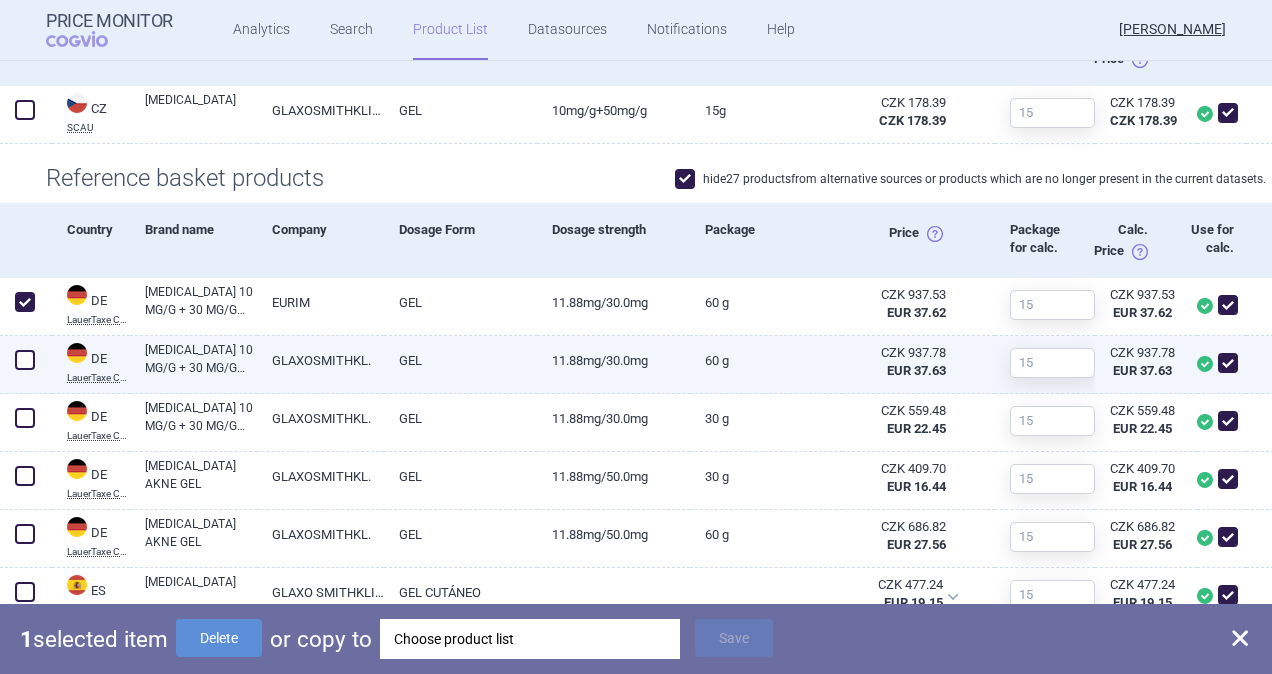 click at bounding box center (25, 360) 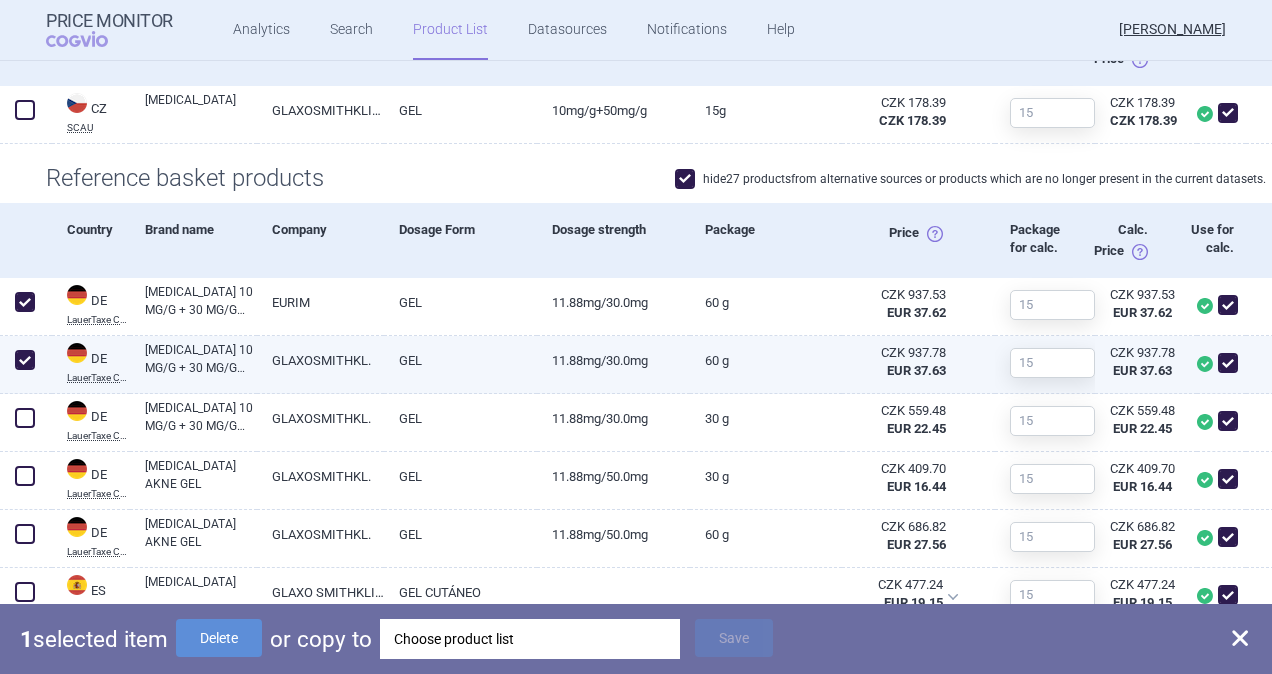 checkbox on "true" 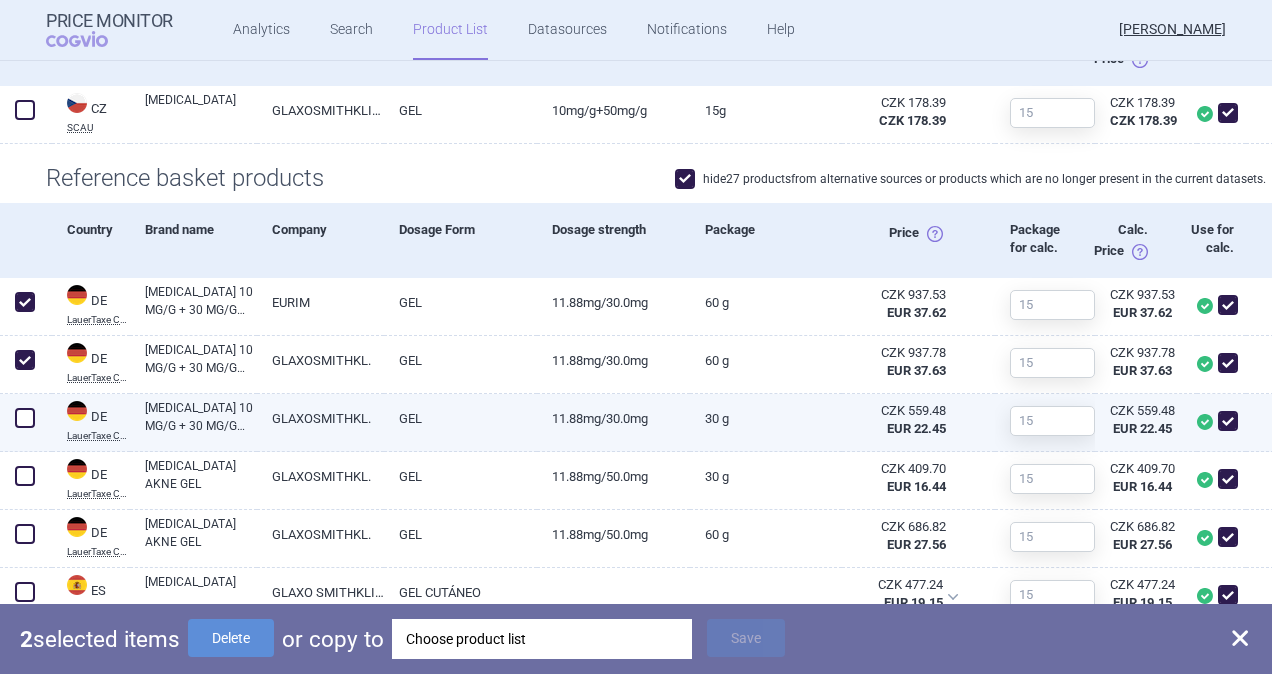 click at bounding box center [26, 423] 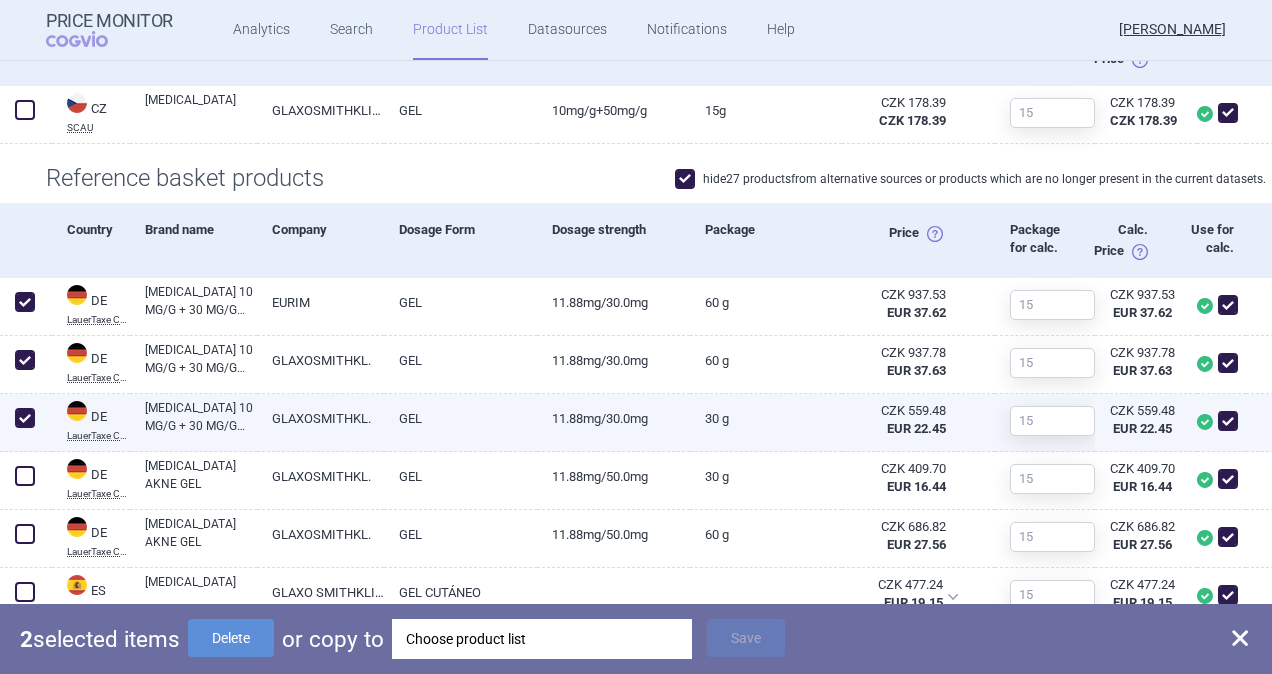 checkbox on "true" 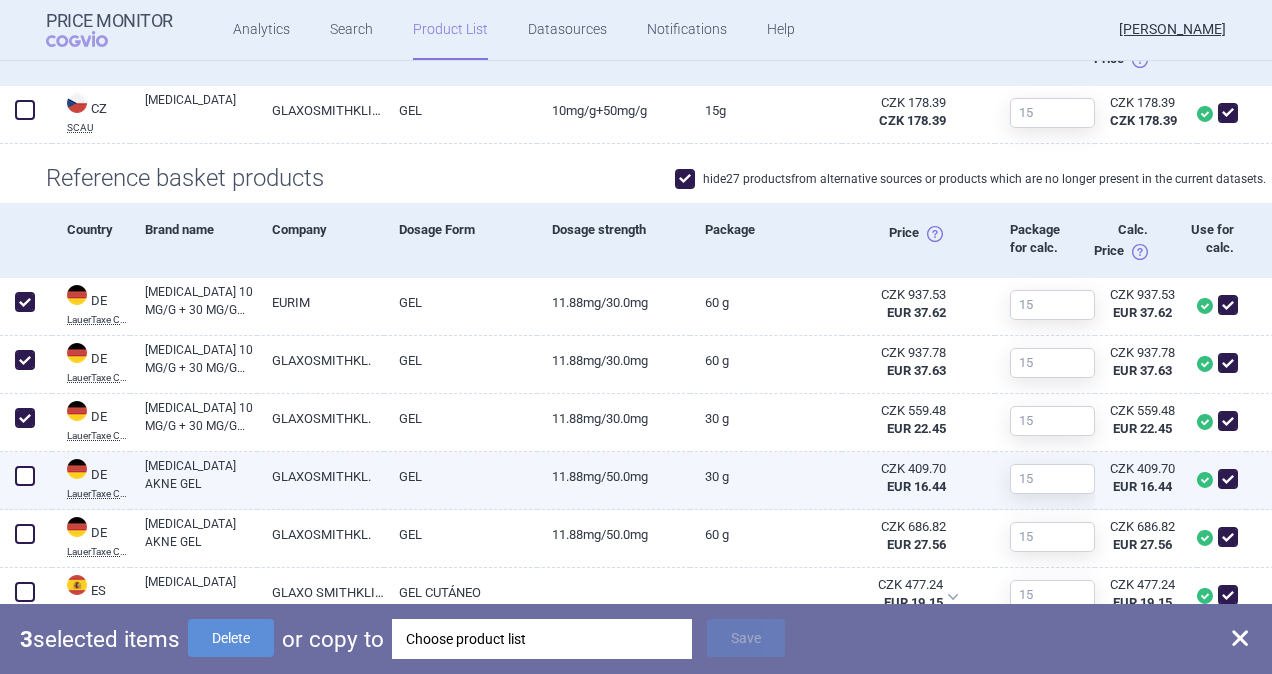 click at bounding box center (25, 476) 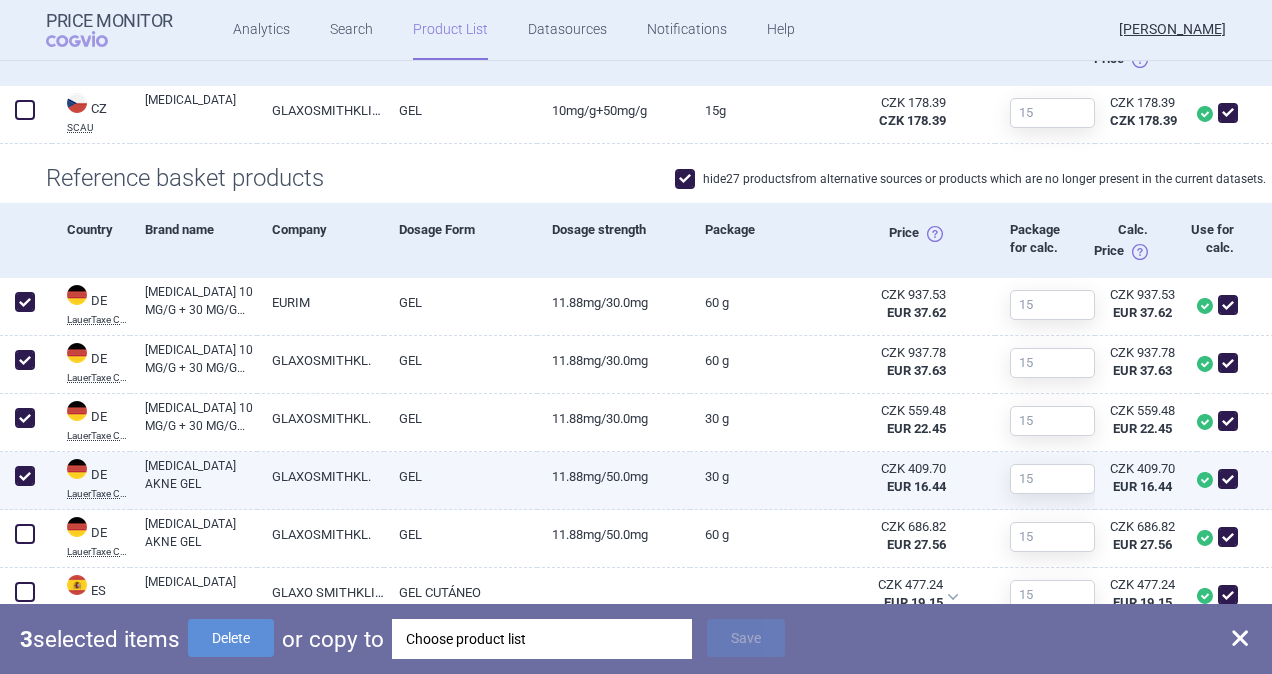 checkbox on "true" 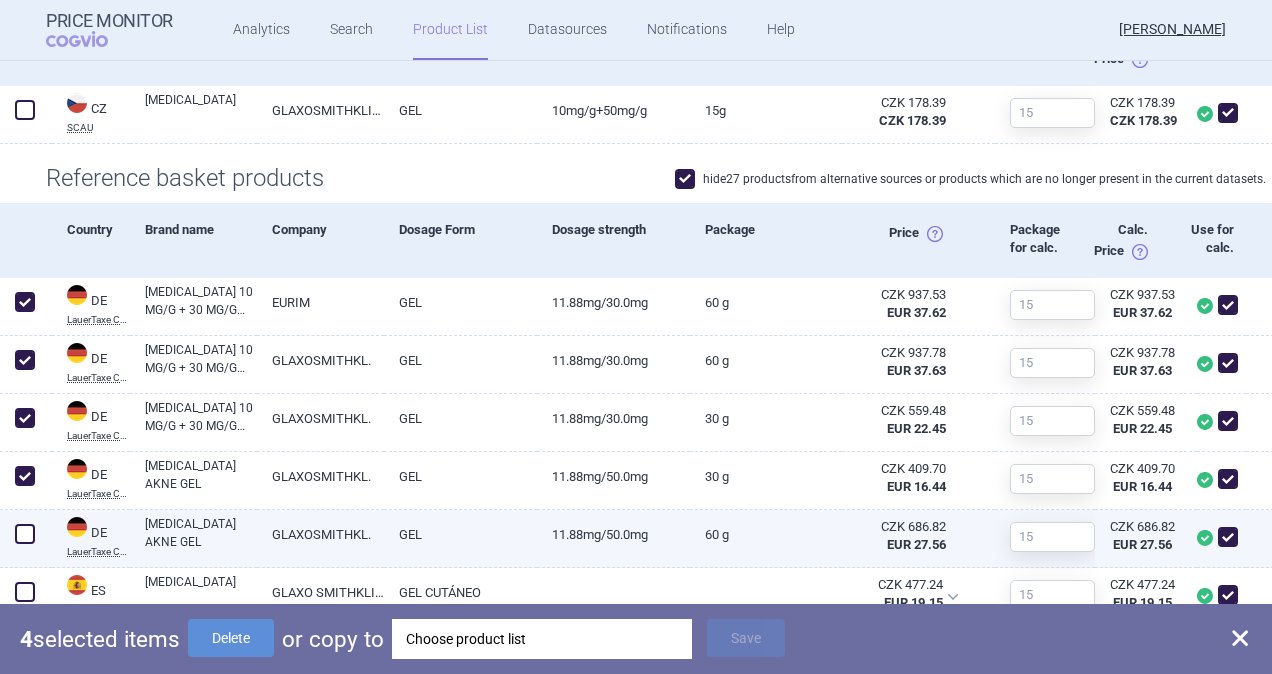 click at bounding box center [25, 534] 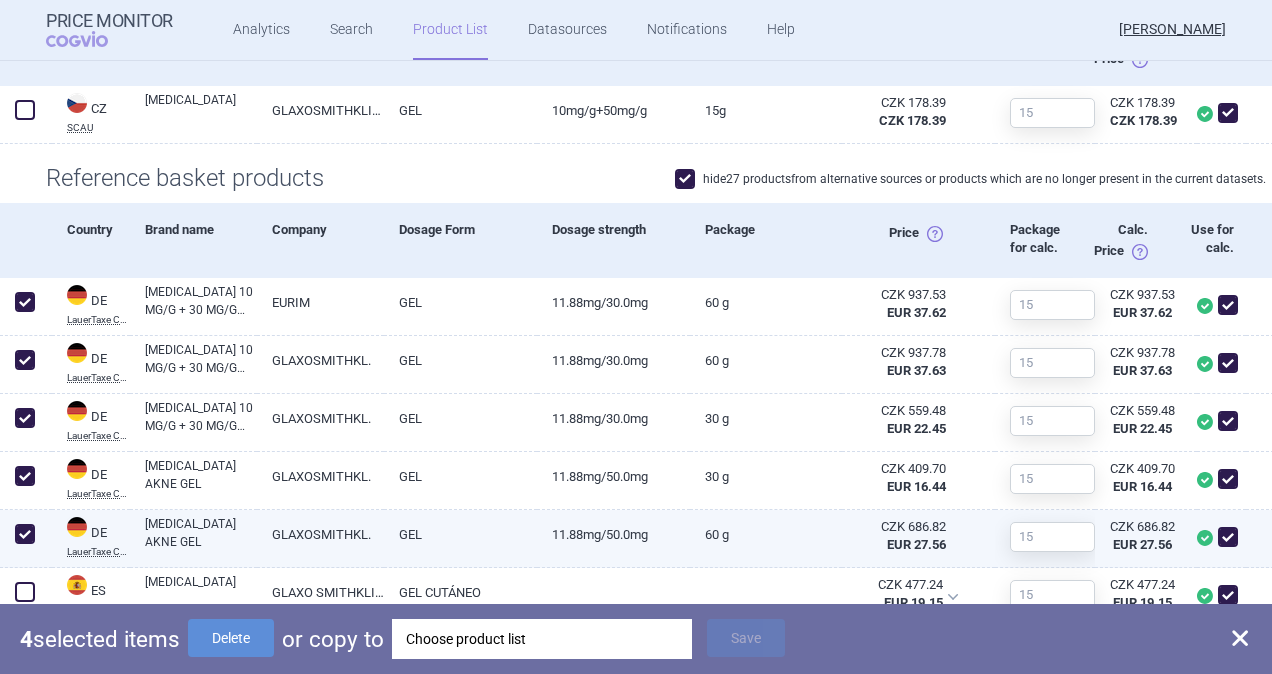checkbox on "true" 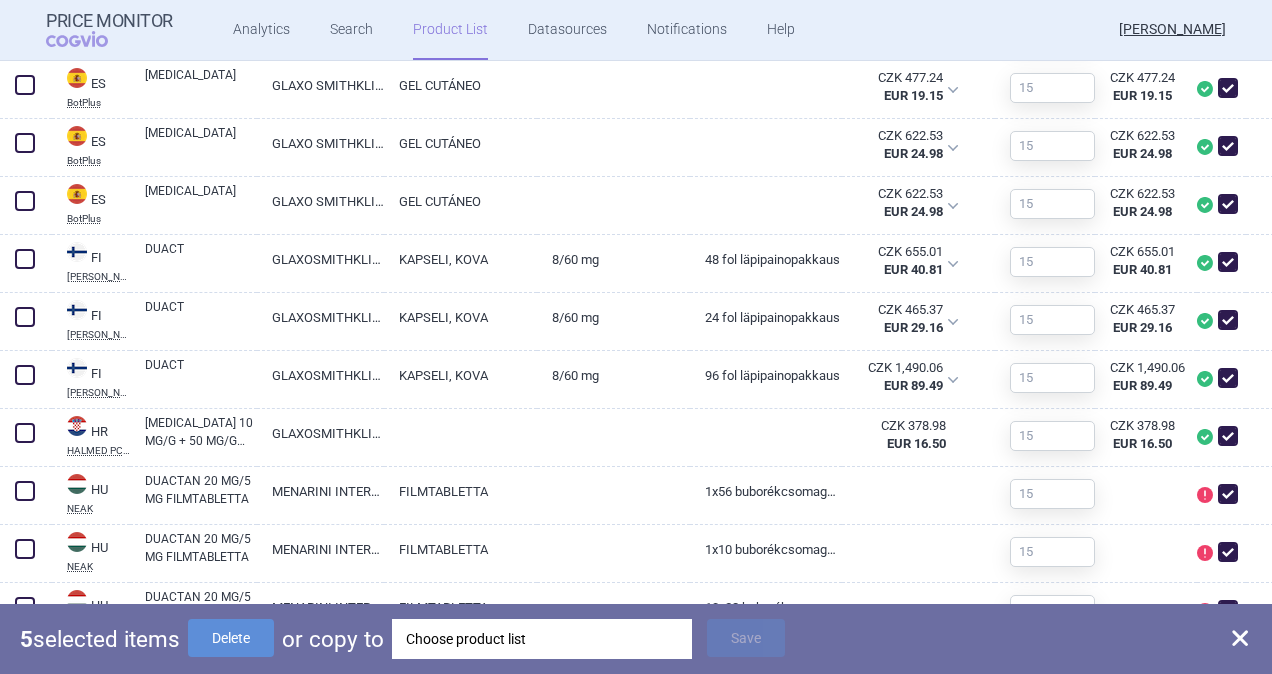 scroll, scrollTop: 1200, scrollLeft: 0, axis: vertical 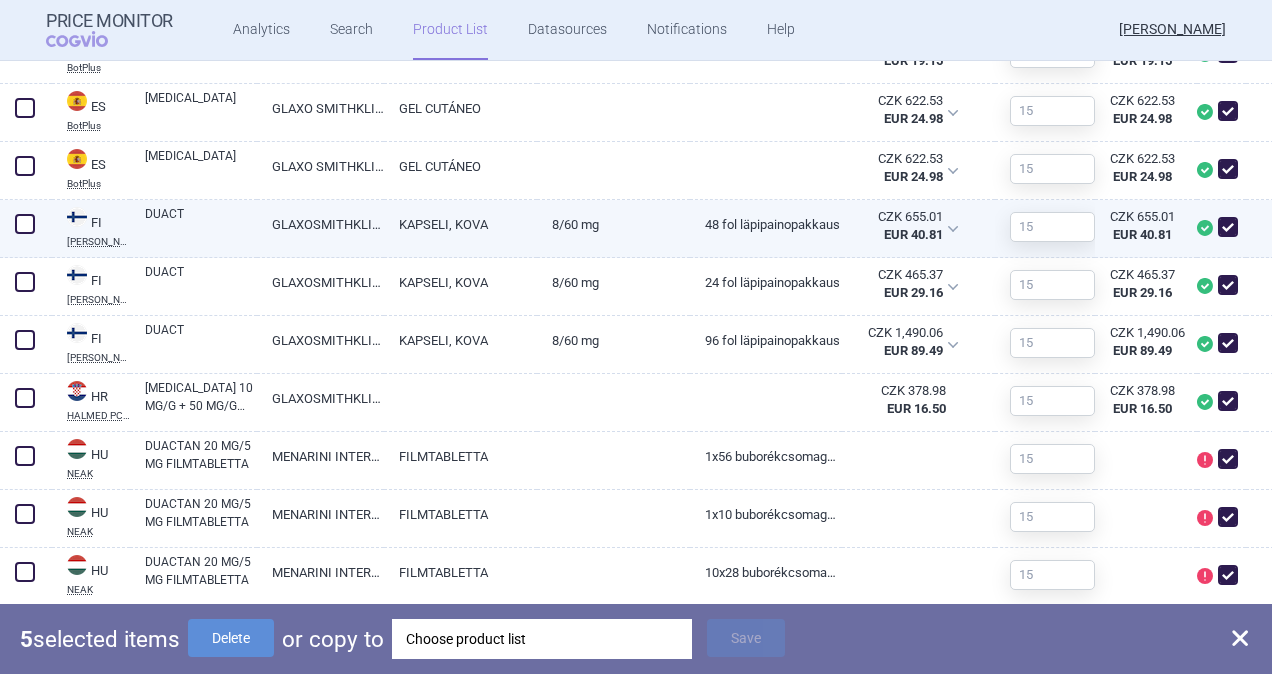 click at bounding box center (25, 224) 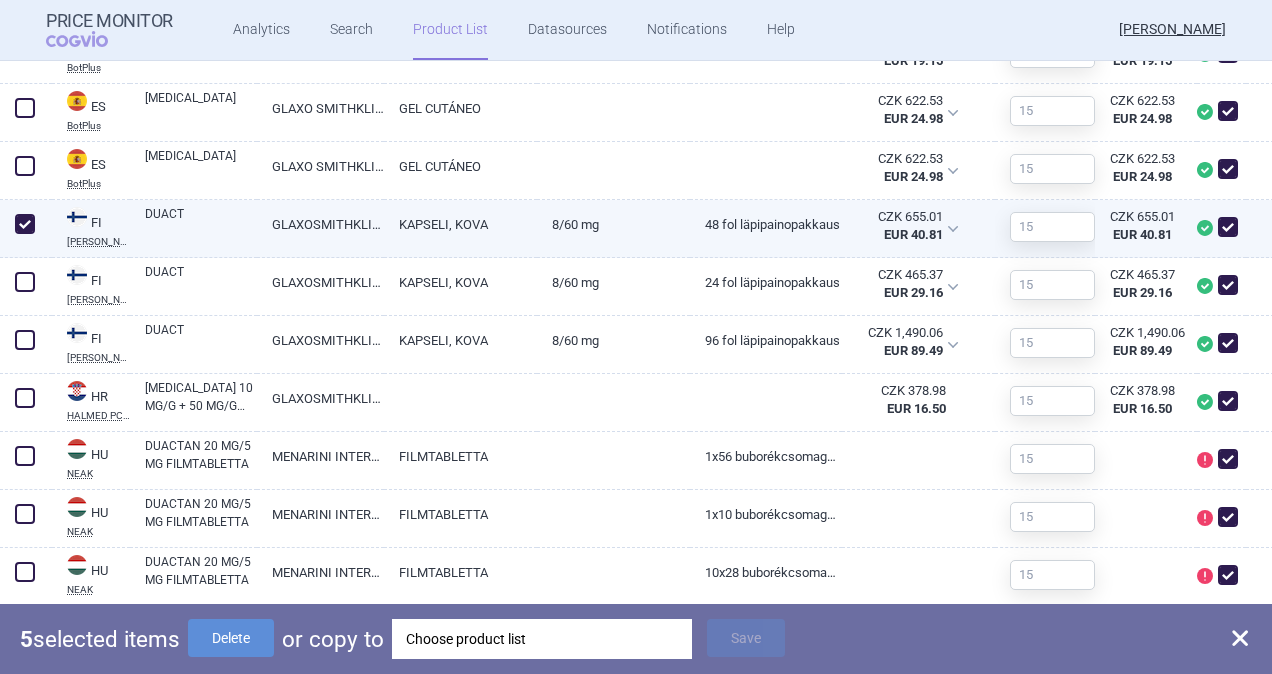 checkbox on "true" 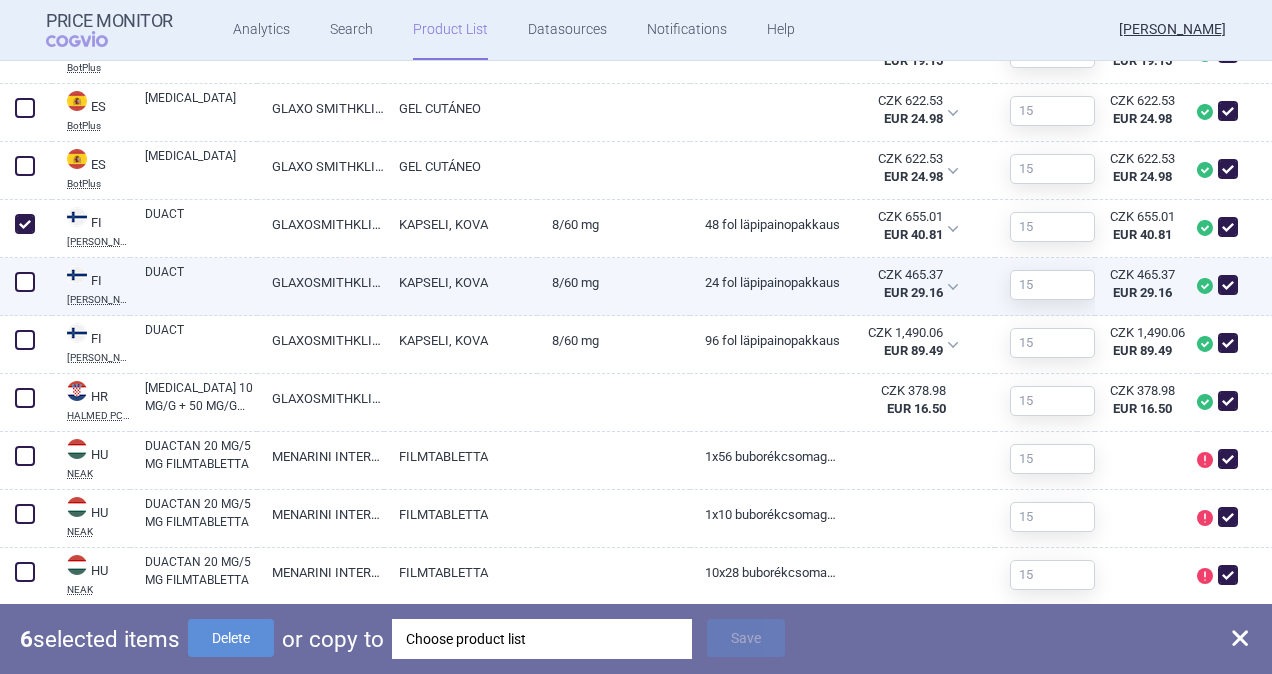 click at bounding box center [25, 282] 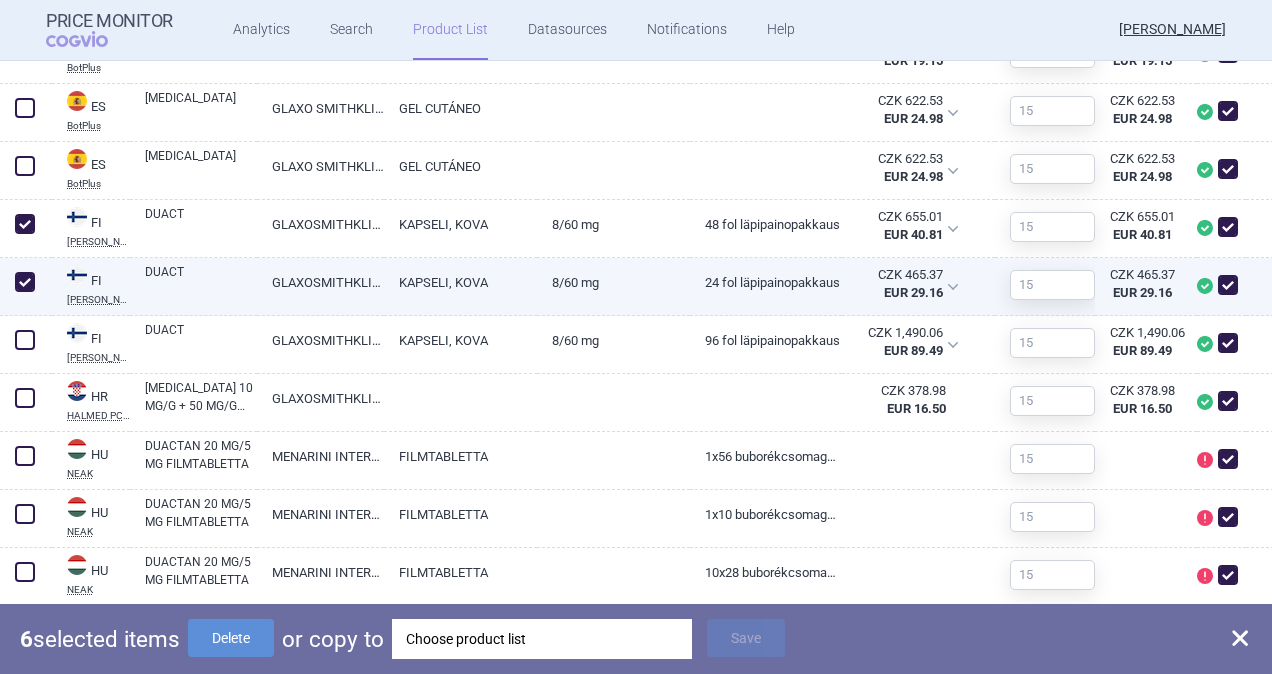 checkbox on "true" 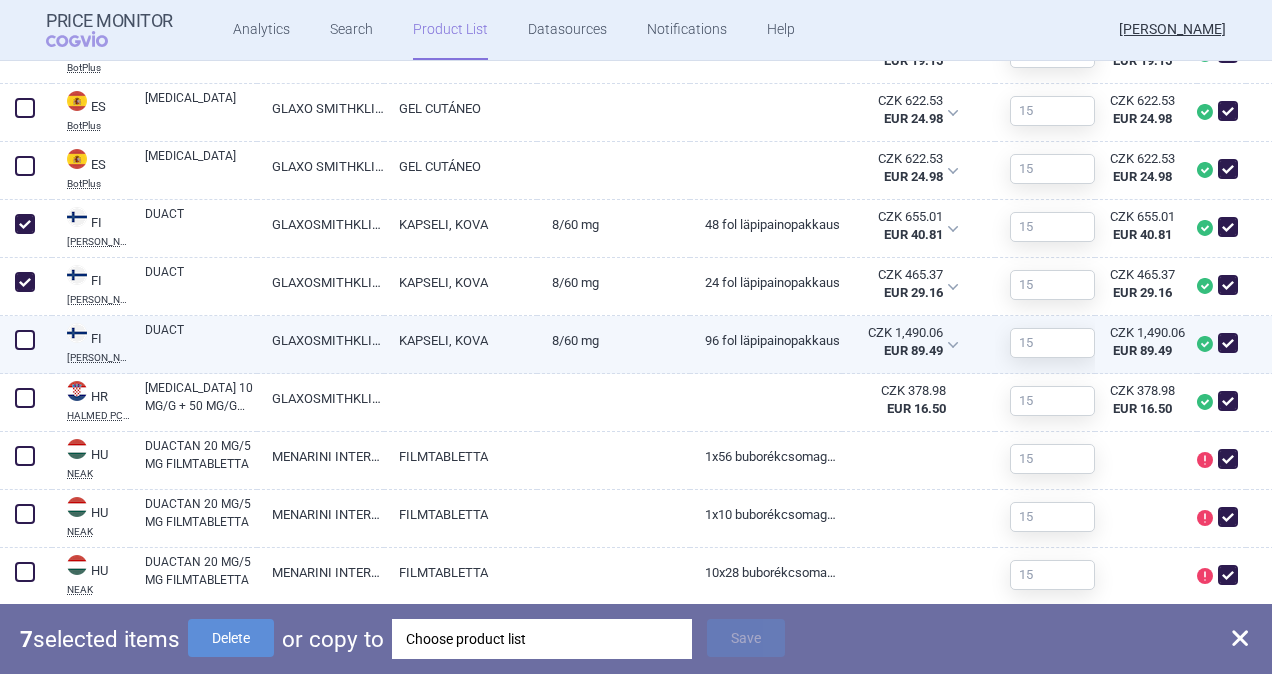 click at bounding box center [25, 340] 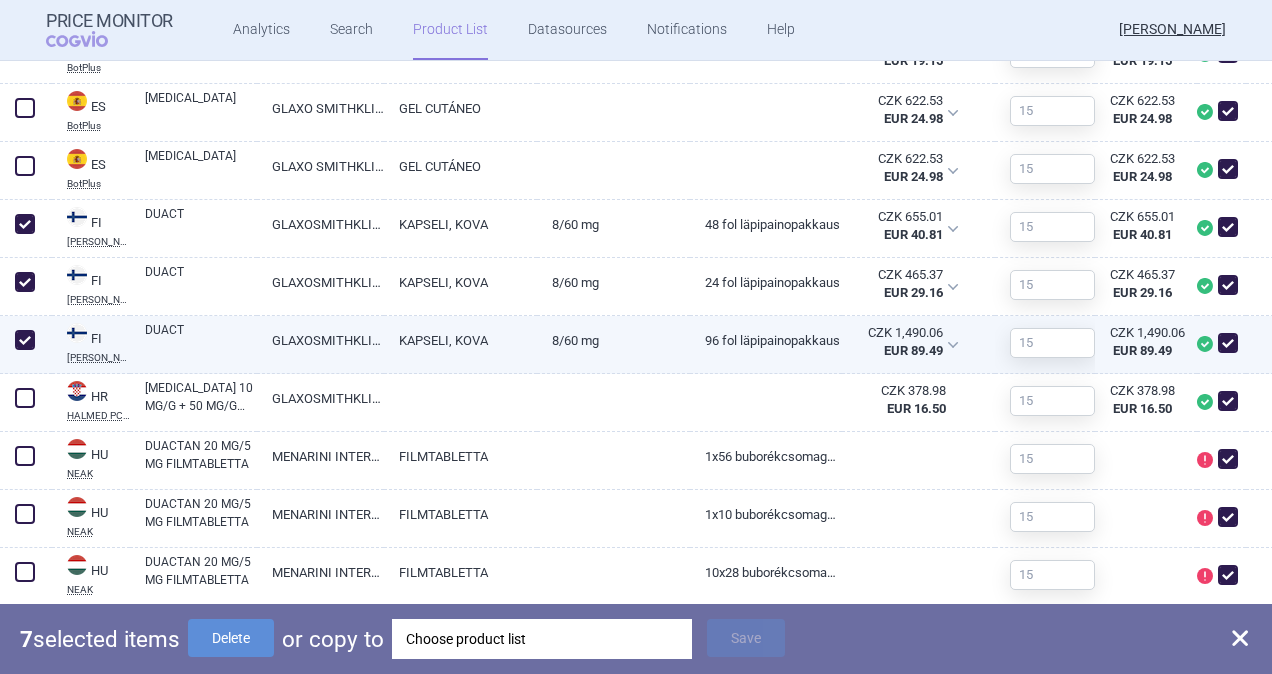 checkbox on "true" 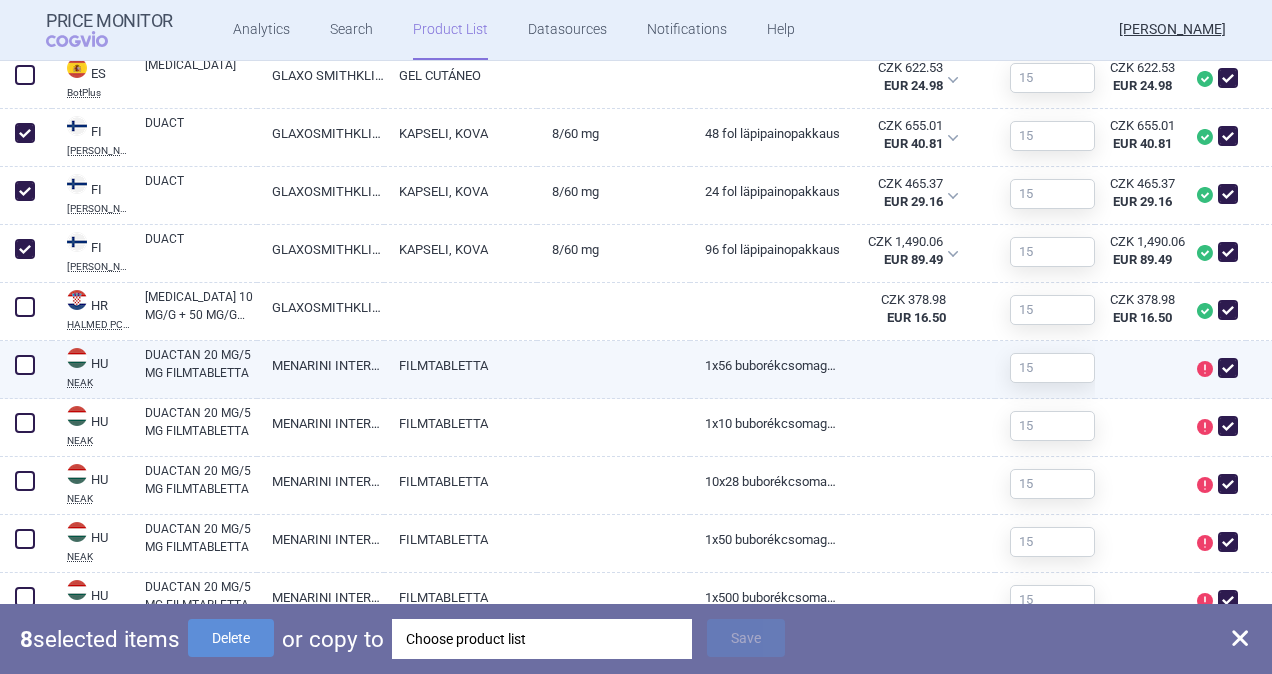 scroll, scrollTop: 1300, scrollLeft: 0, axis: vertical 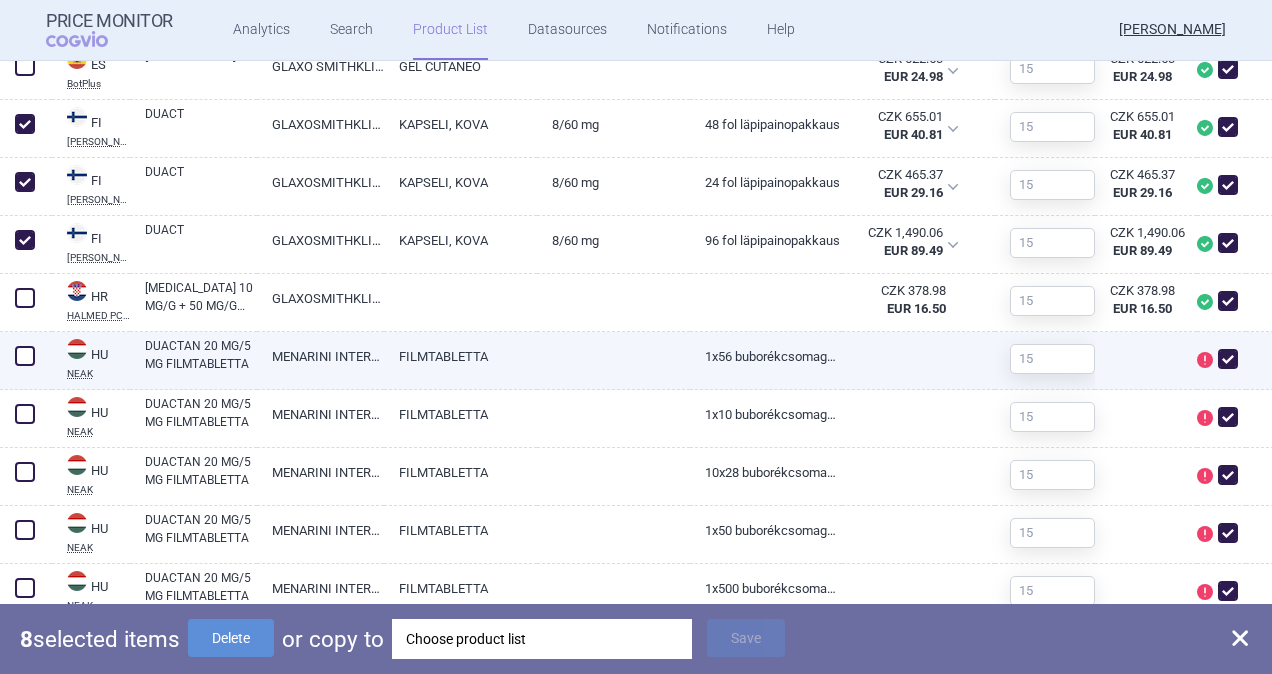 click at bounding box center [25, 356] 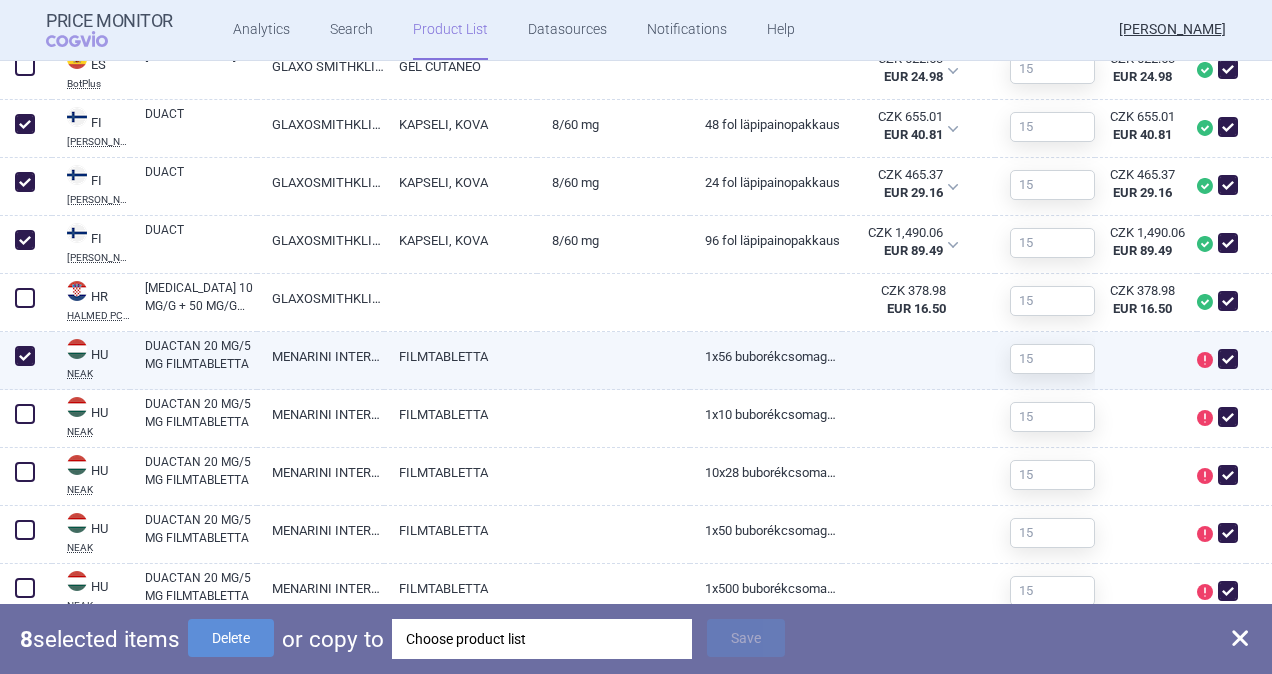 checkbox on "true" 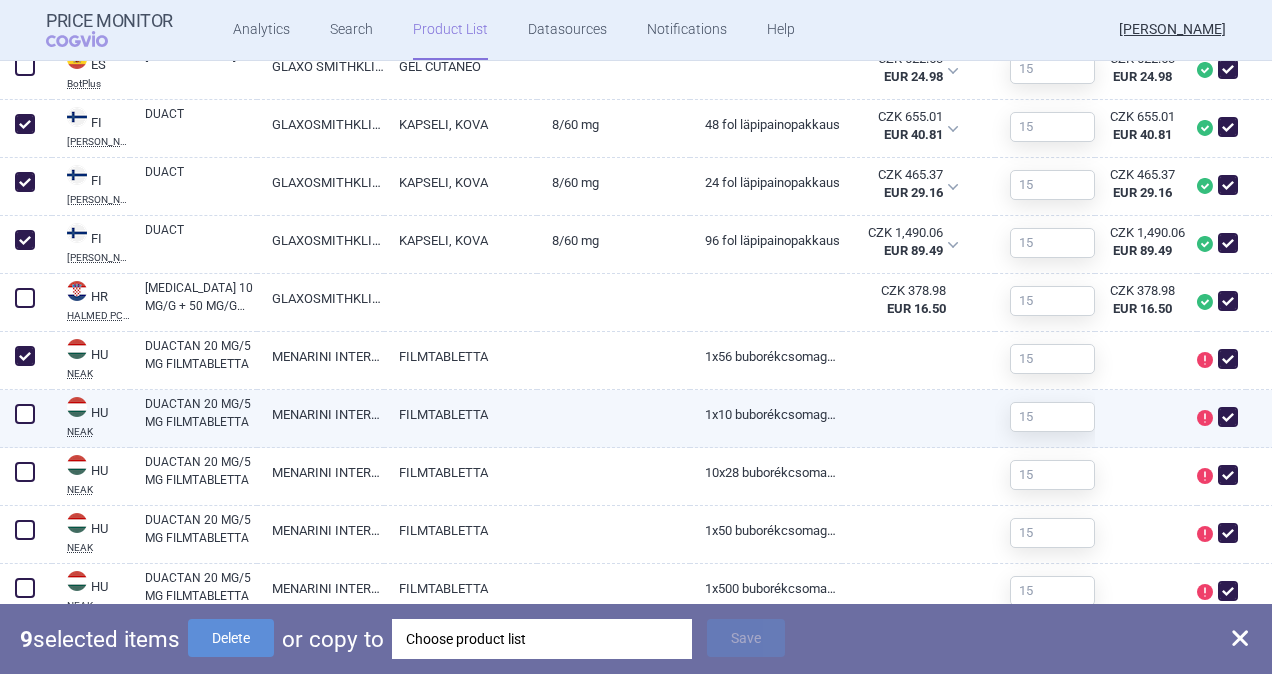 click at bounding box center [25, 414] 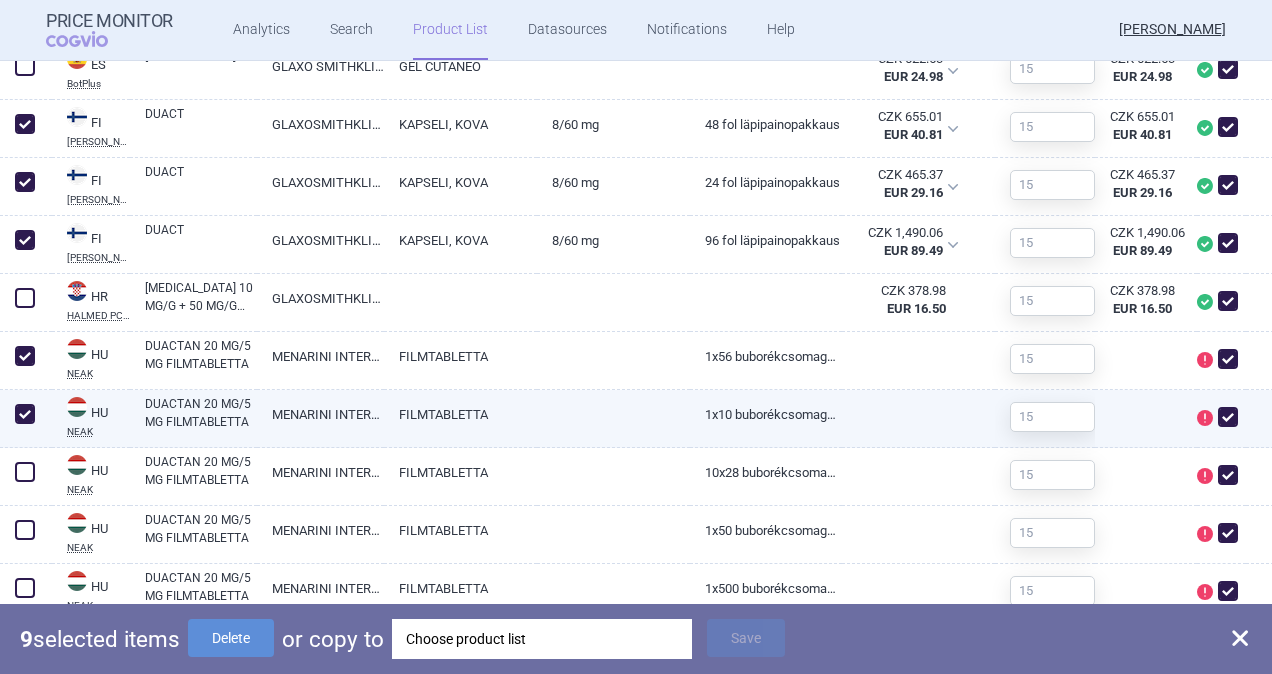 checkbox on "true" 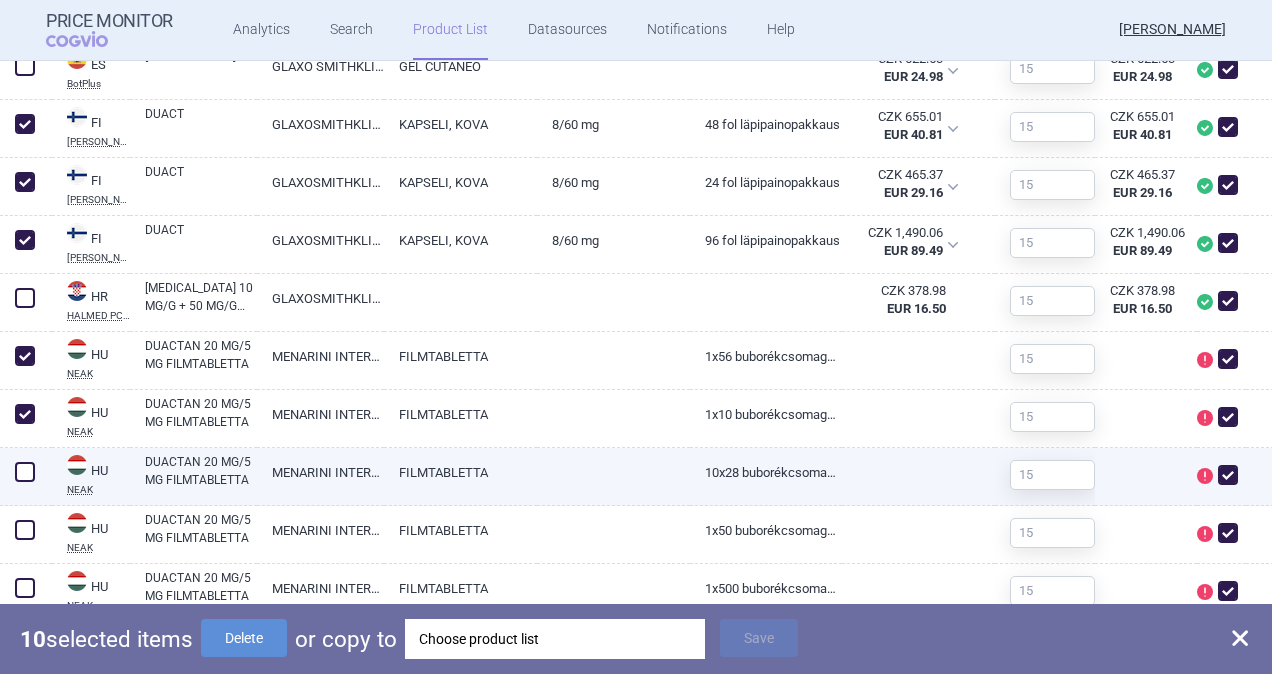 click at bounding box center (25, 472) 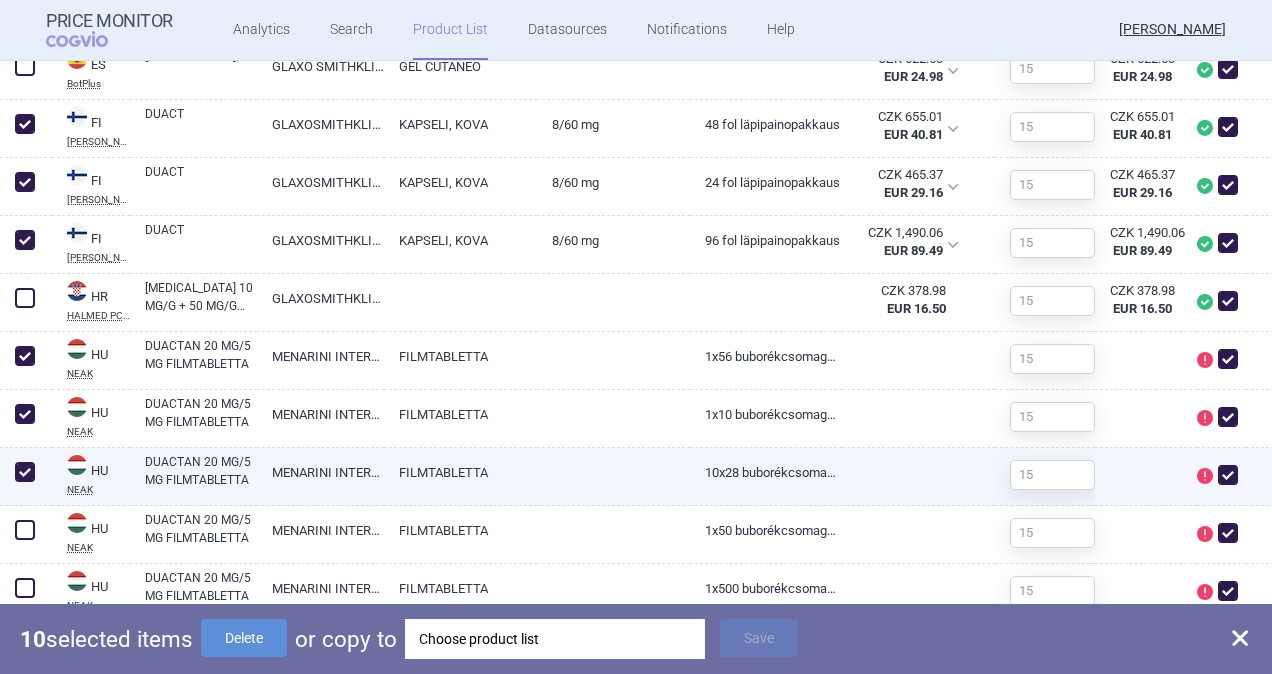 checkbox on "true" 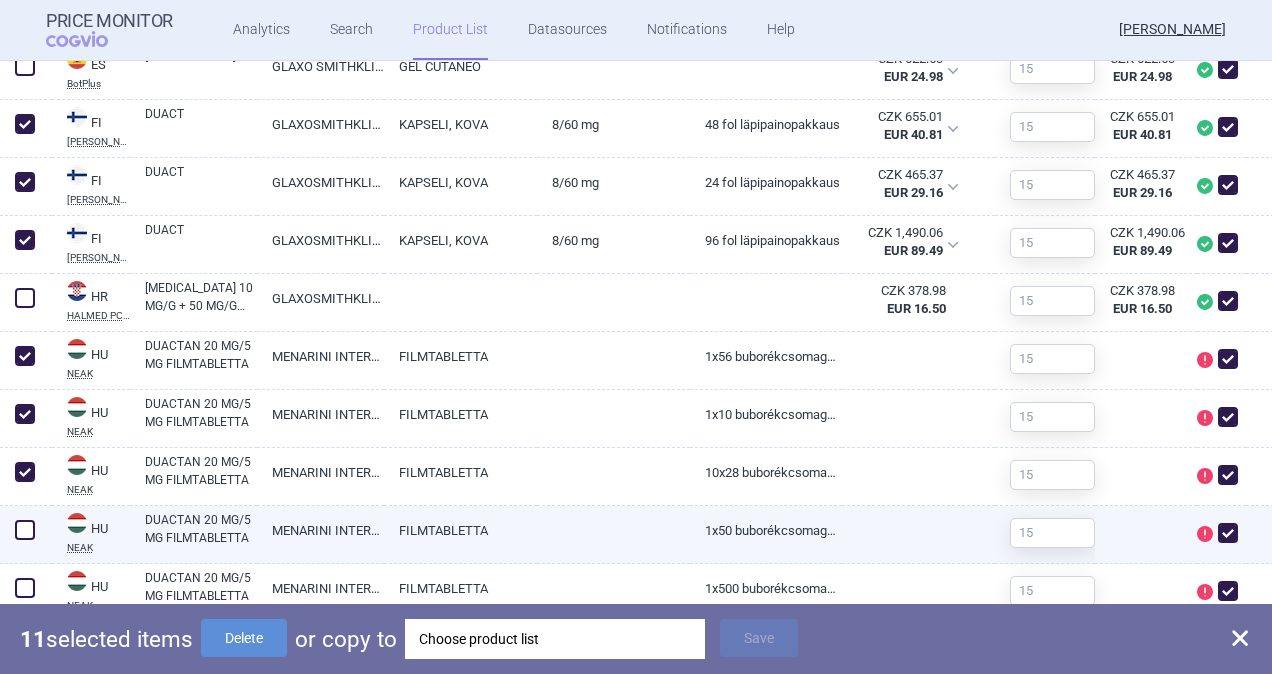 click at bounding box center [25, 530] 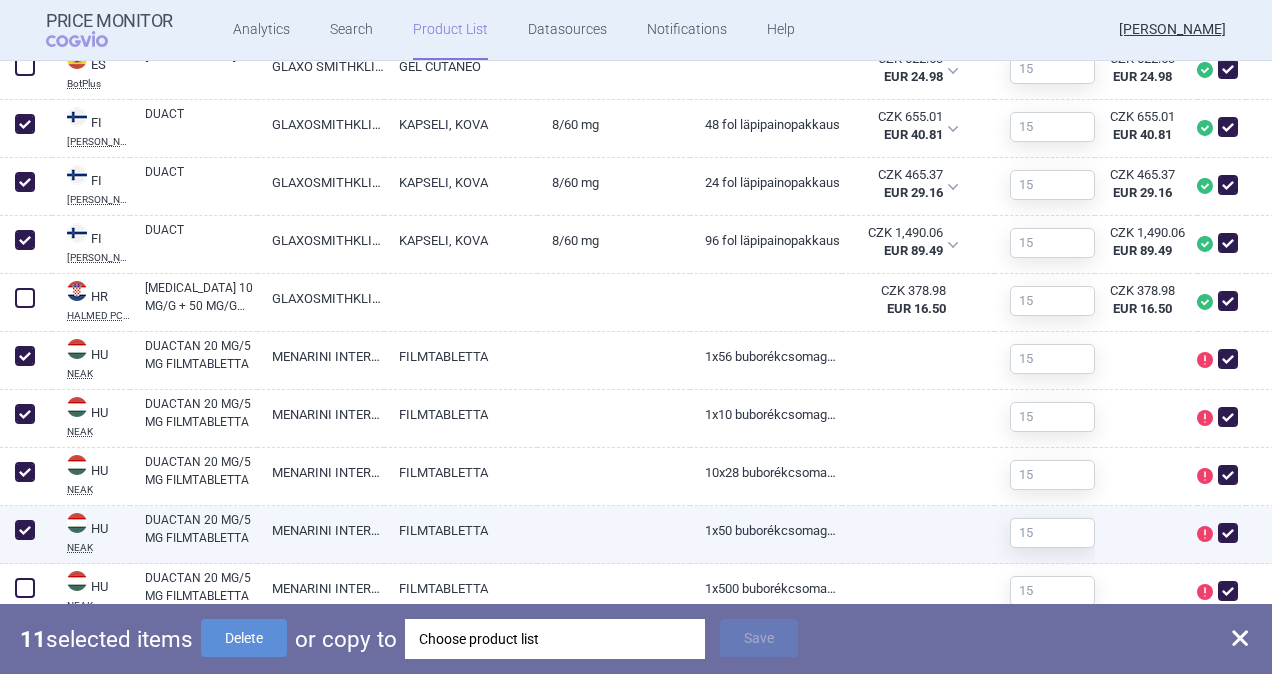 checkbox on "true" 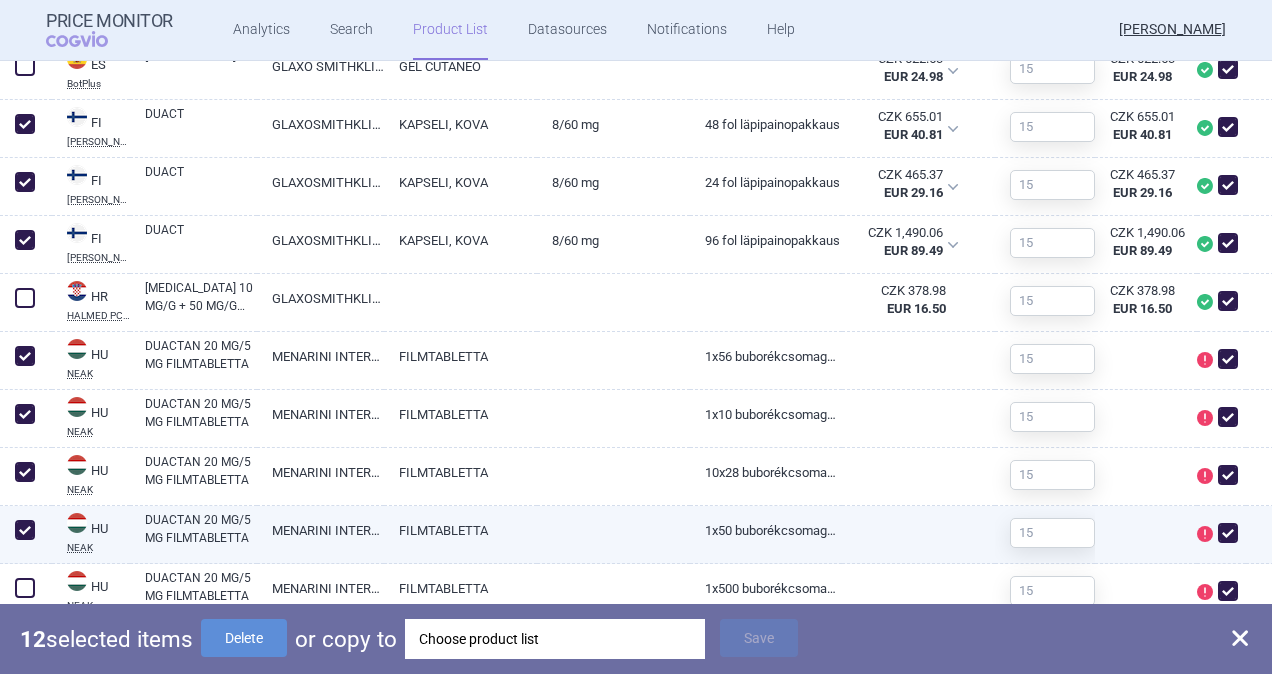 drag, startPoint x: 20, startPoint y: 584, endPoint x: 39, endPoint y: 562, distance: 29.068884 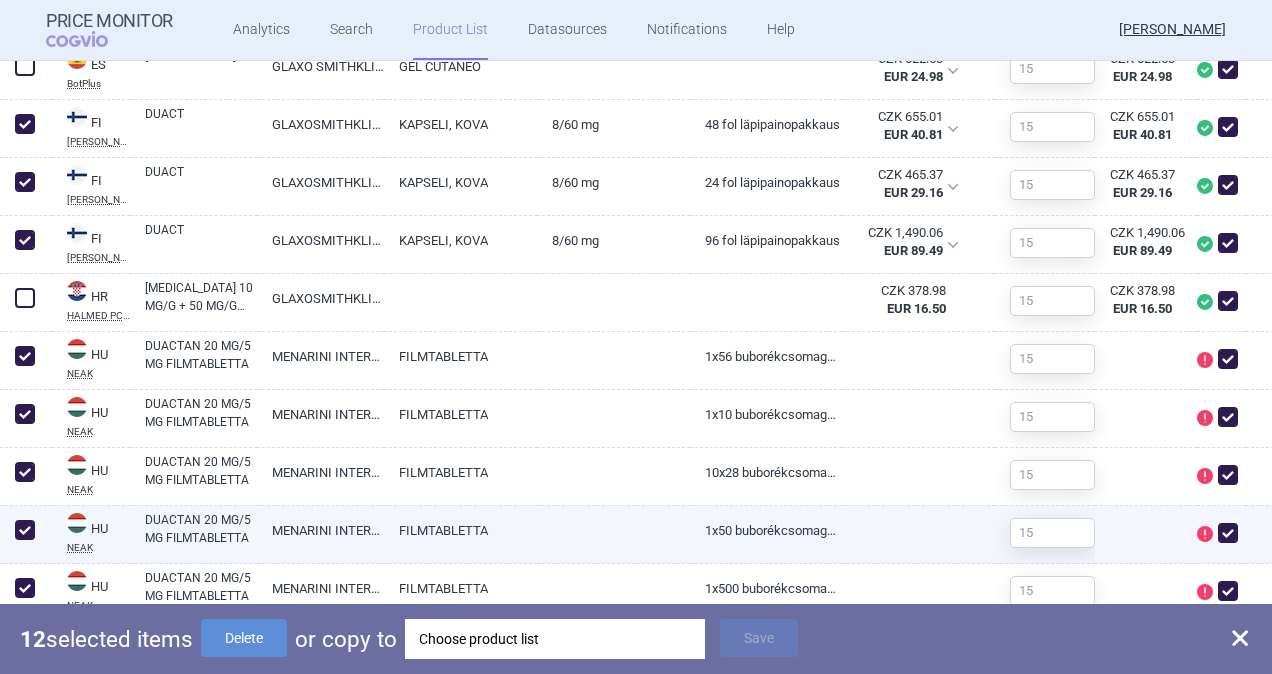 checkbox on "true" 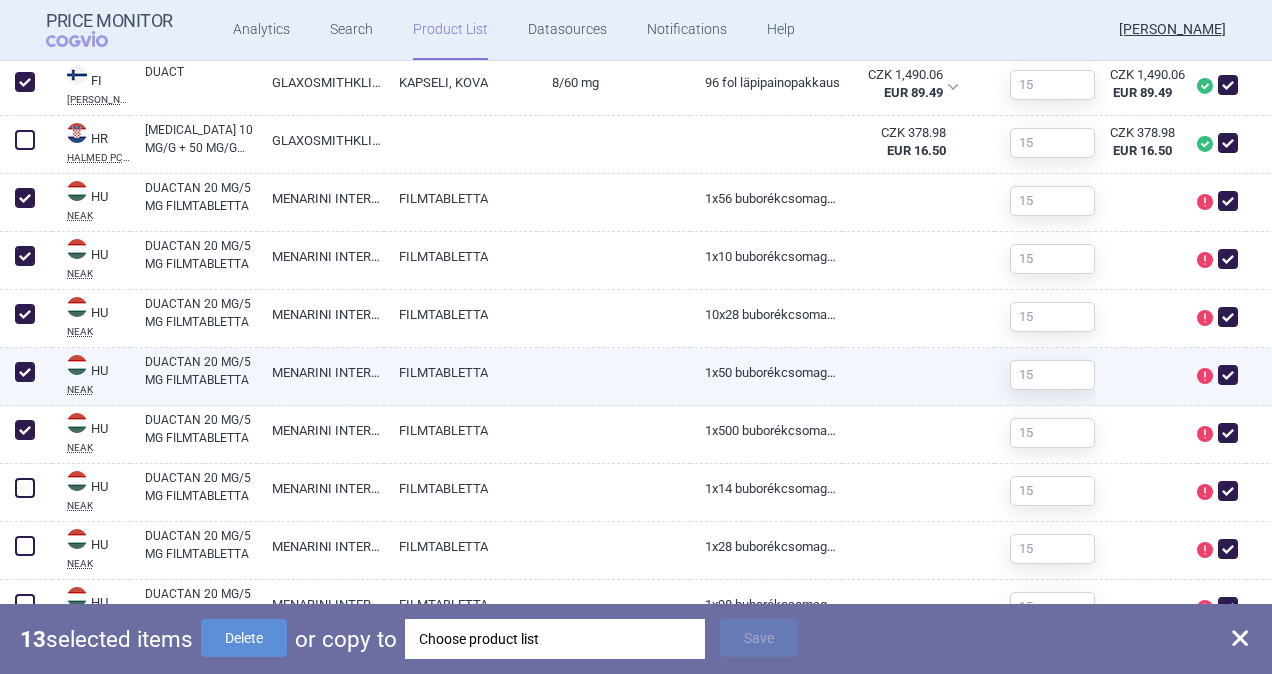 scroll, scrollTop: 1500, scrollLeft: 0, axis: vertical 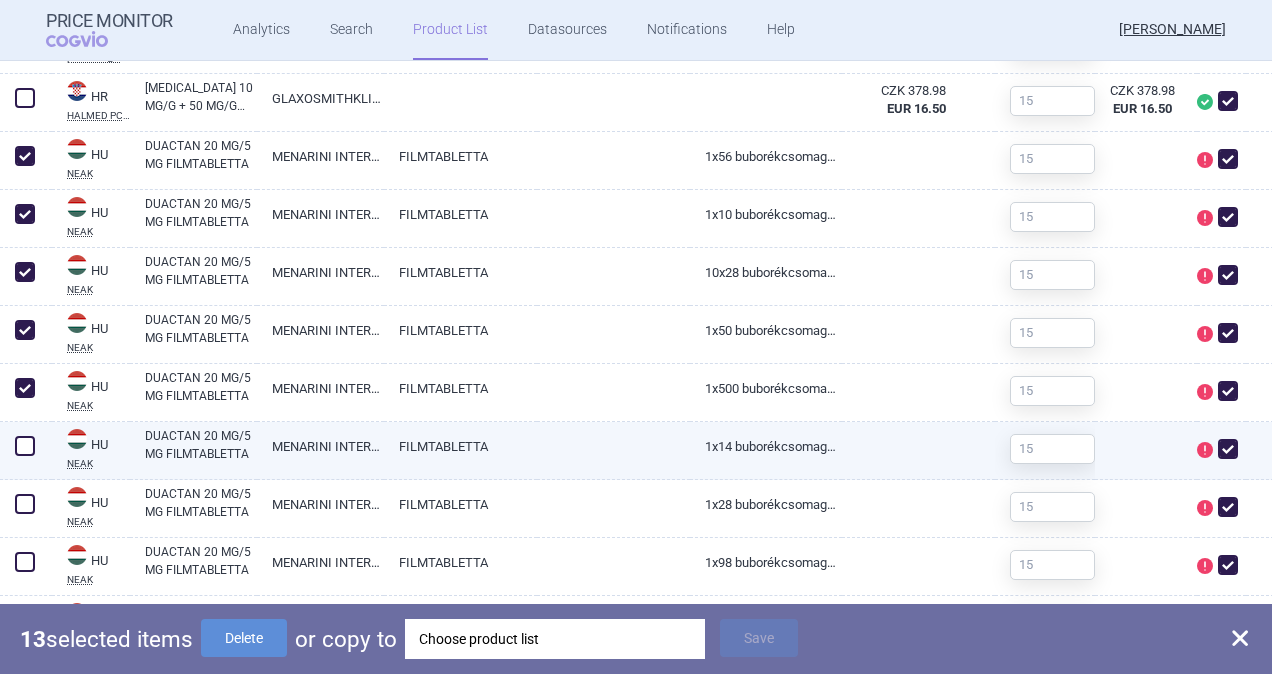 click at bounding box center (25, 446) 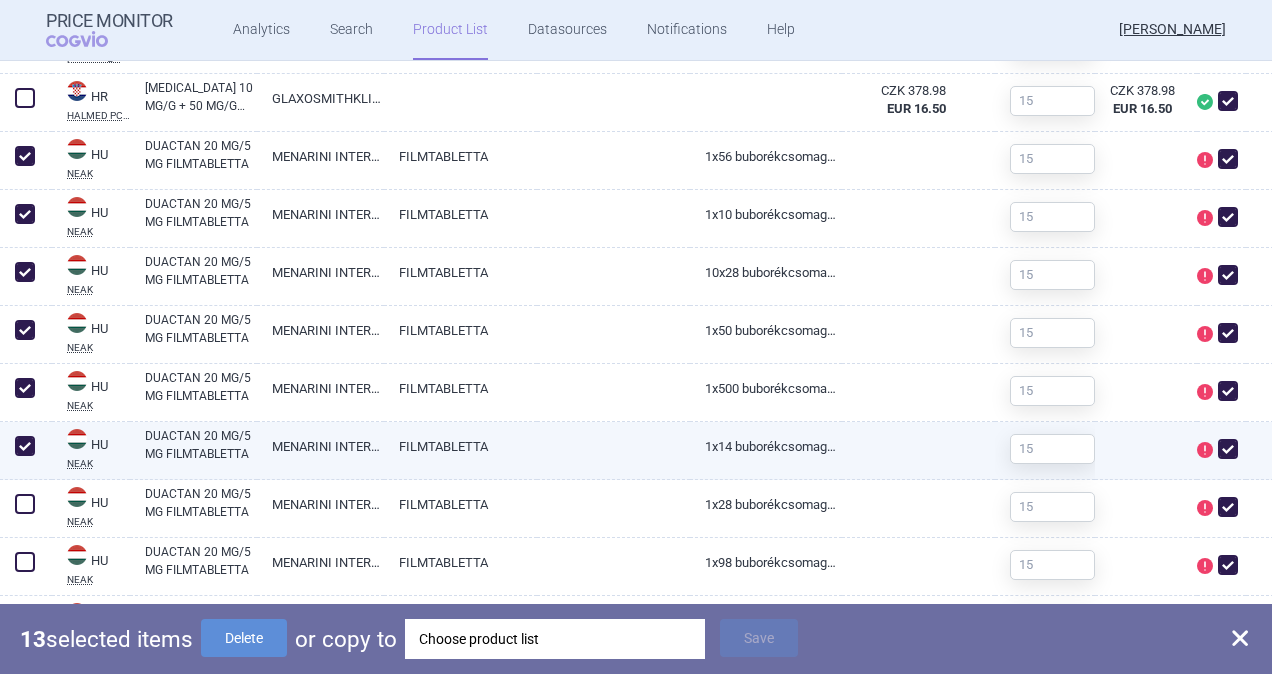 checkbox on "true" 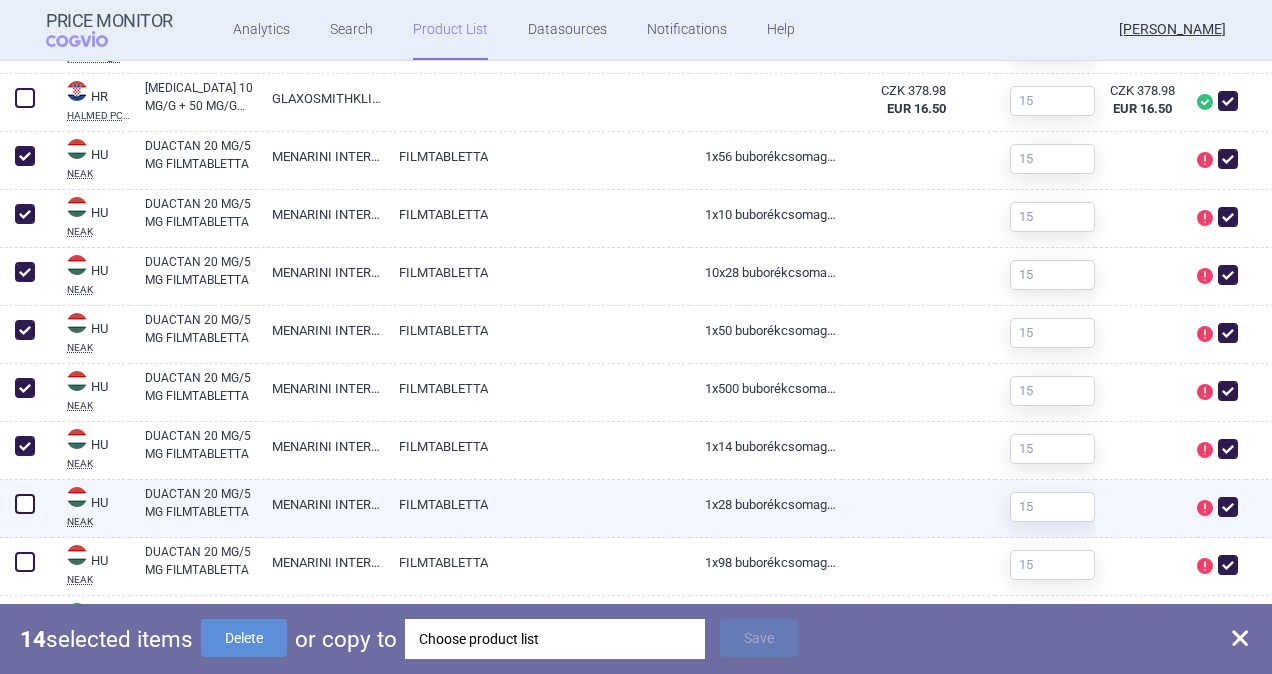 click at bounding box center [25, 504] 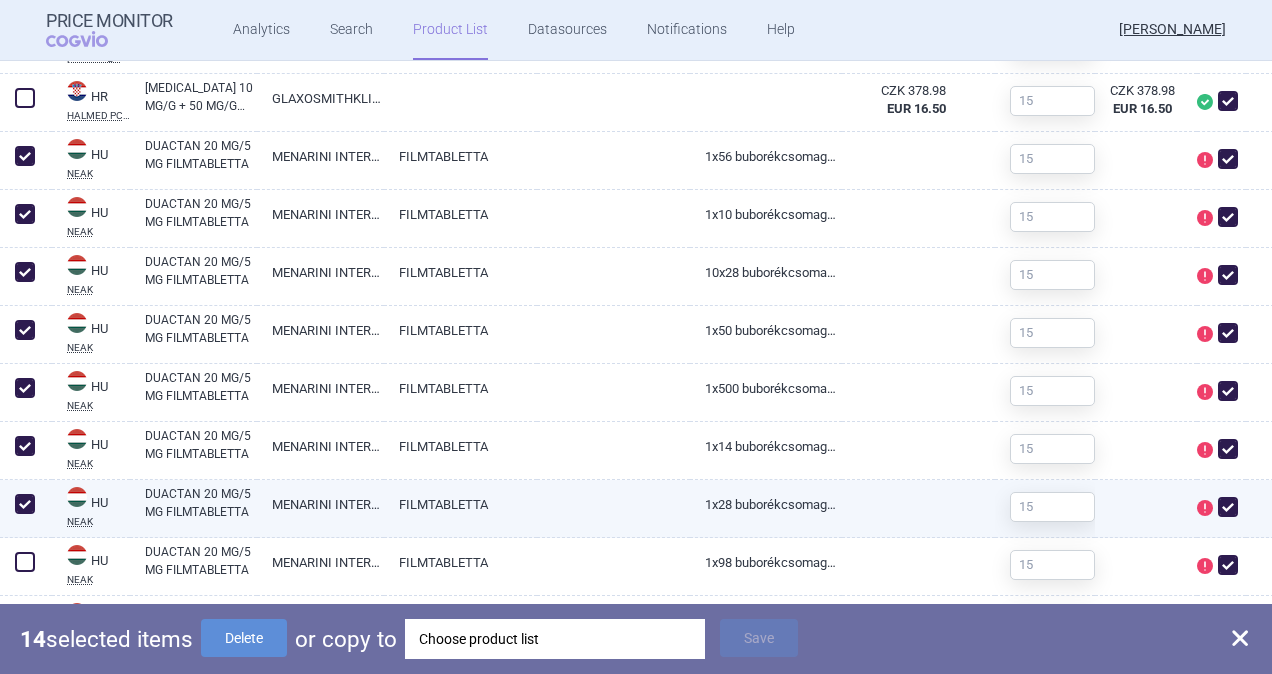 checkbox on "true" 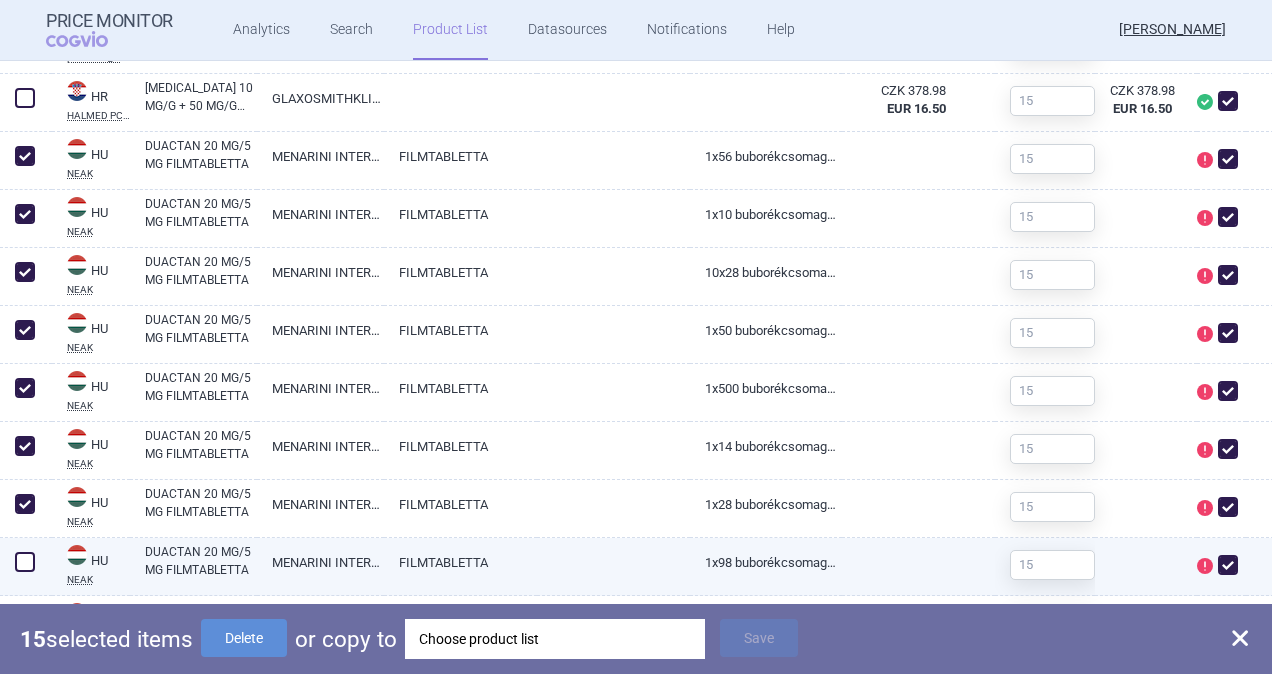 click at bounding box center (25, 562) 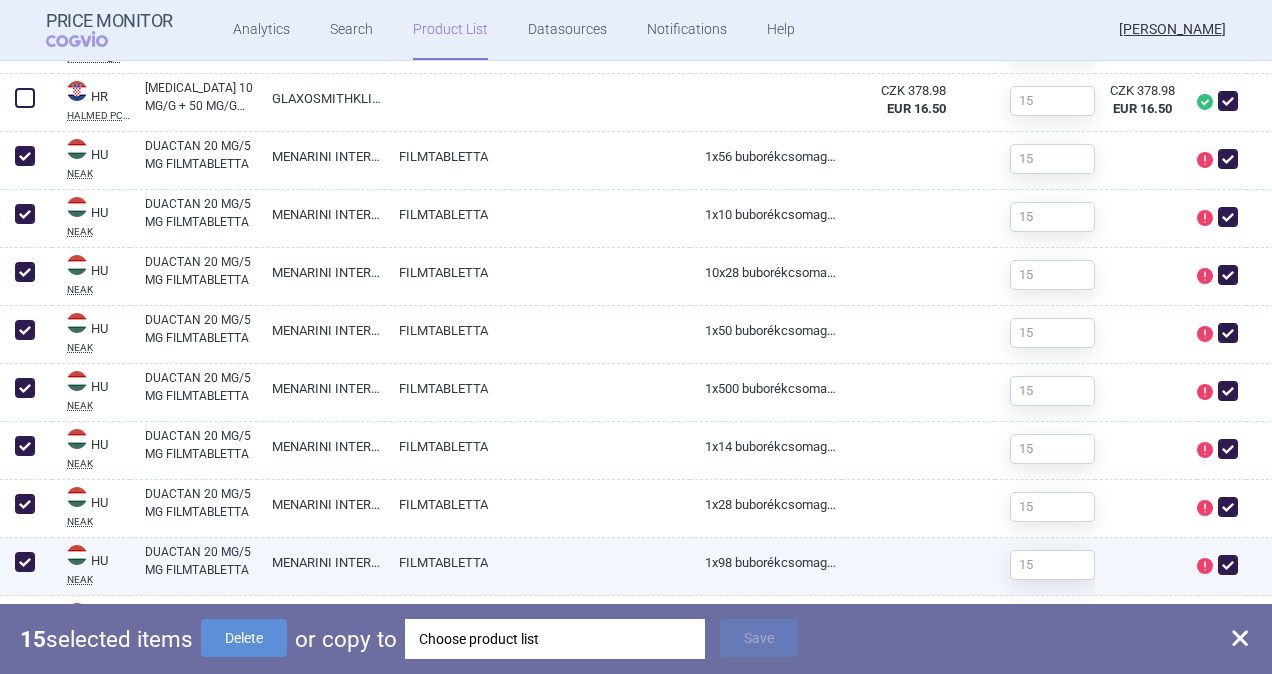 checkbox on "true" 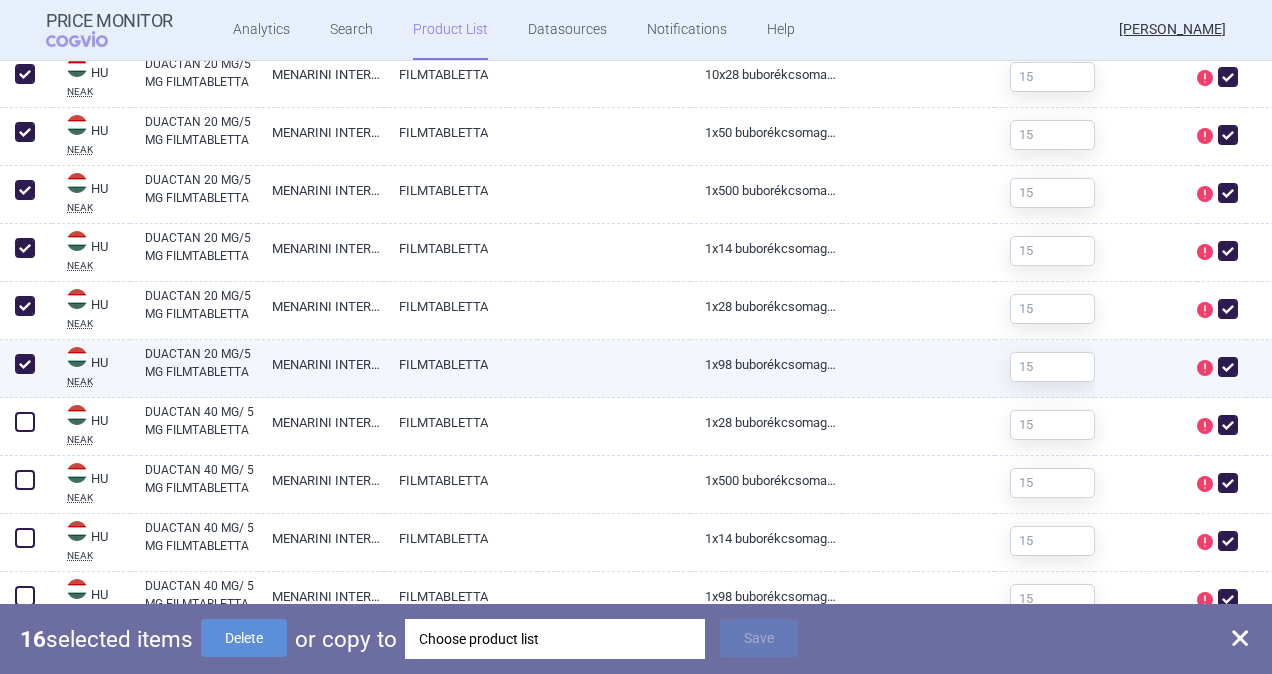 scroll, scrollTop: 1700, scrollLeft: 0, axis: vertical 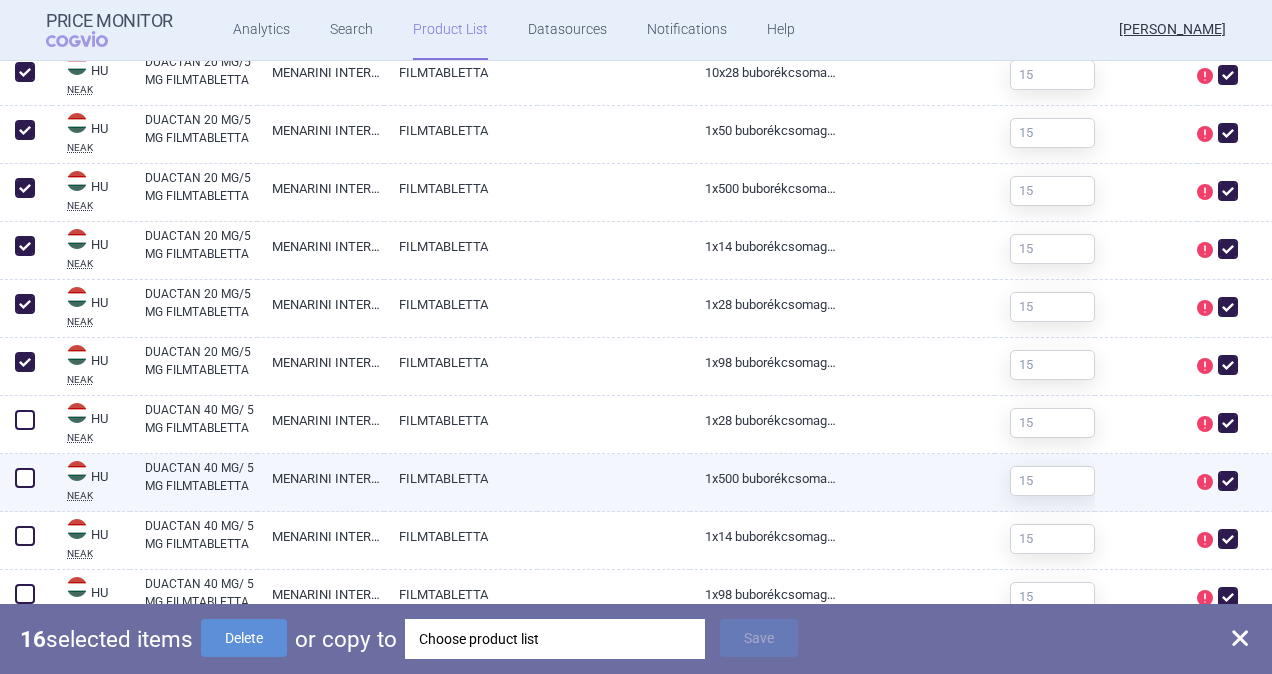 drag, startPoint x: 25, startPoint y: 419, endPoint x: 18, endPoint y: 466, distance: 47.518417 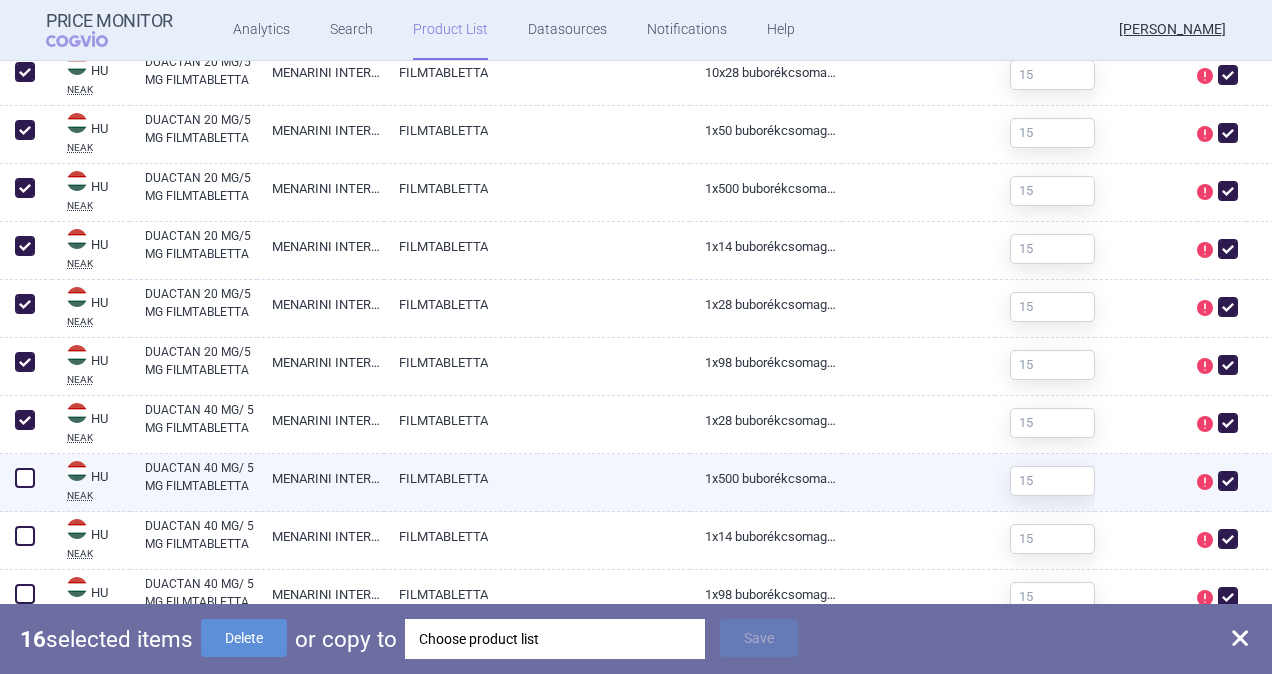 checkbox on "true" 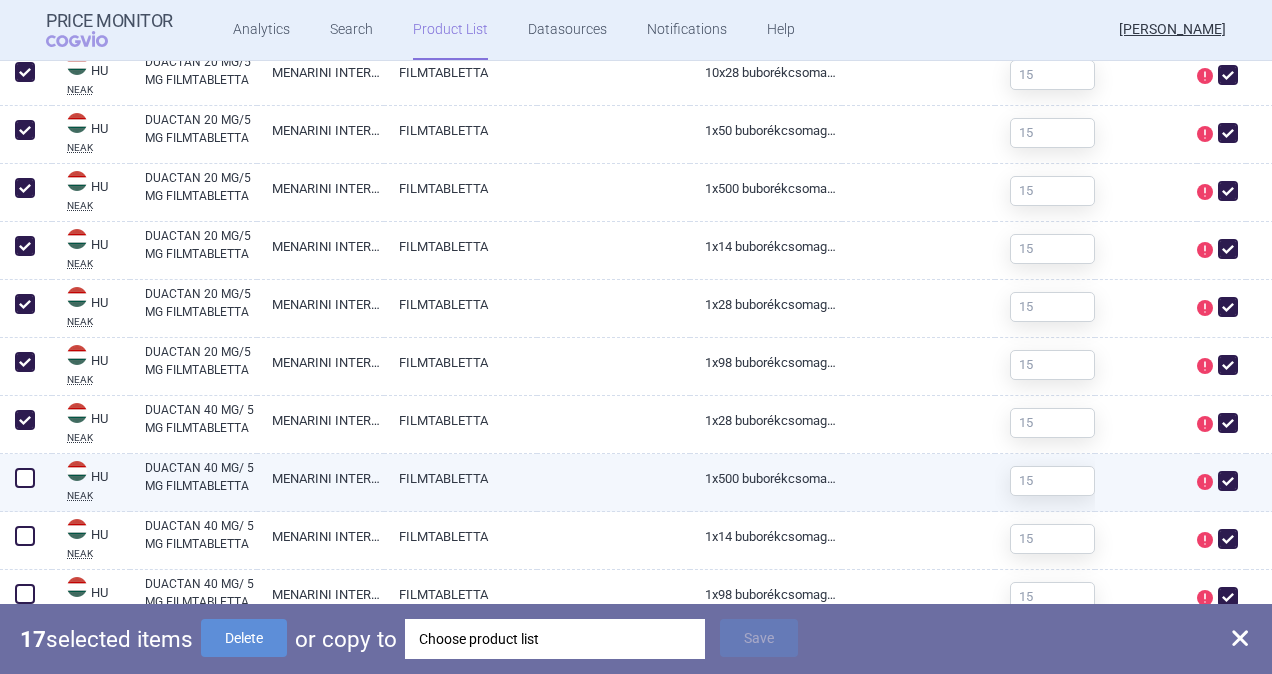 click at bounding box center [25, 478] 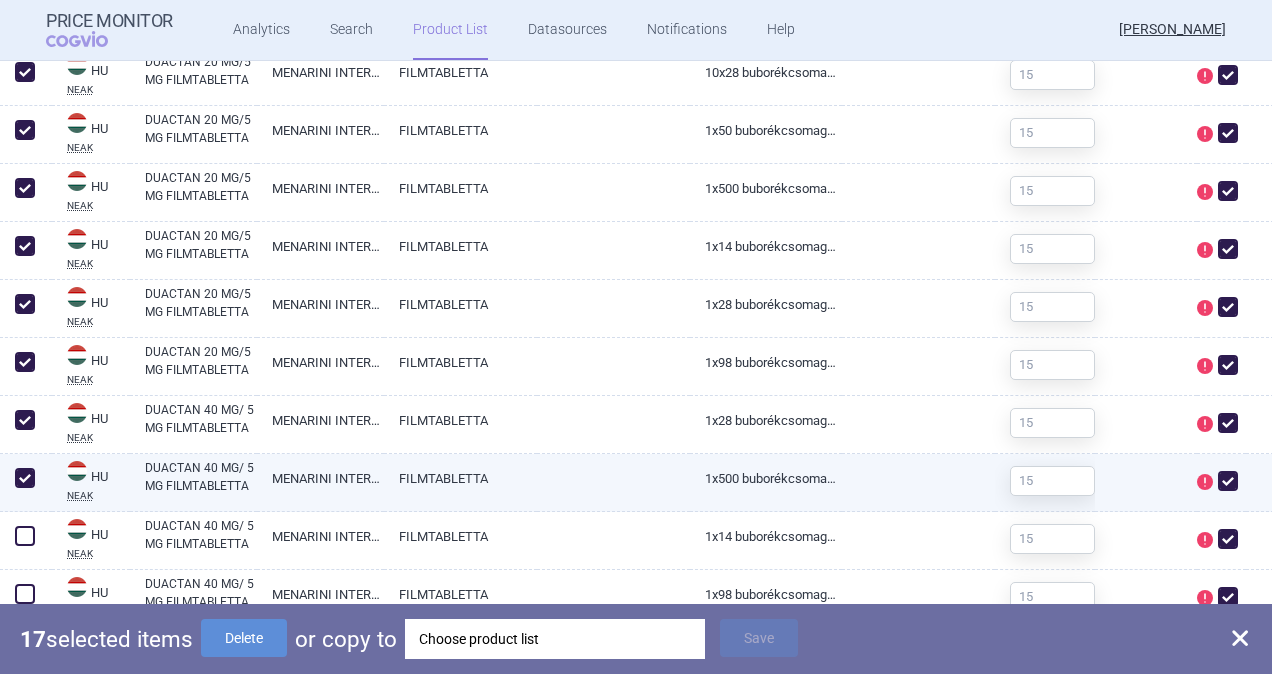 checkbox on "true" 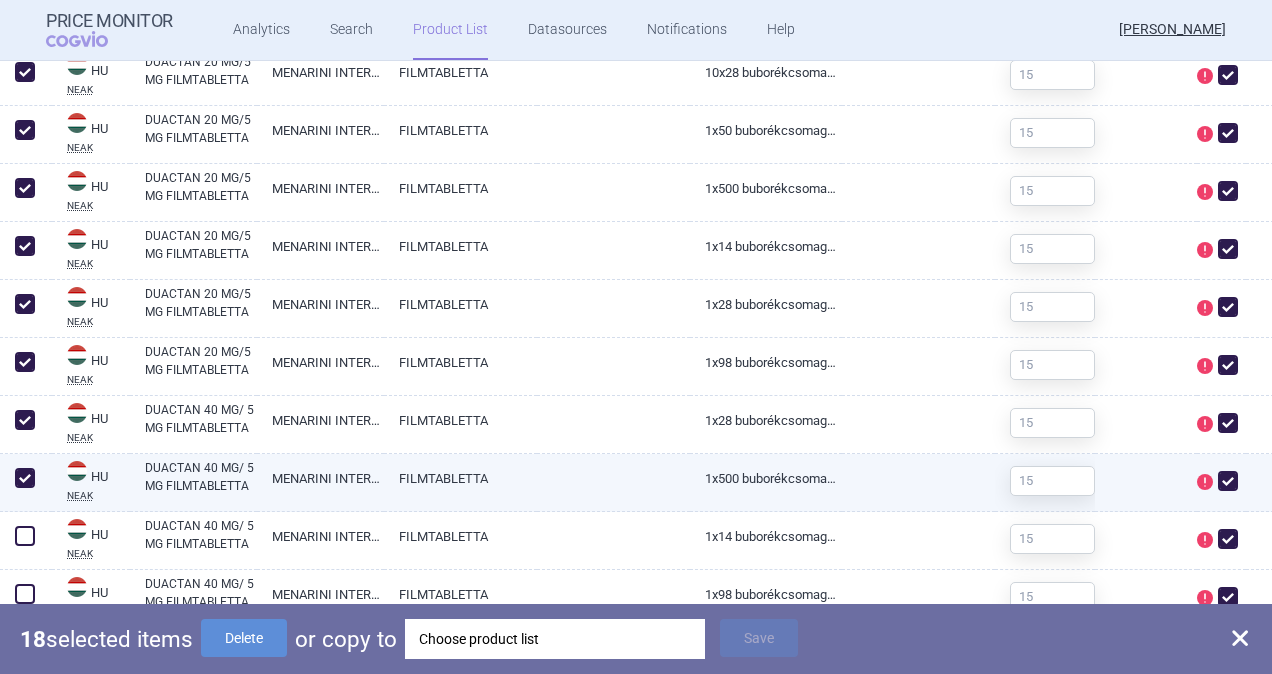 scroll, scrollTop: 1800, scrollLeft: 0, axis: vertical 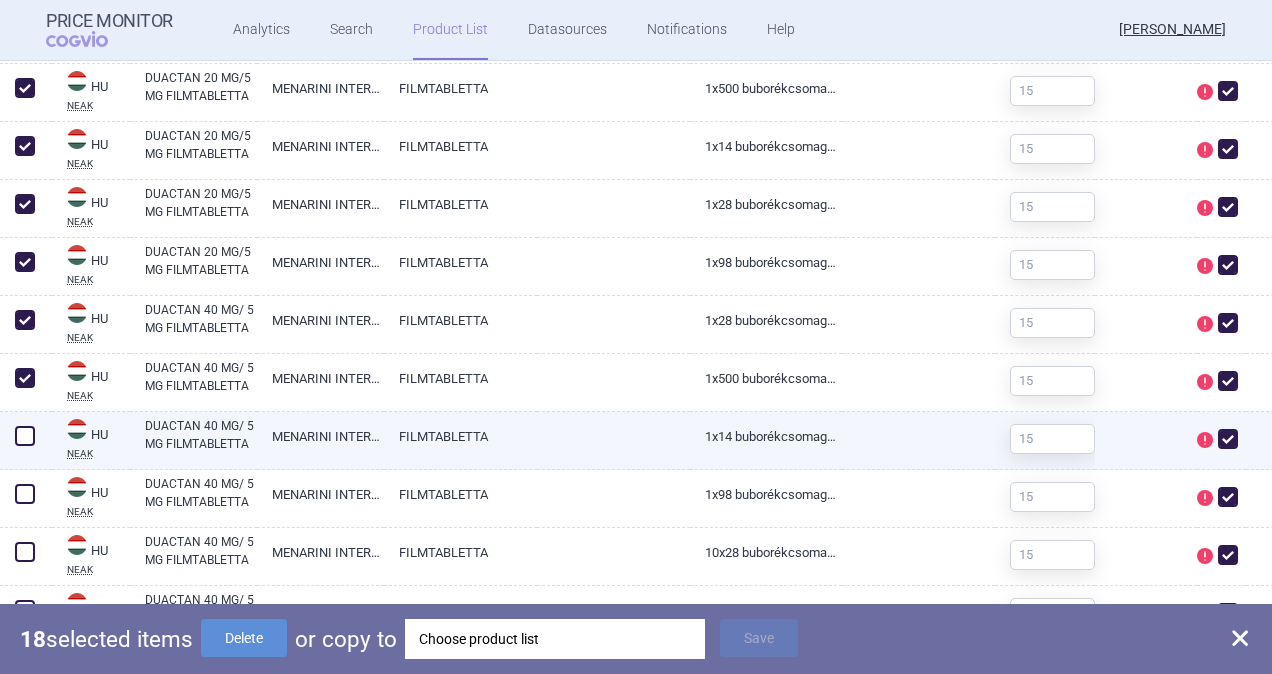 click at bounding box center [25, 436] 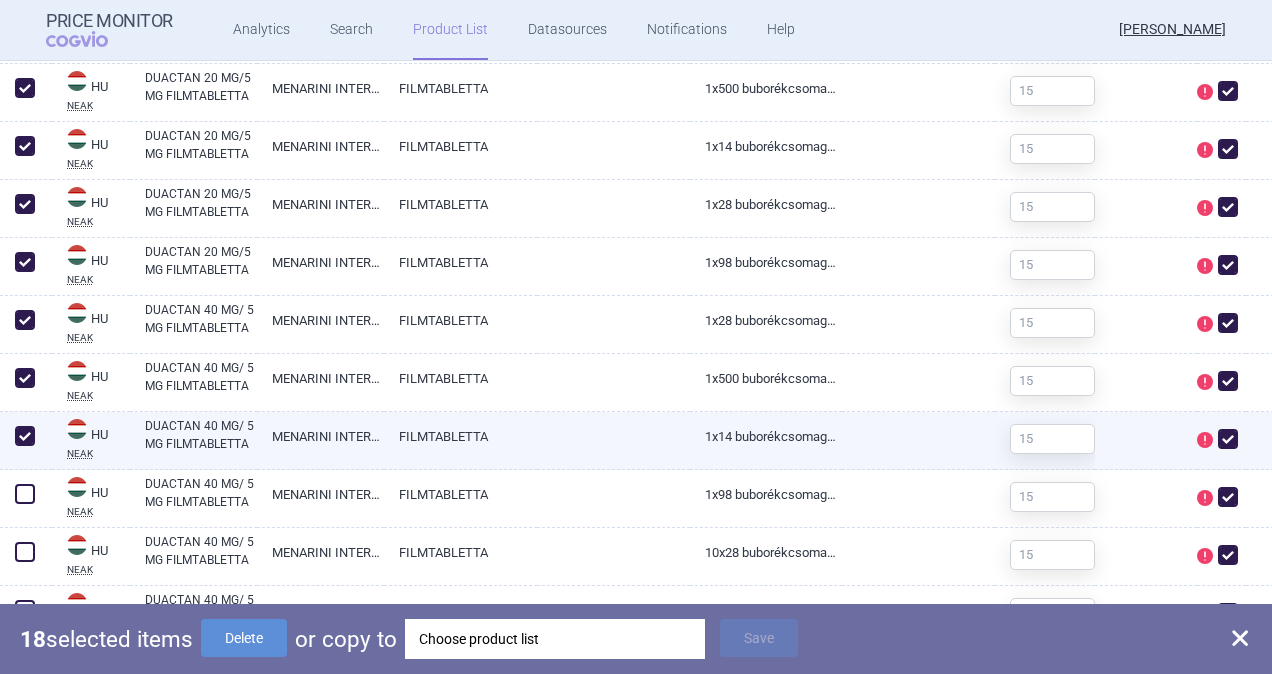 checkbox on "true" 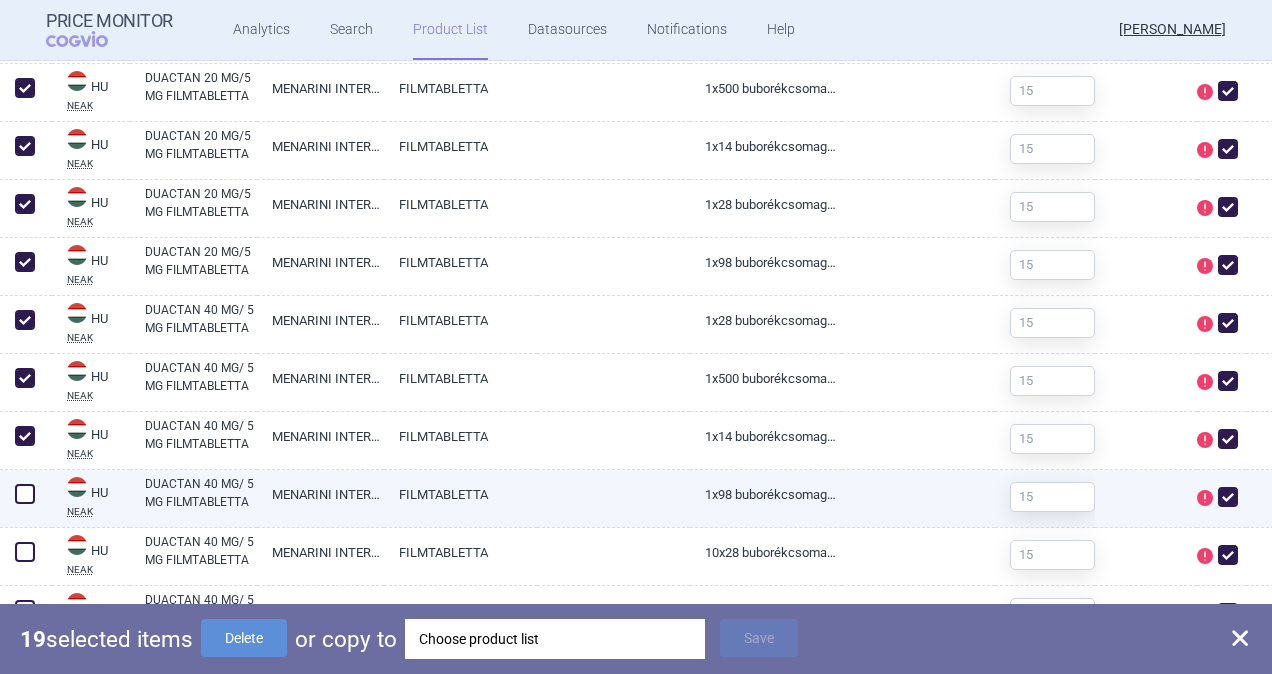 click at bounding box center [25, 494] 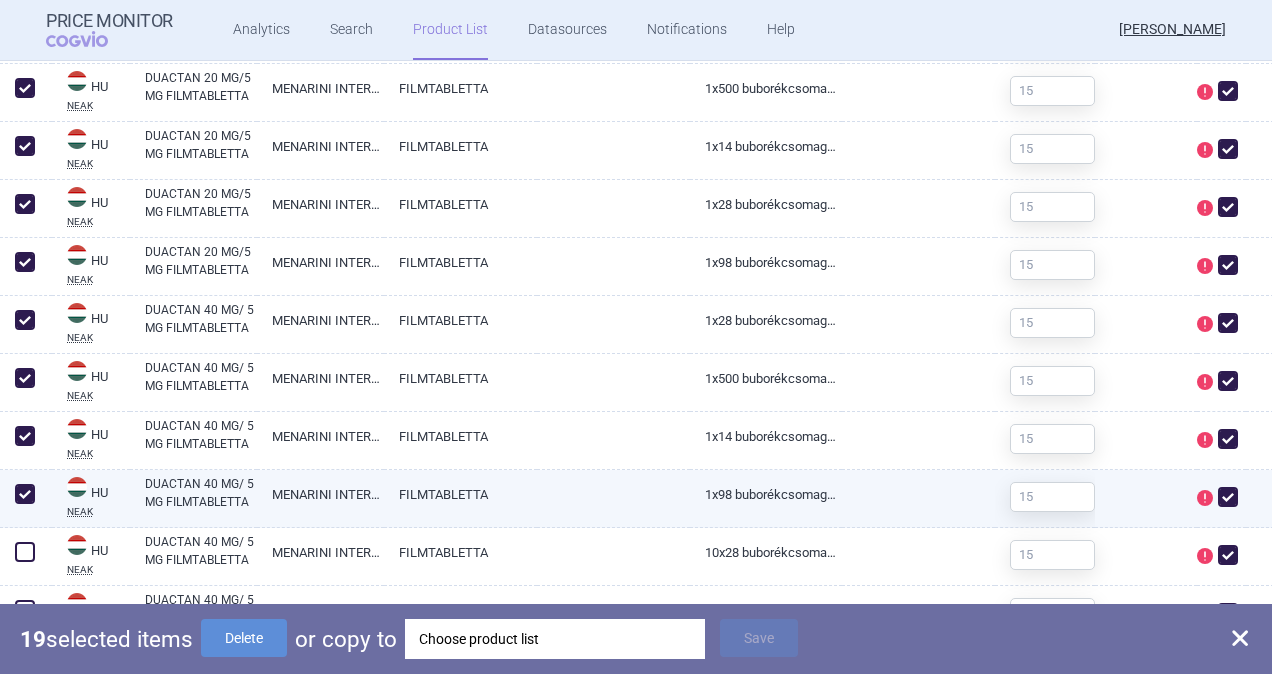 checkbox on "true" 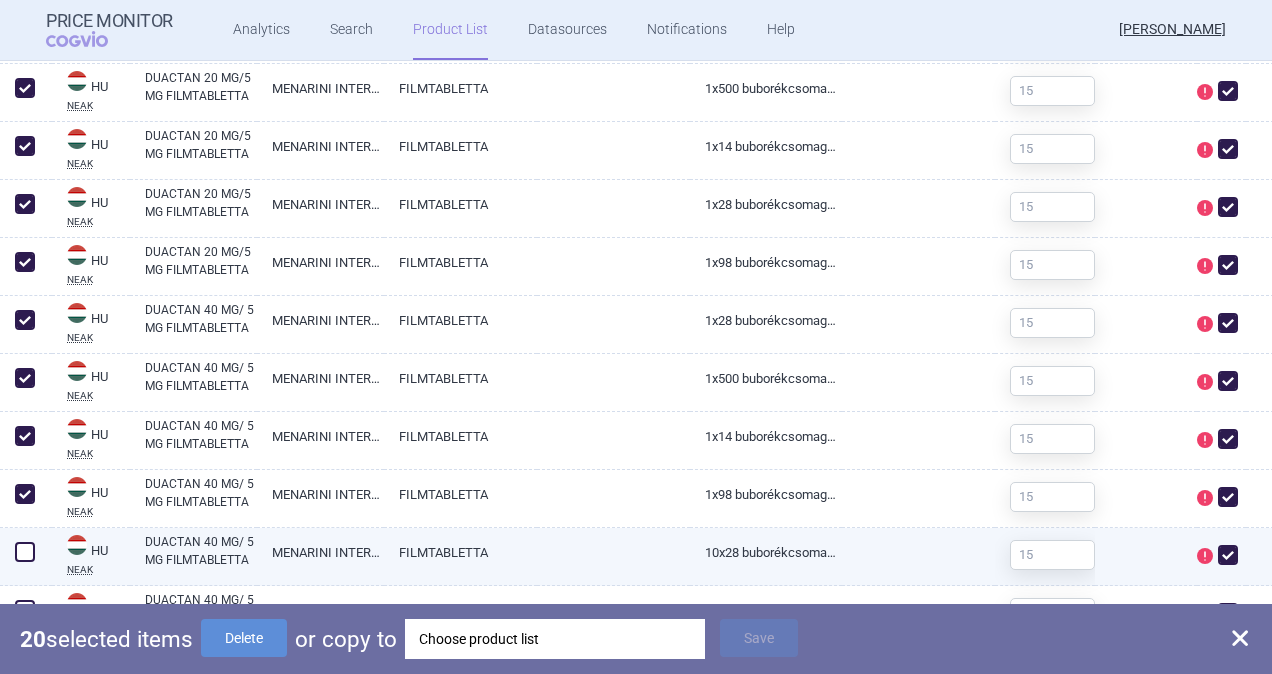 click at bounding box center (25, 552) 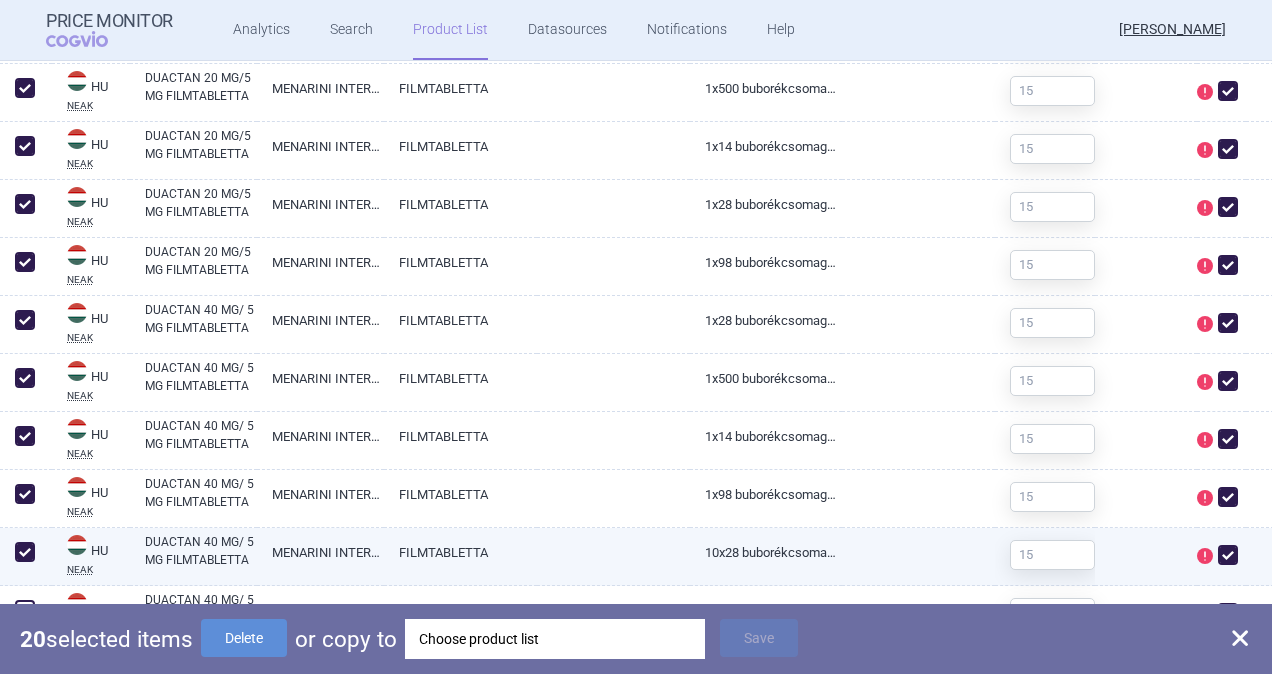 checkbox on "true" 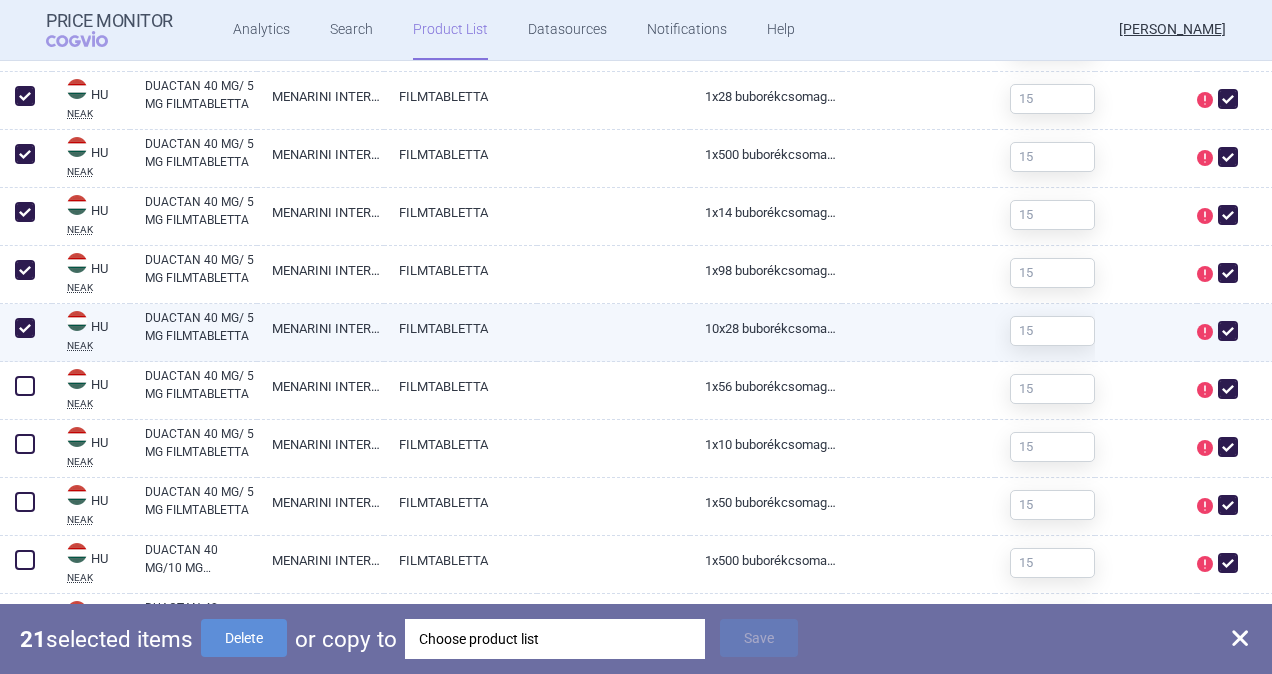 scroll, scrollTop: 2100, scrollLeft: 0, axis: vertical 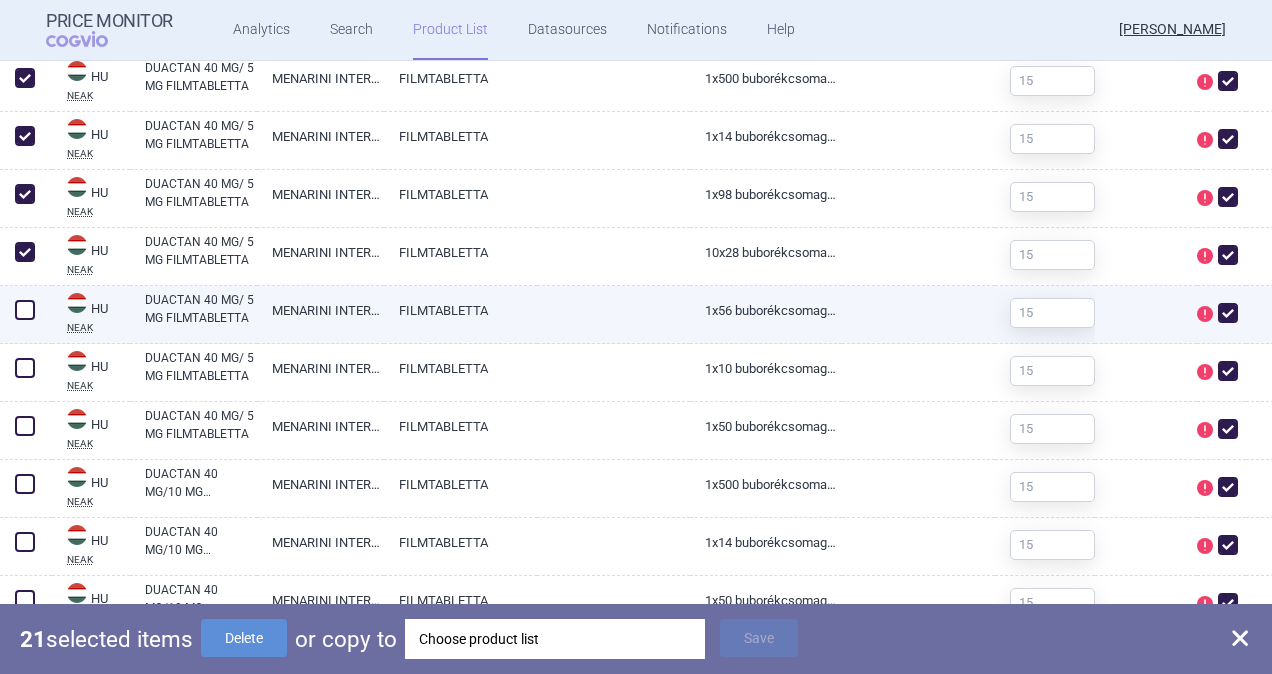 click at bounding box center (25, 310) 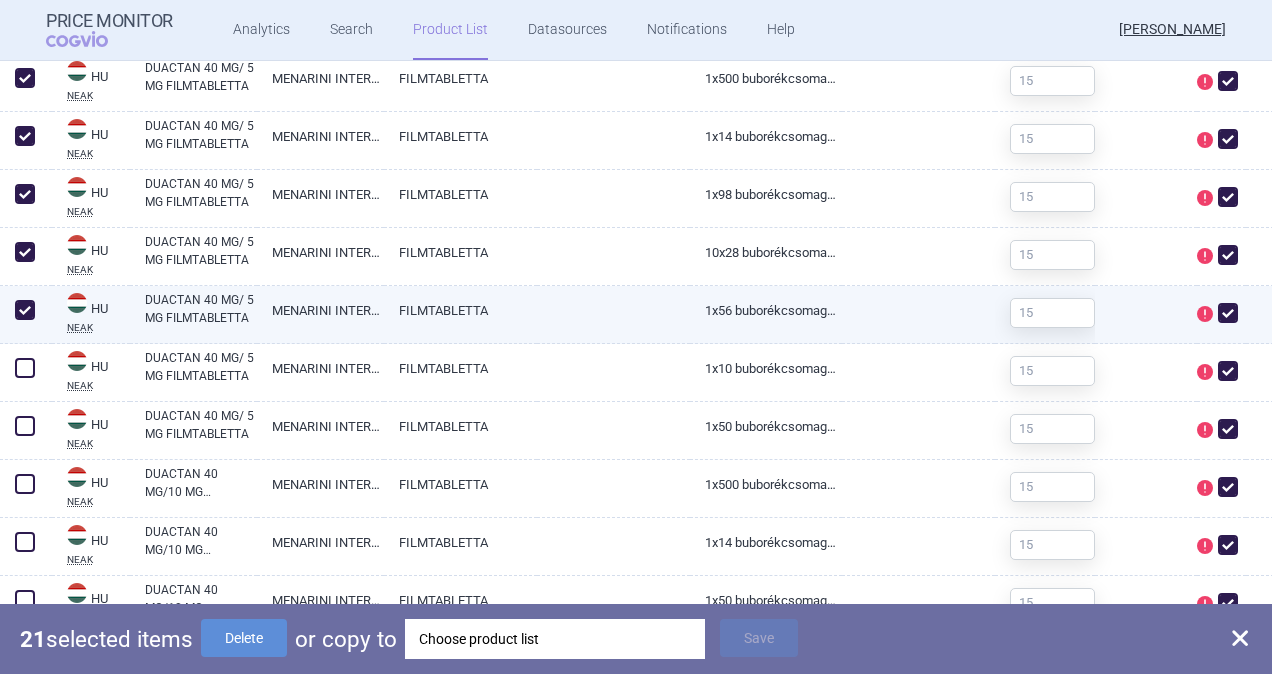 checkbox on "true" 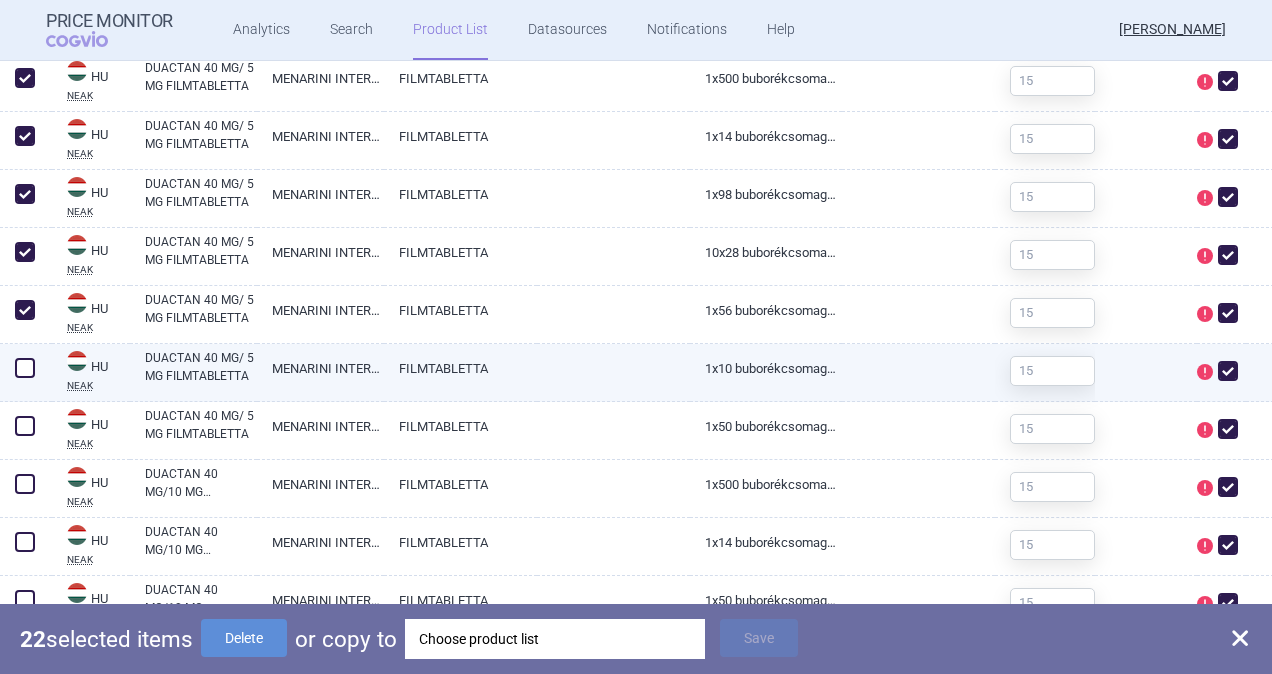 click at bounding box center [25, 368] 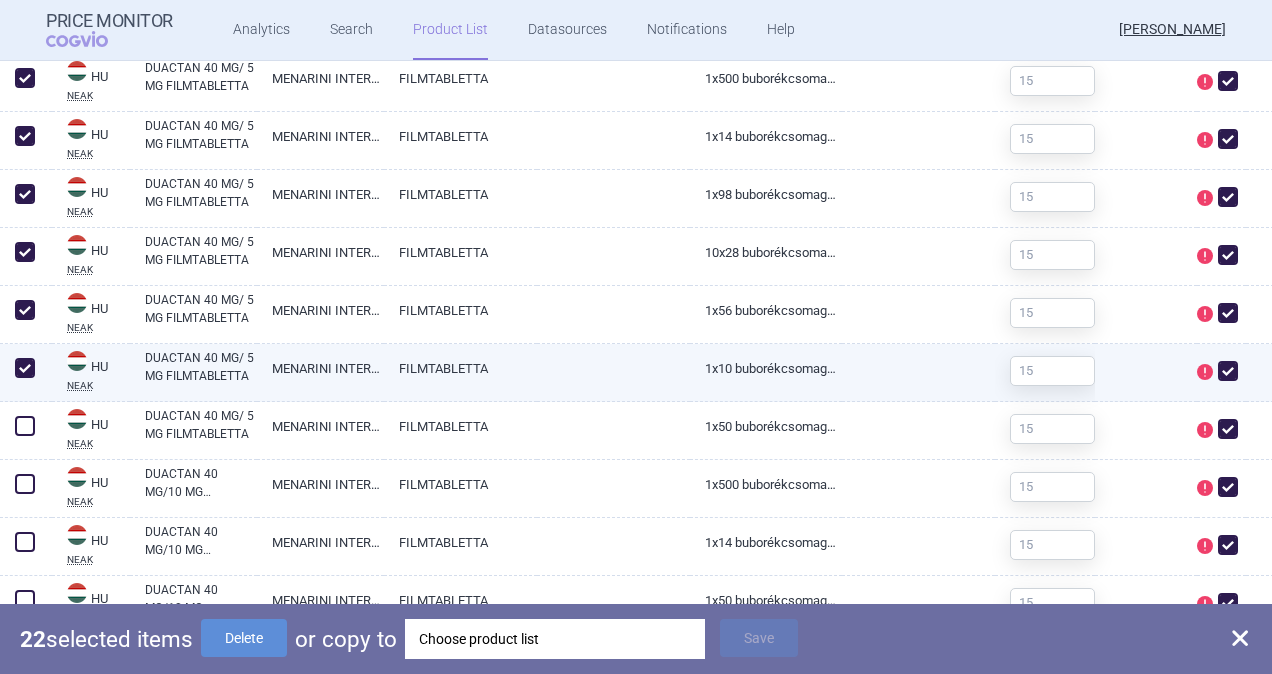checkbox on "true" 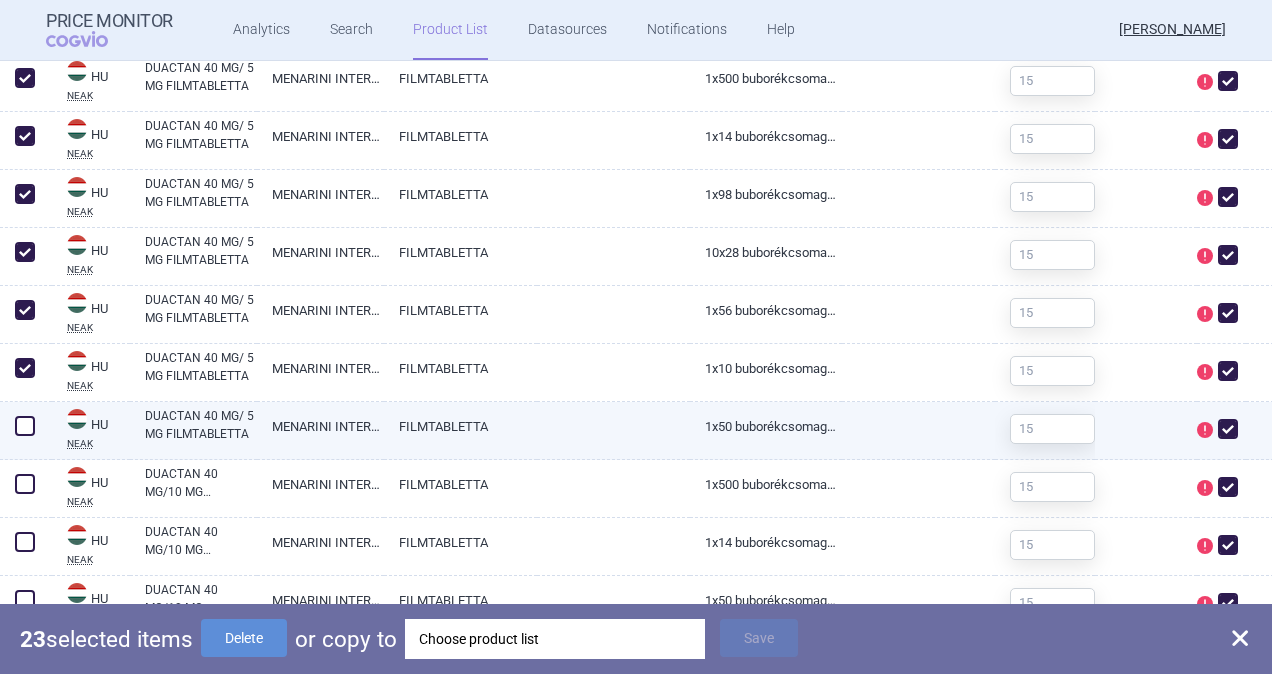 click at bounding box center (26, 431) 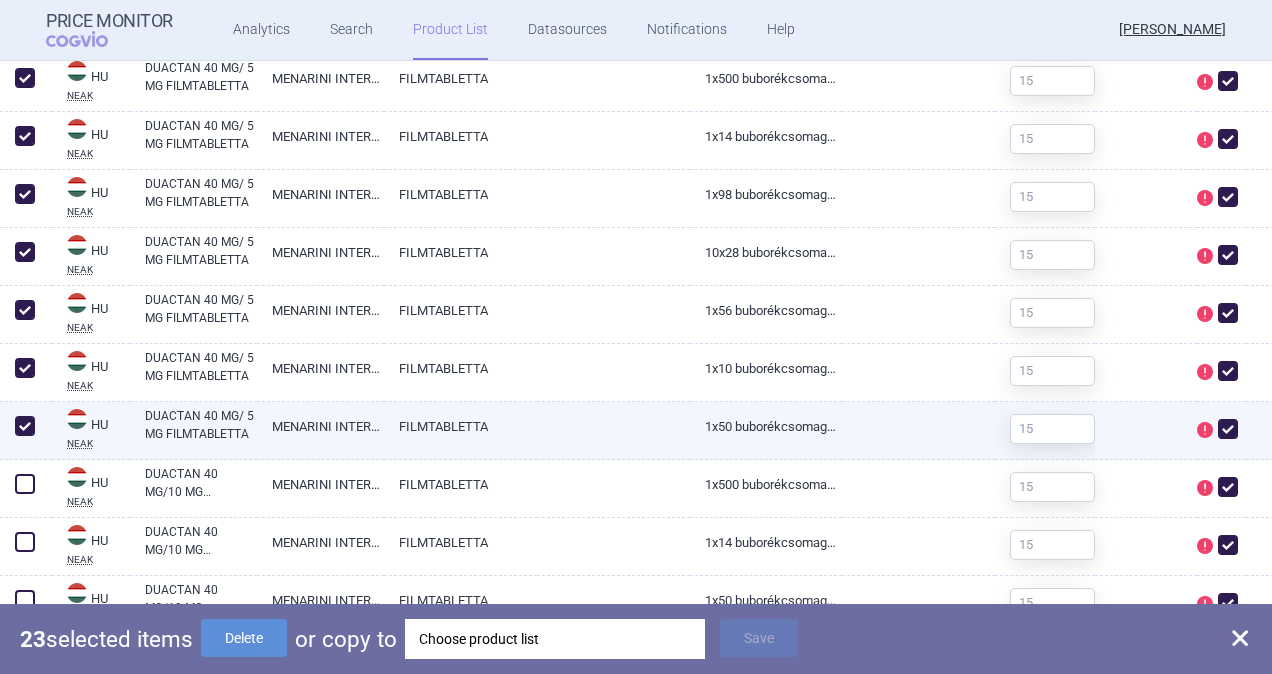 checkbox on "true" 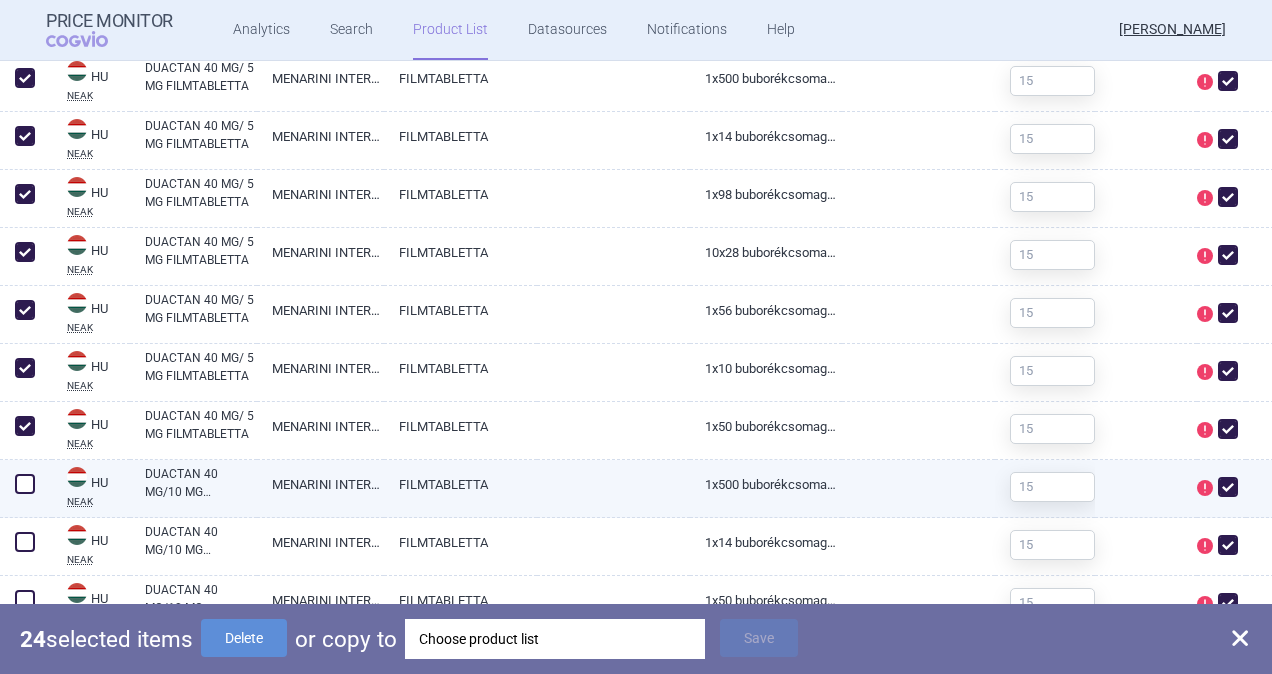 click at bounding box center [25, 484] 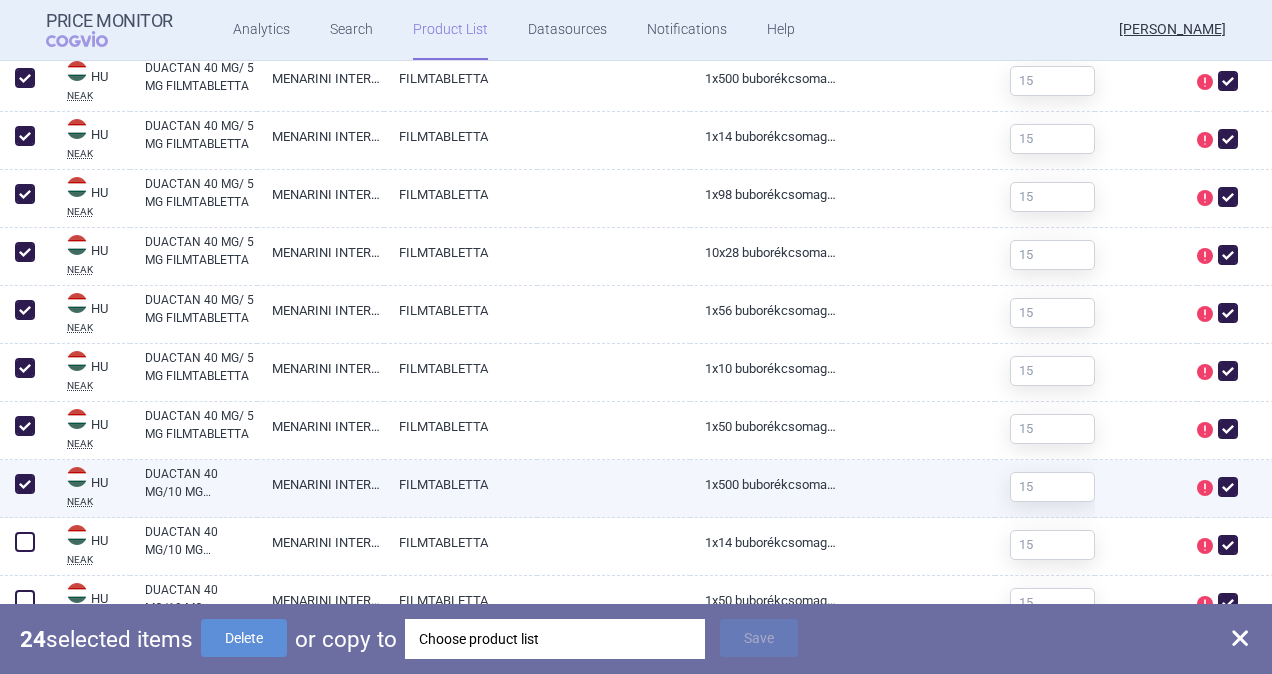 checkbox on "true" 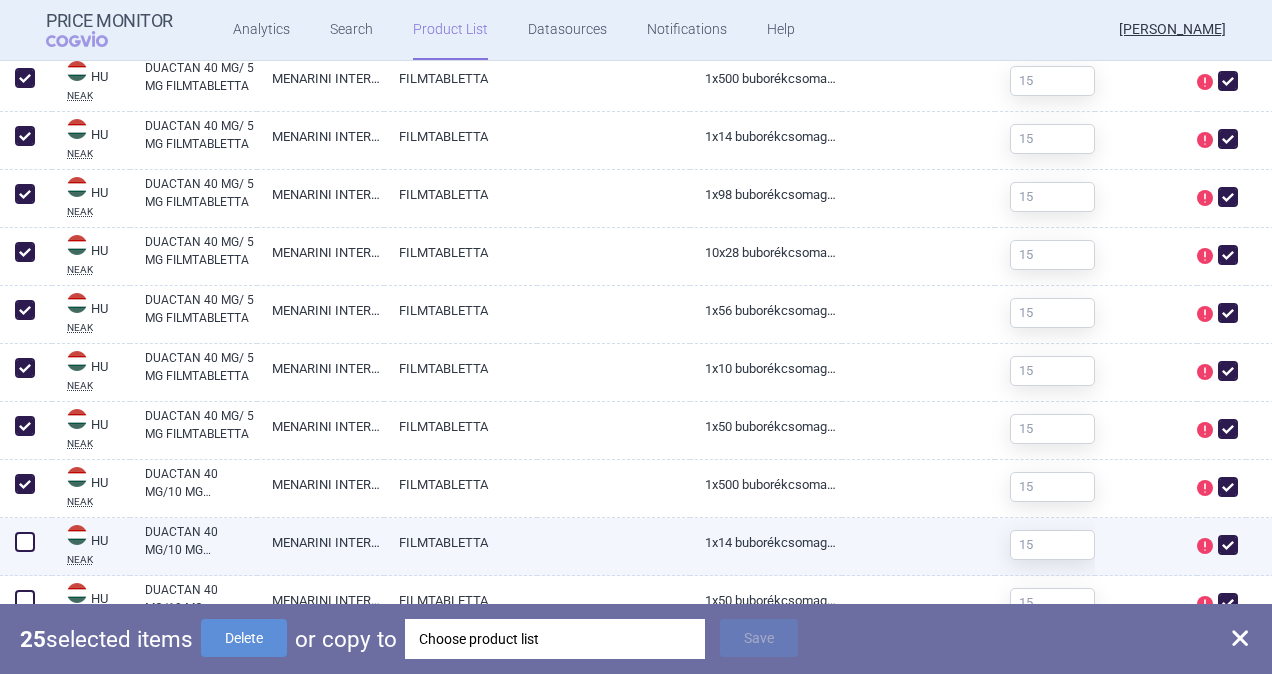 click at bounding box center [25, 542] 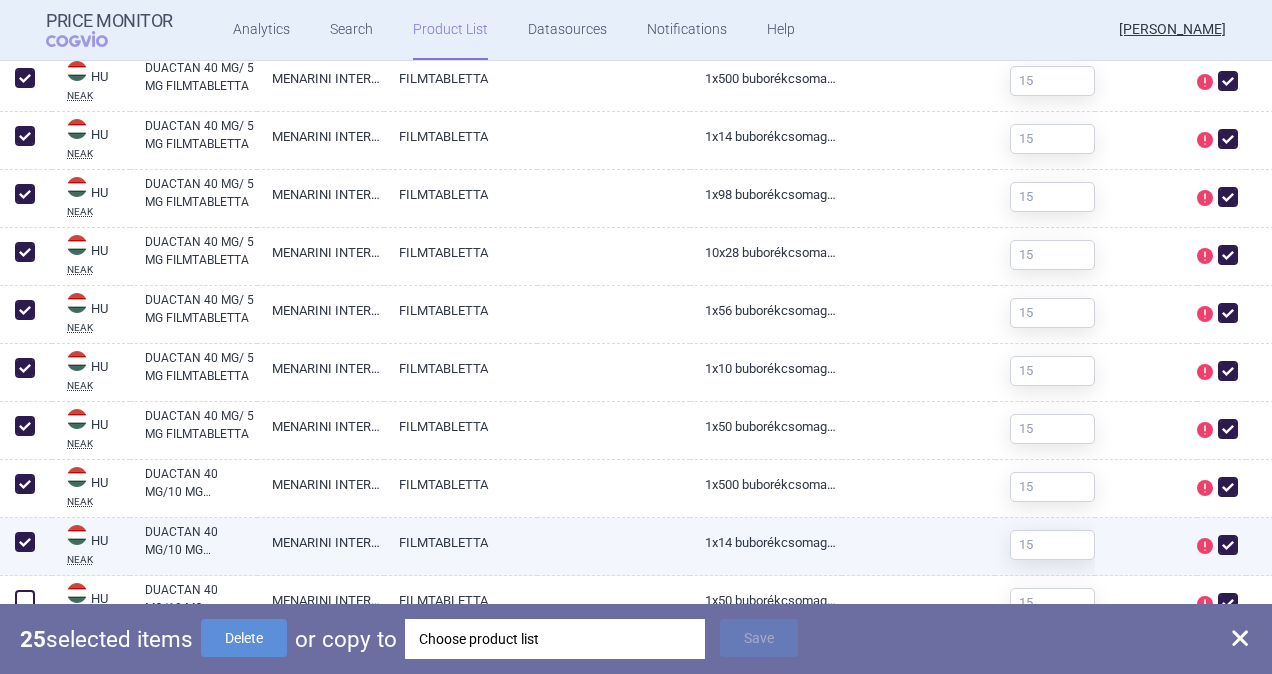 checkbox on "true" 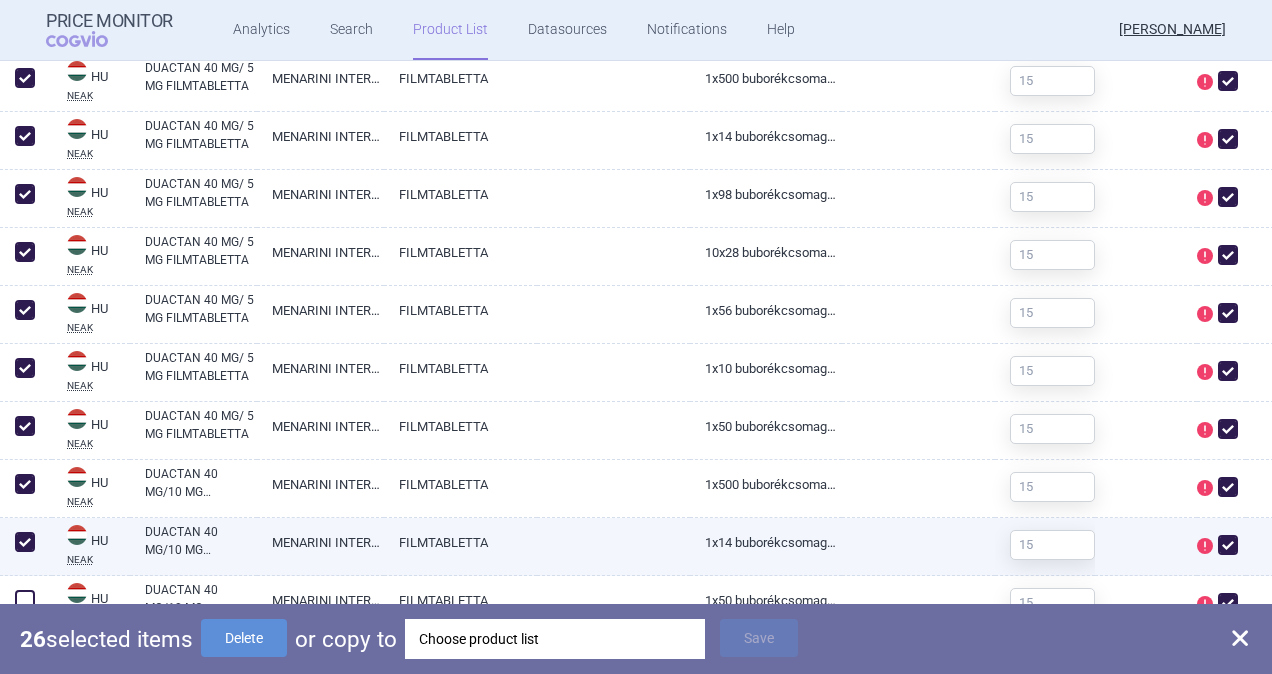 scroll, scrollTop: 2300, scrollLeft: 0, axis: vertical 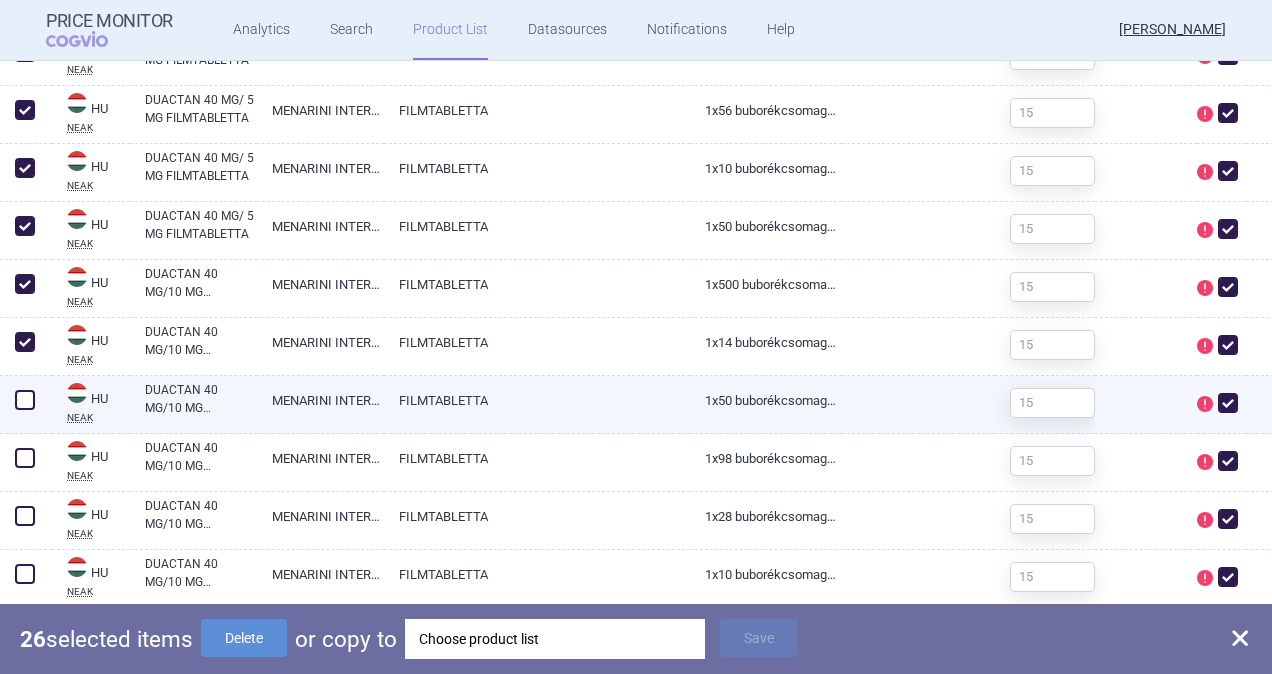 click at bounding box center (25, 400) 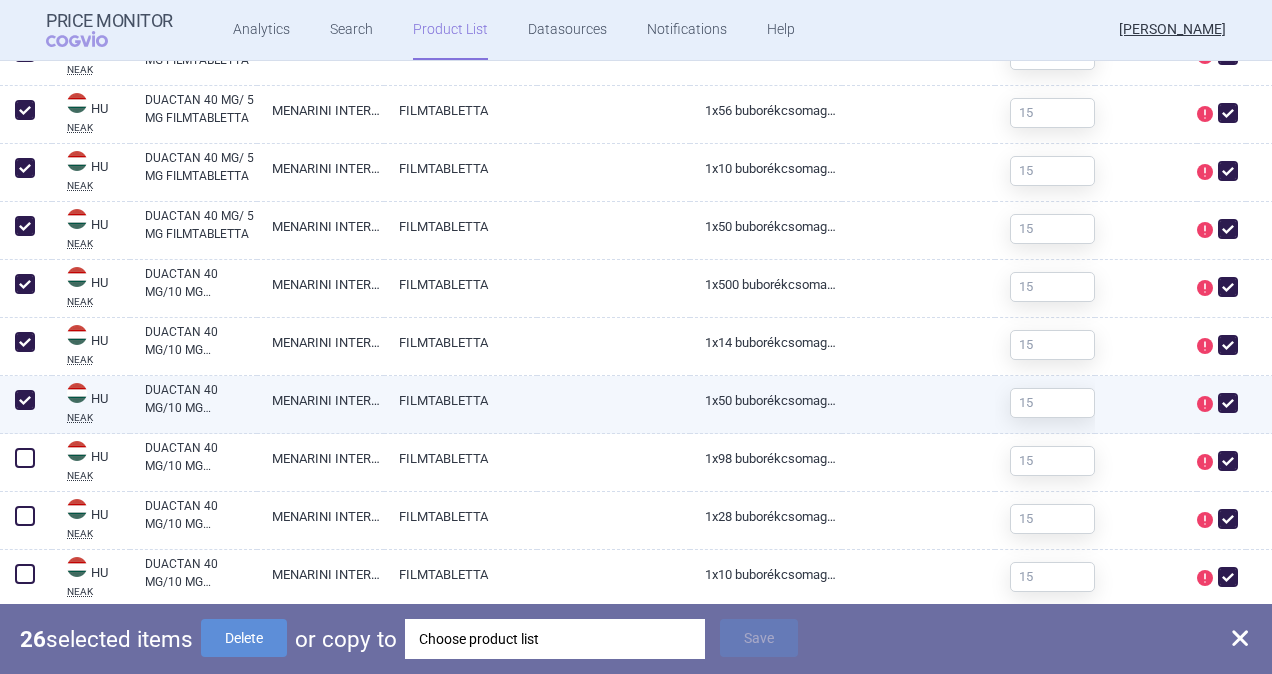 checkbox on "true" 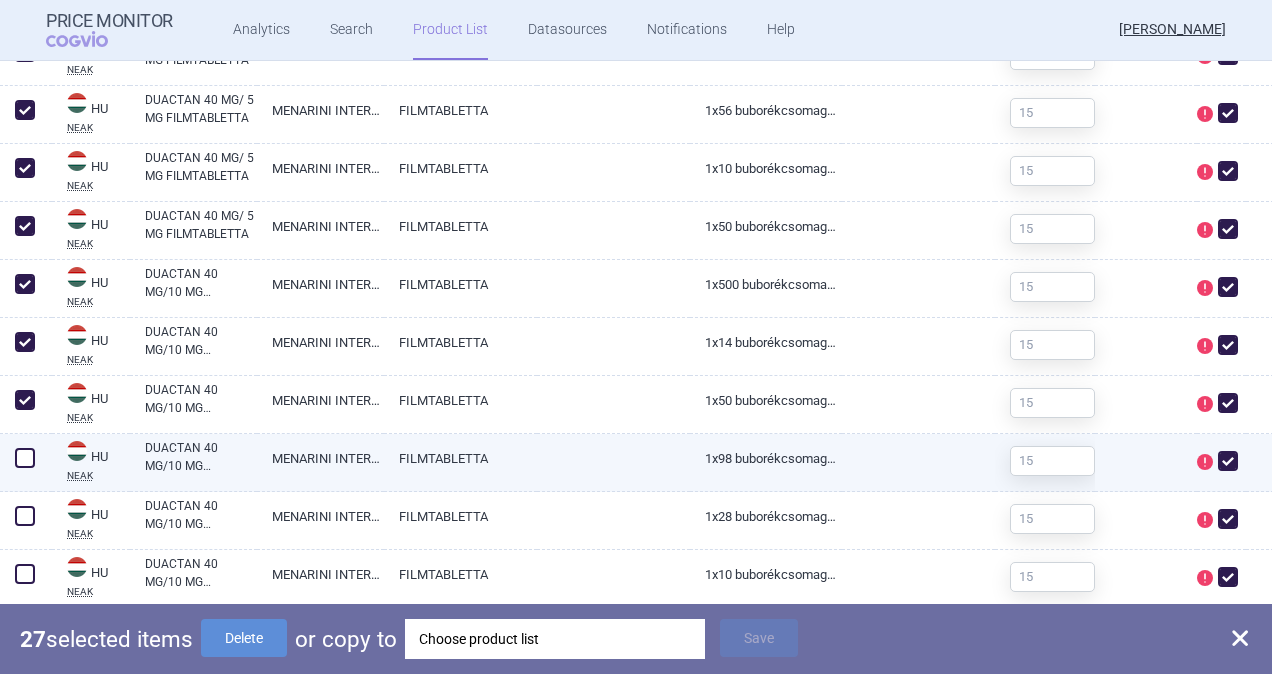 click at bounding box center [25, 458] 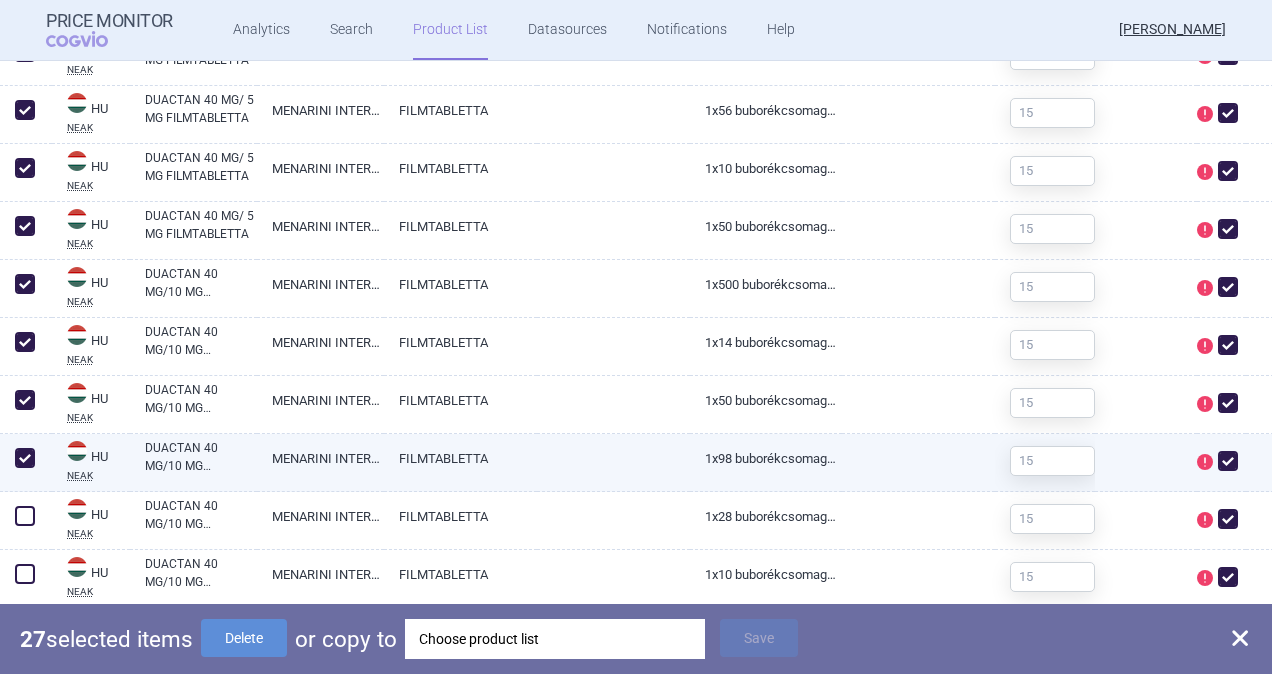 checkbox on "true" 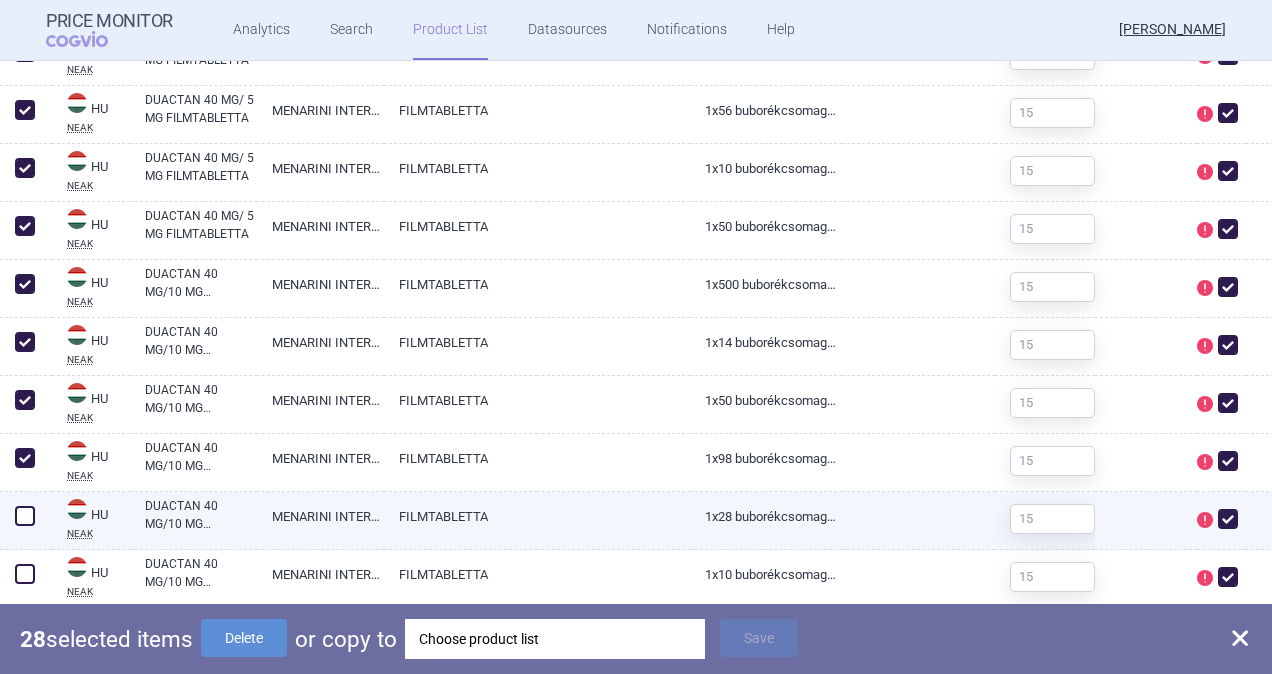 click at bounding box center (25, 516) 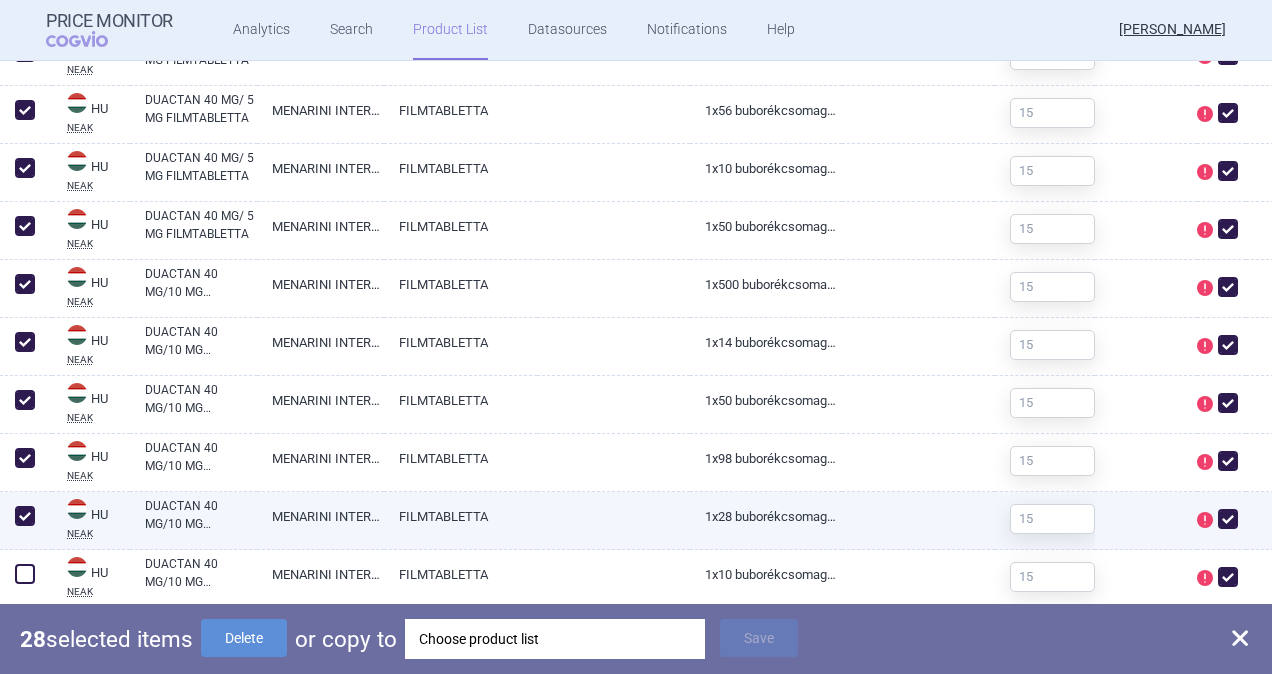 checkbox on "true" 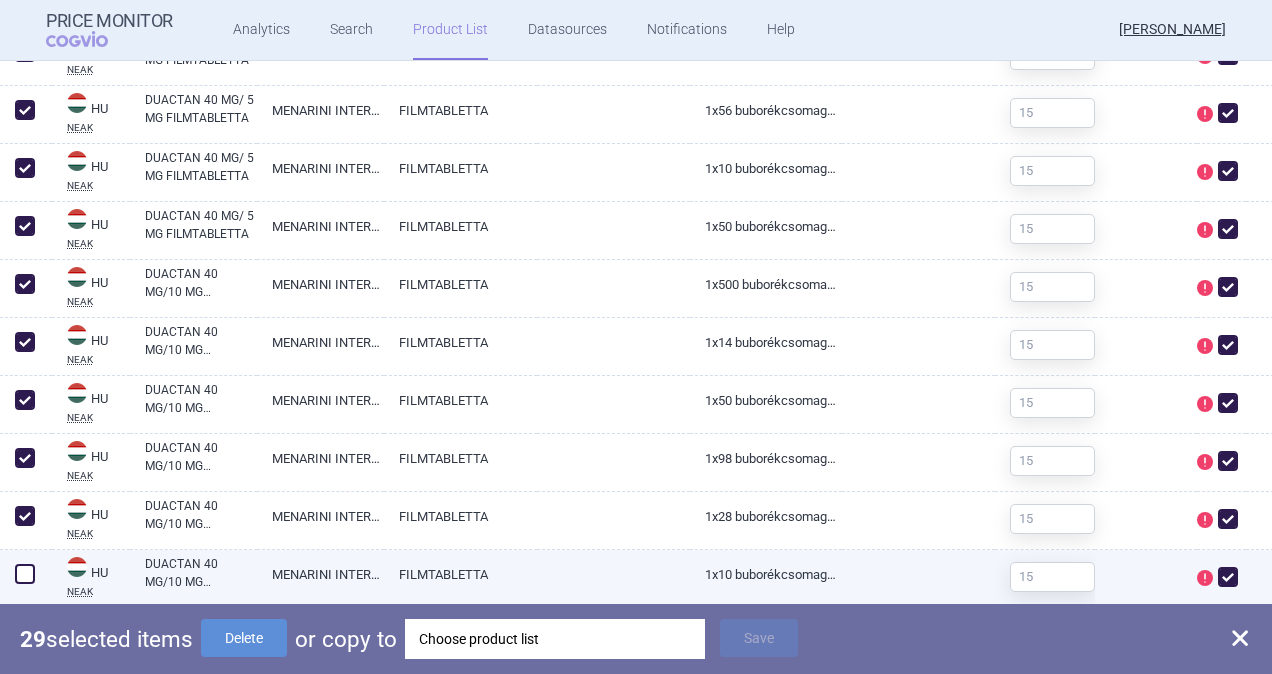 click at bounding box center (25, 574) 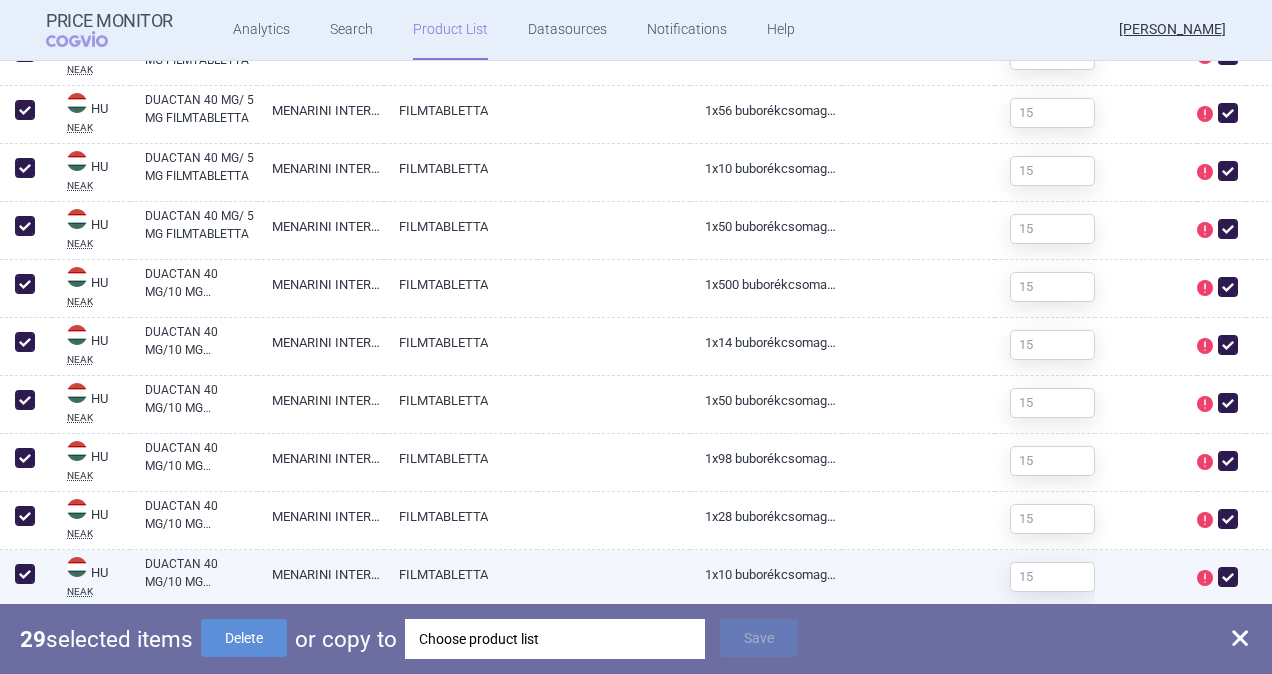 checkbox on "true" 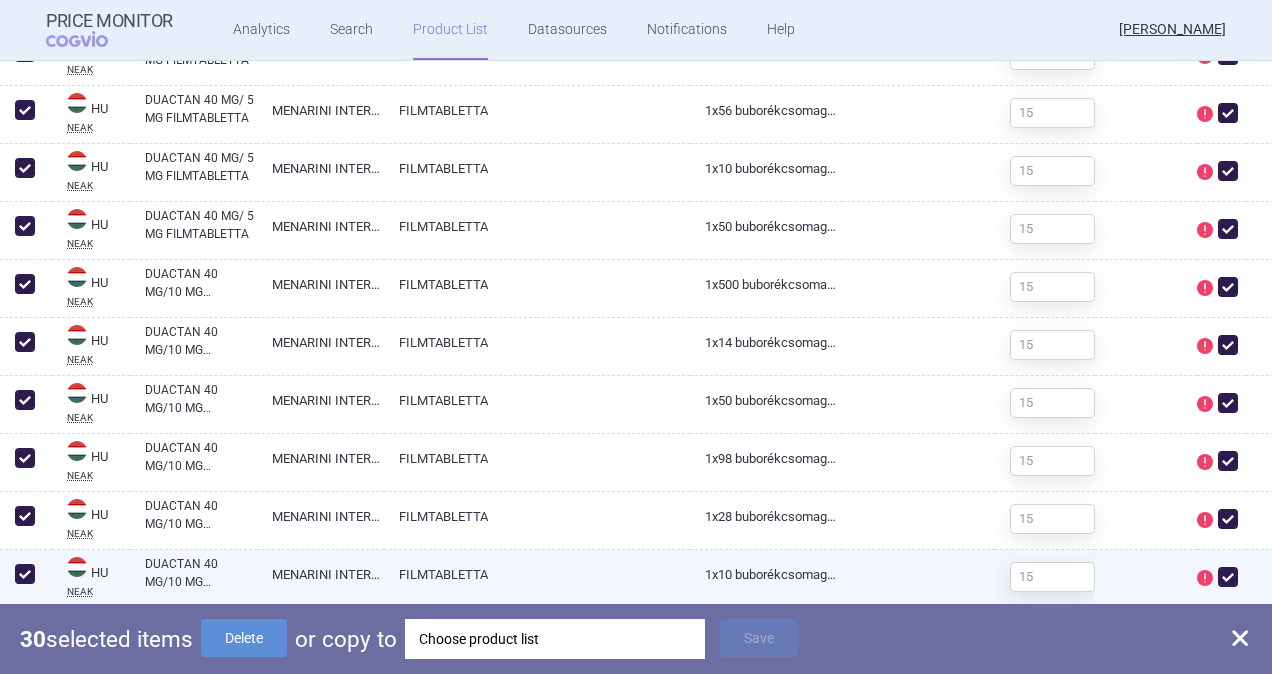 scroll, scrollTop: 2600, scrollLeft: 0, axis: vertical 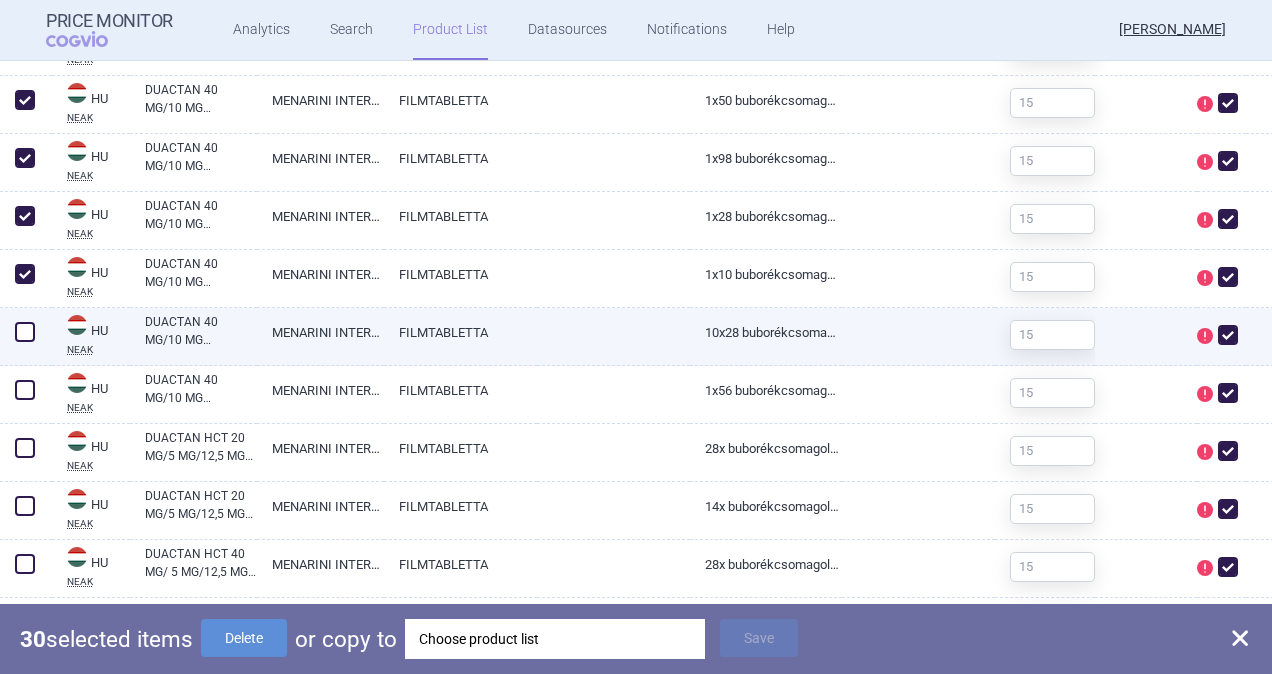 click at bounding box center [25, 332] 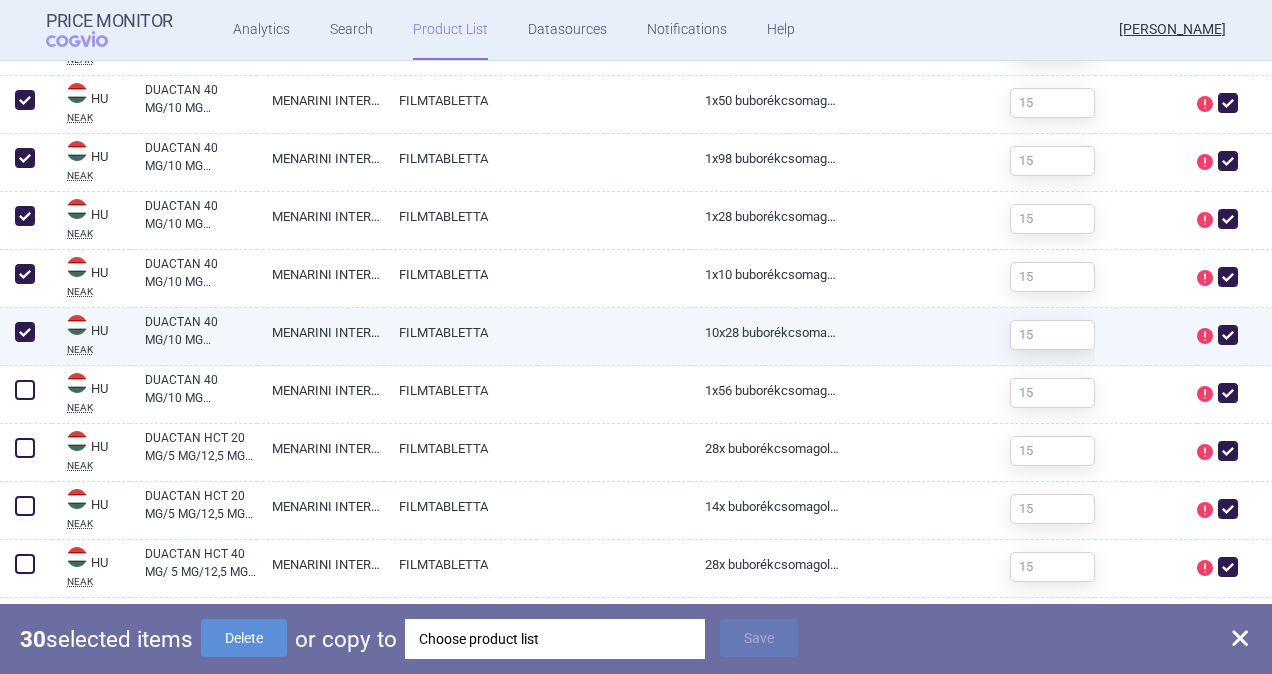 checkbox on "true" 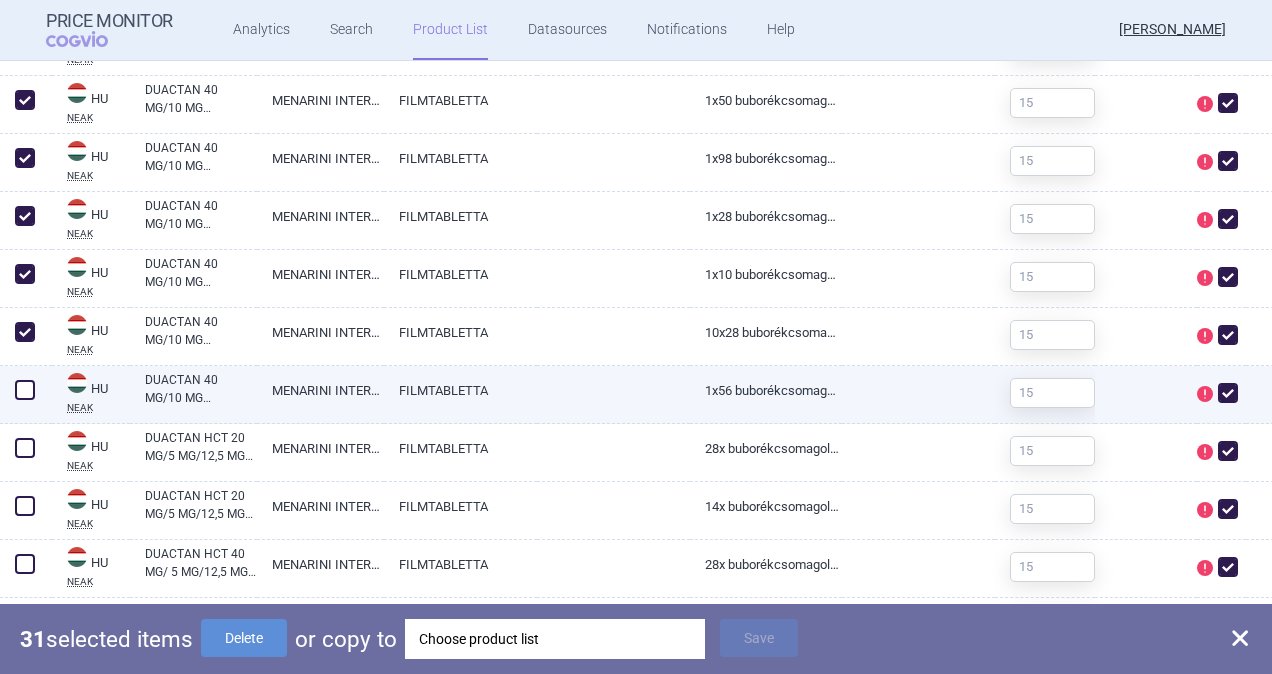 click at bounding box center (25, 390) 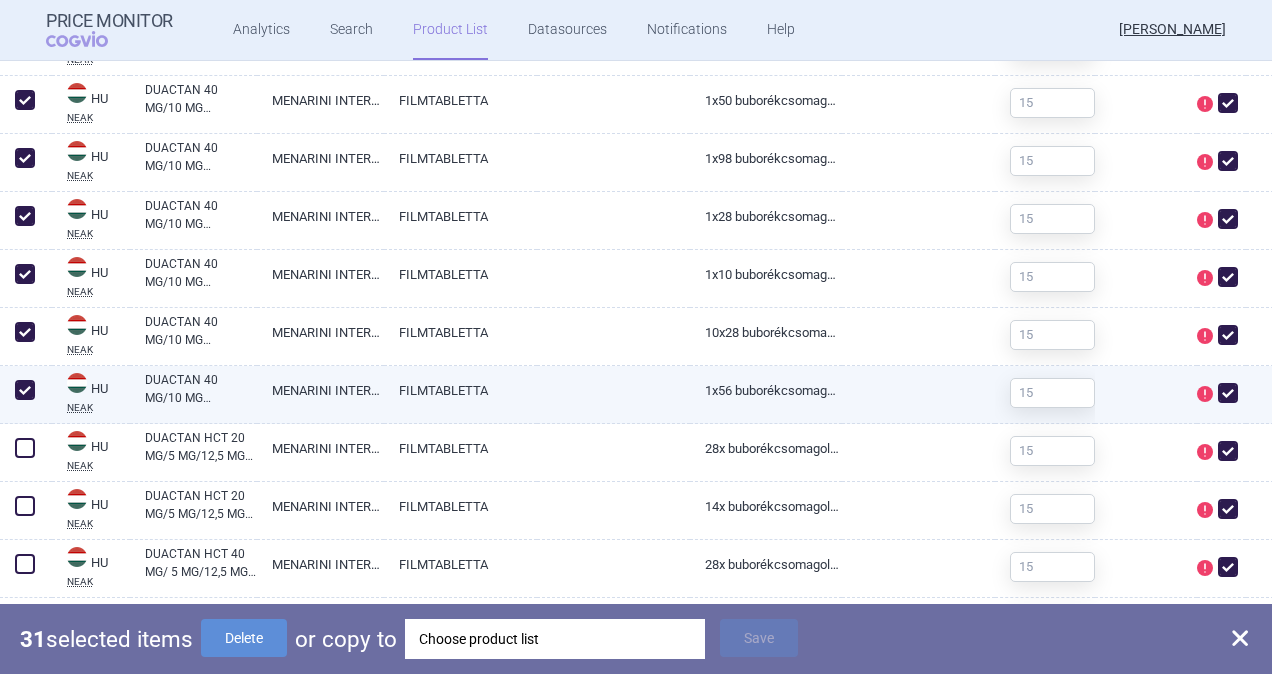 checkbox on "true" 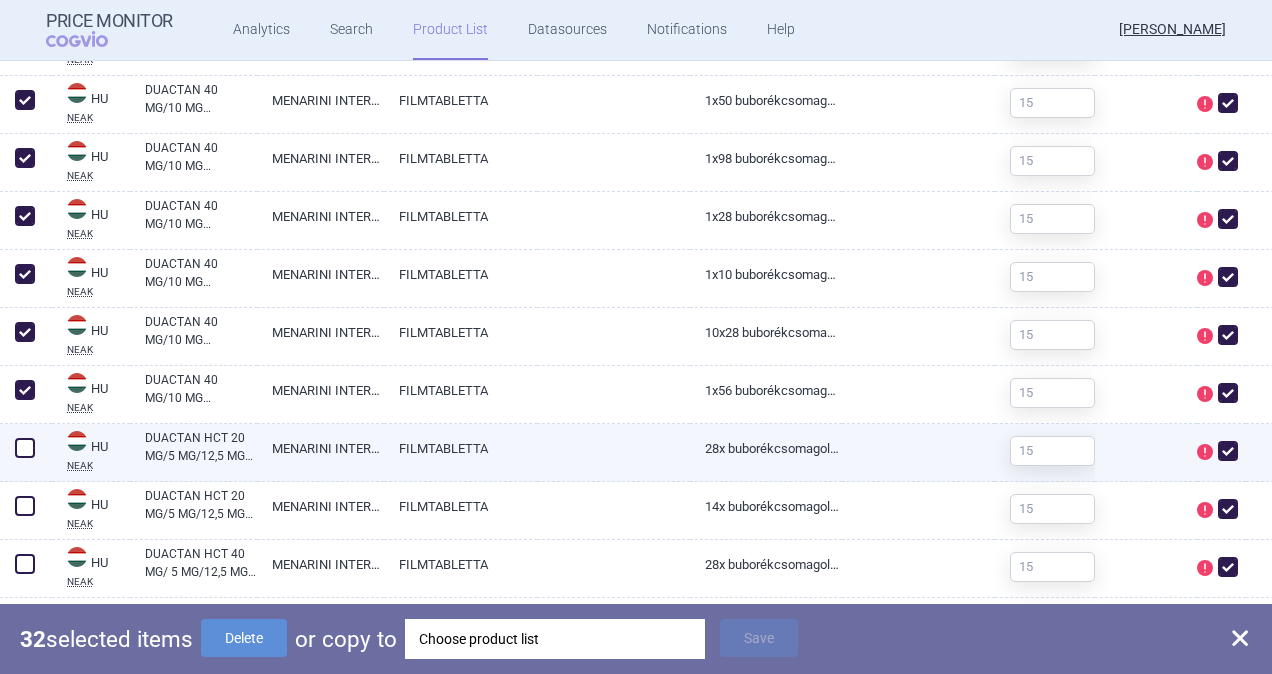 click at bounding box center [25, 448] 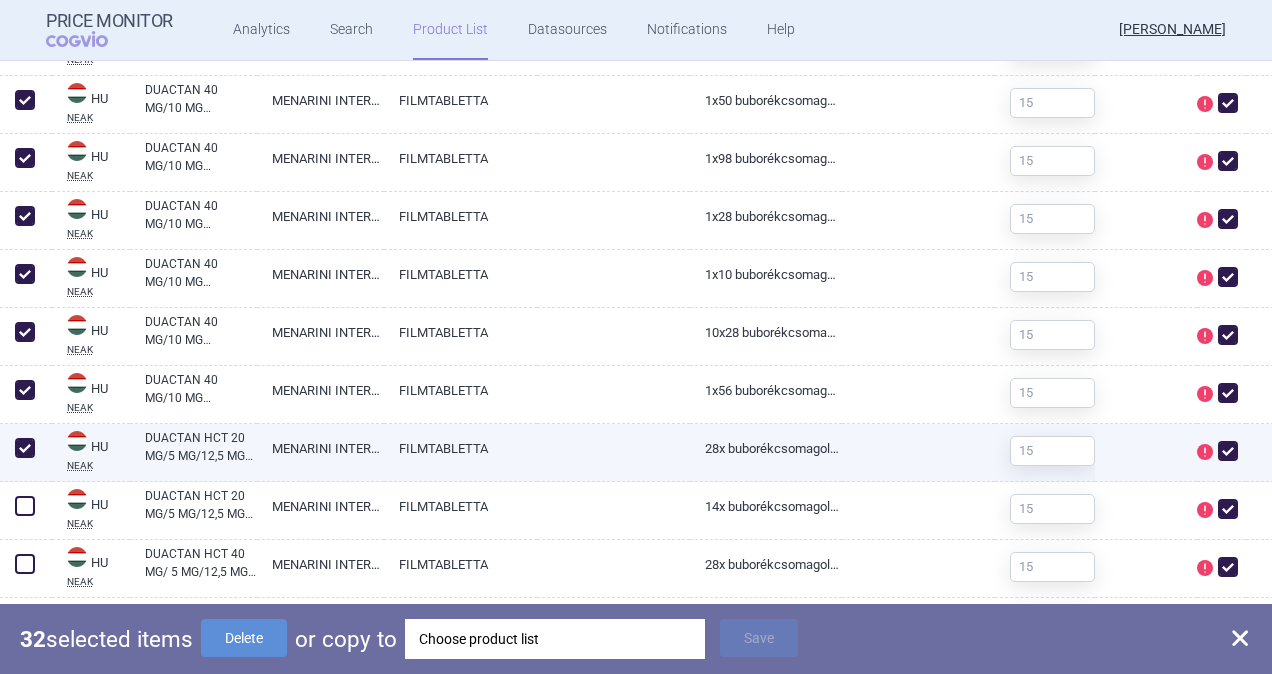 checkbox on "true" 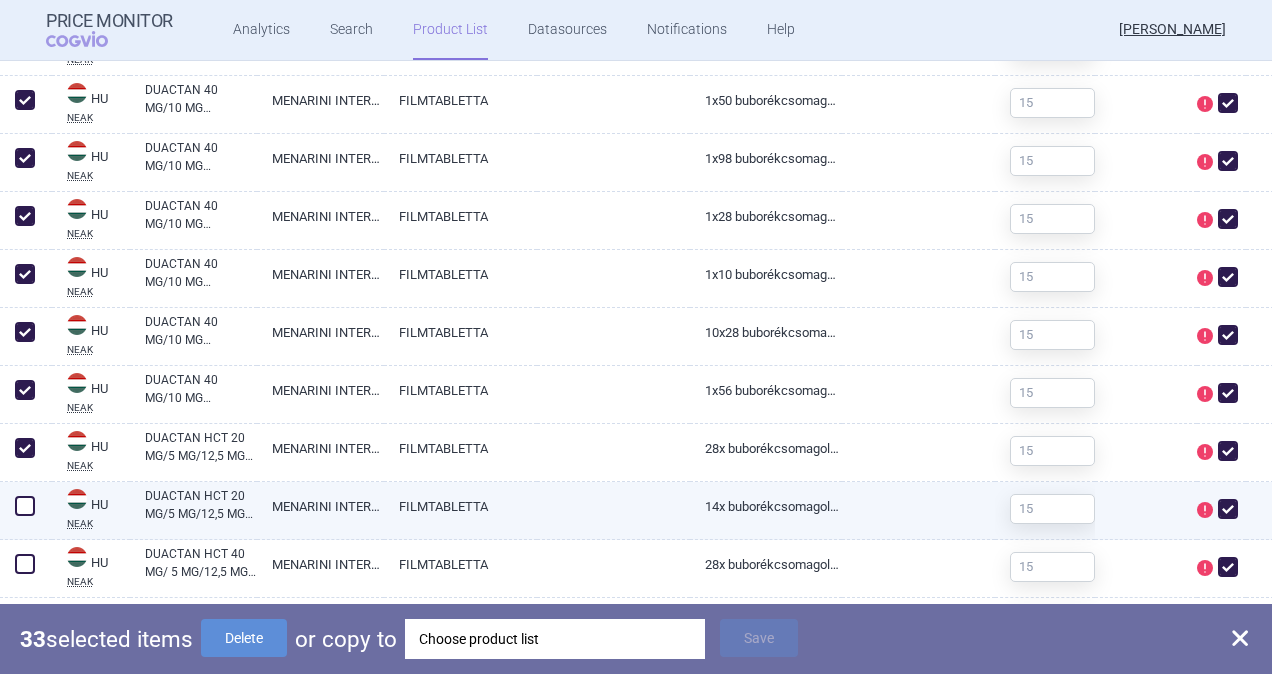 click at bounding box center (25, 506) 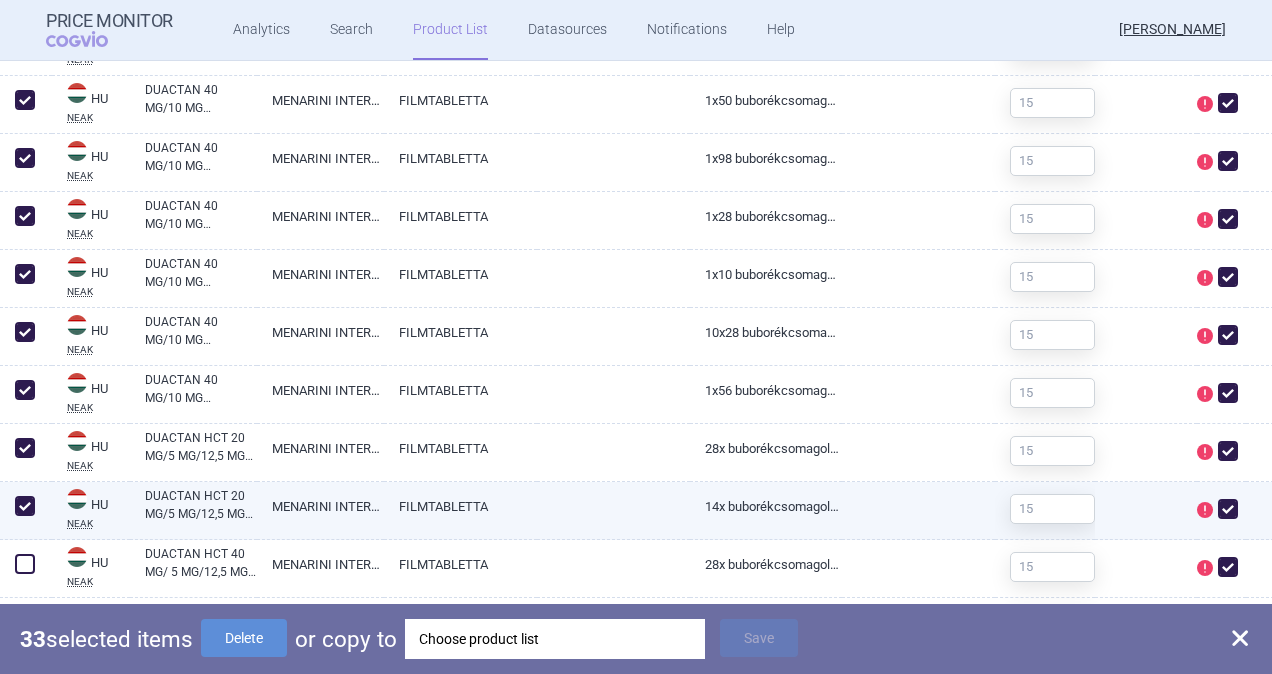 checkbox on "true" 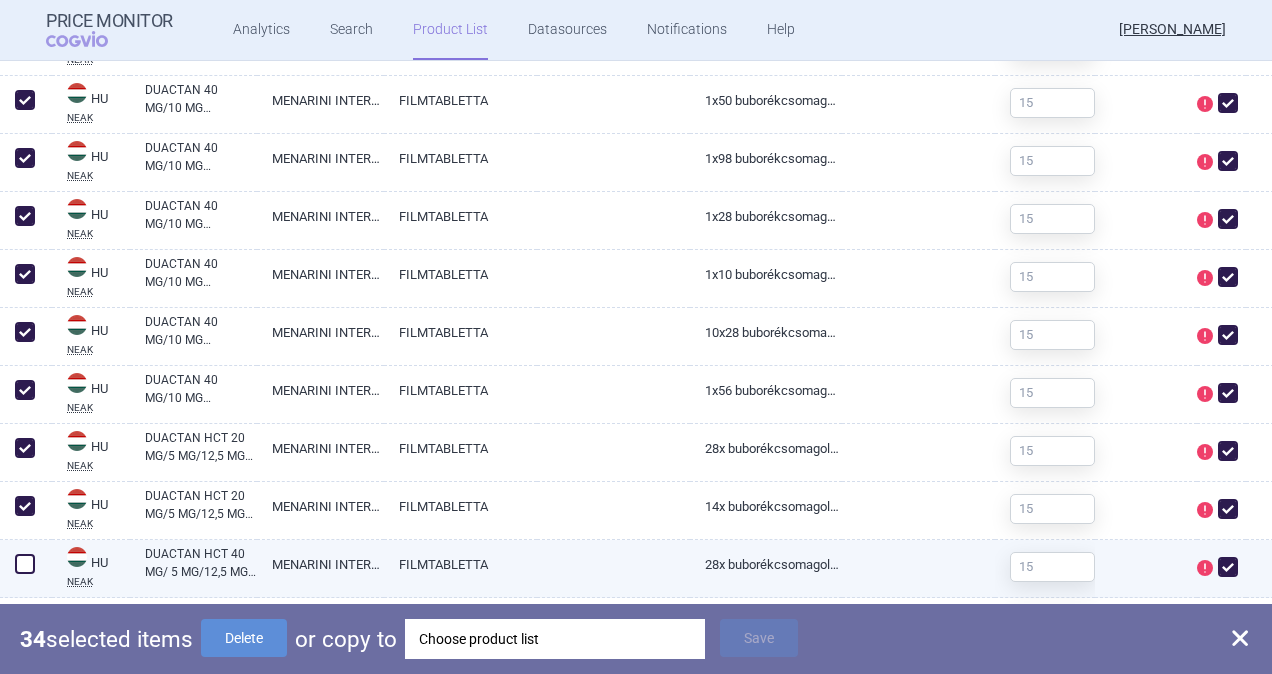 click at bounding box center [25, 564] 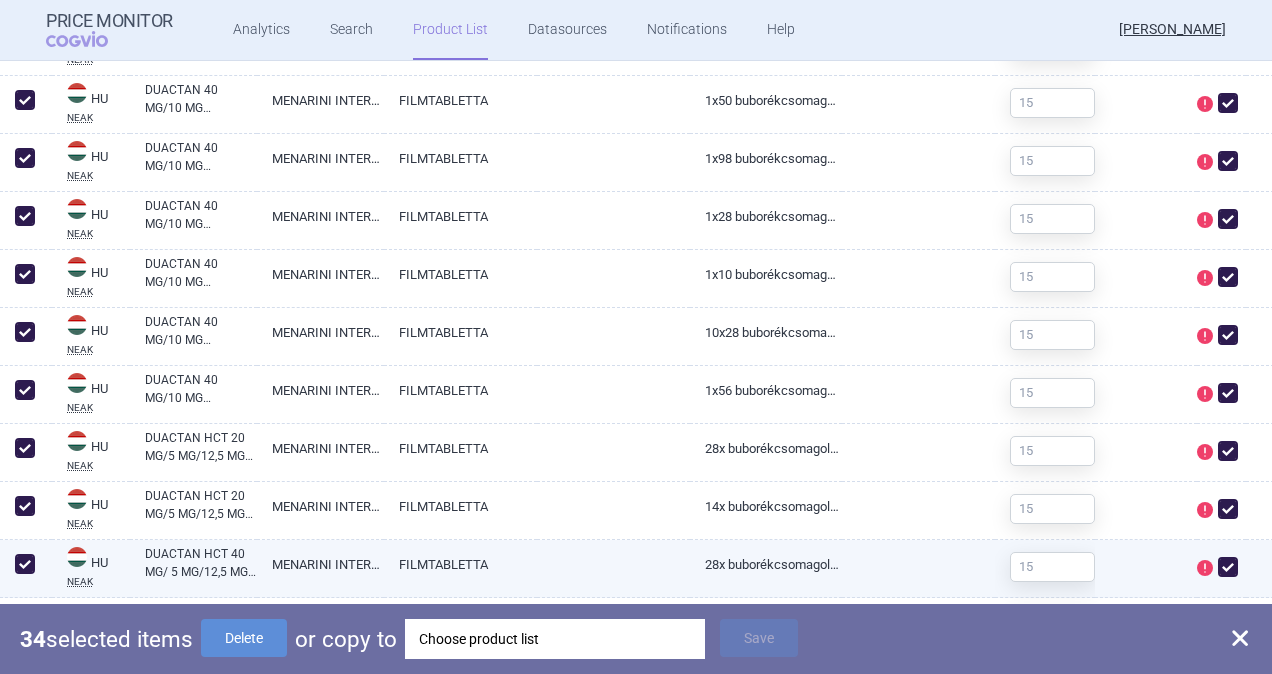 checkbox on "true" 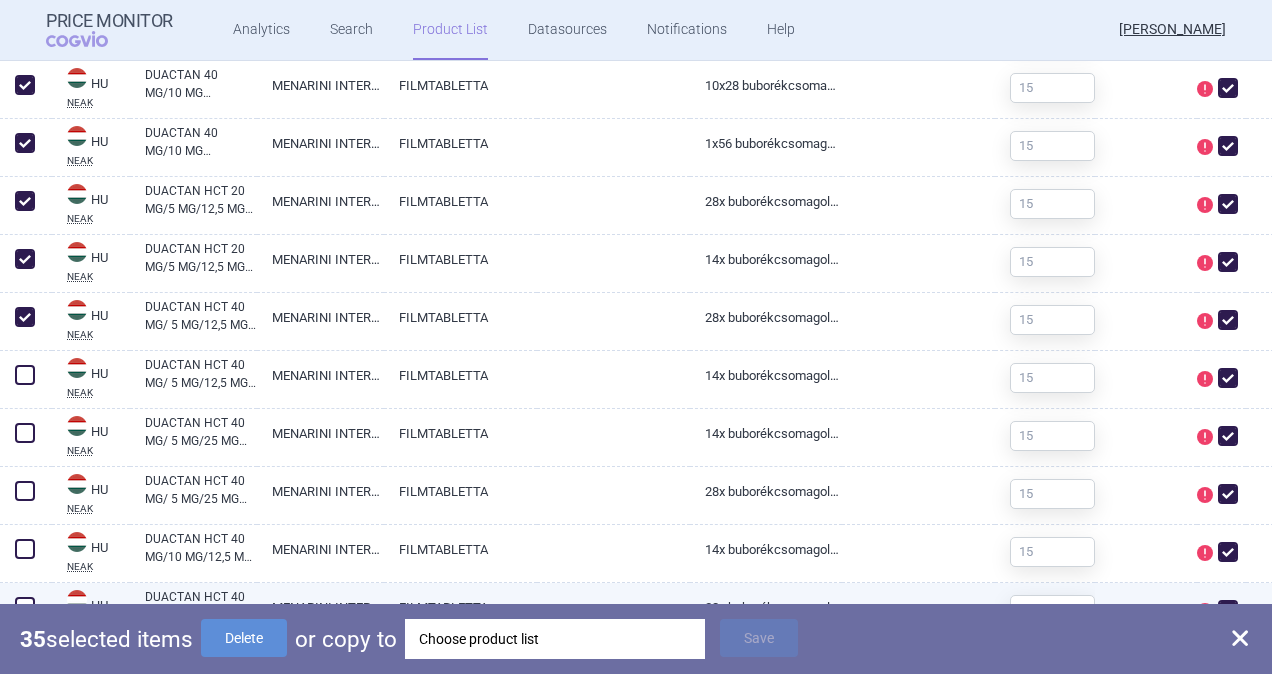 scroll, scrollTop: 2900, scrollLeft: 0, axis: vertical 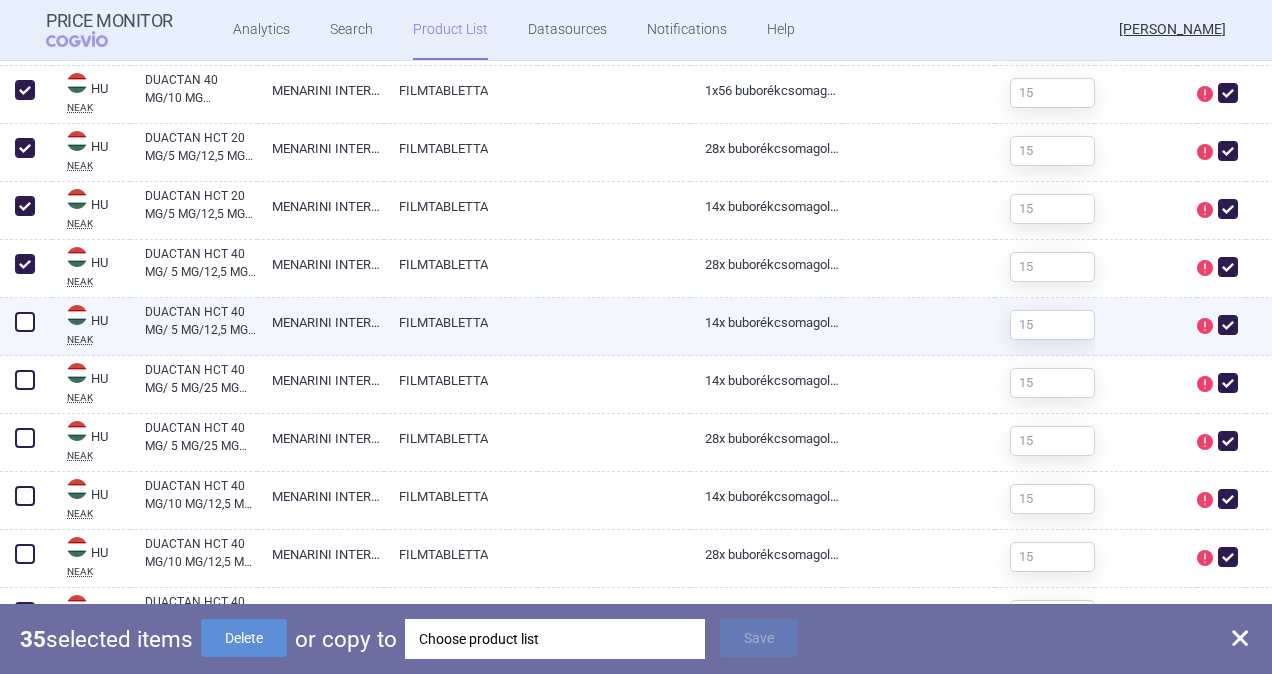 click at bounding box center [25, 322] 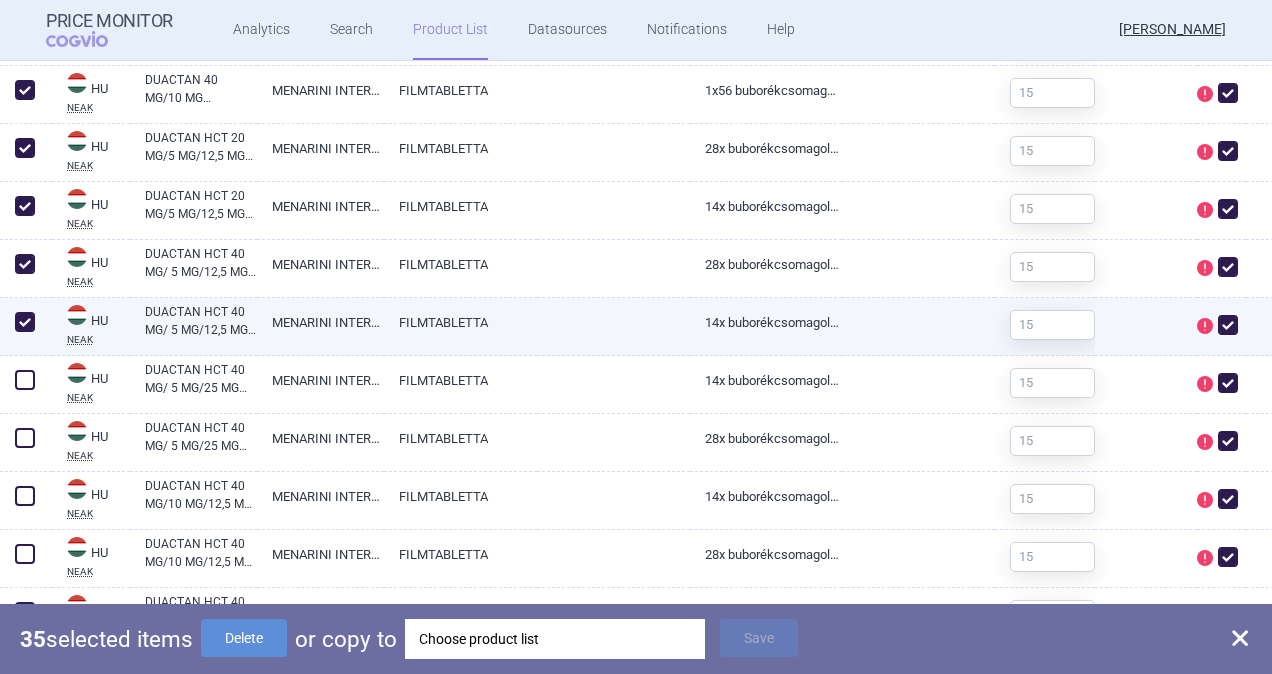 checkbox on "true" 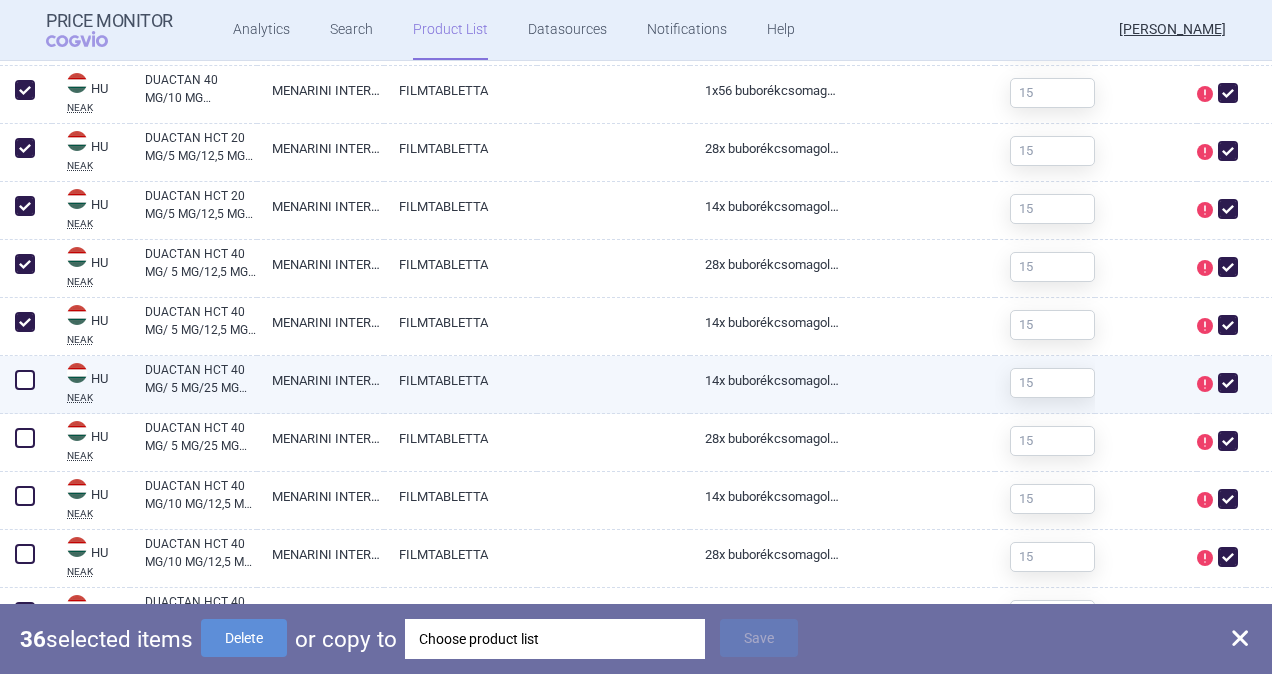 click at bounding box center (25, 380) 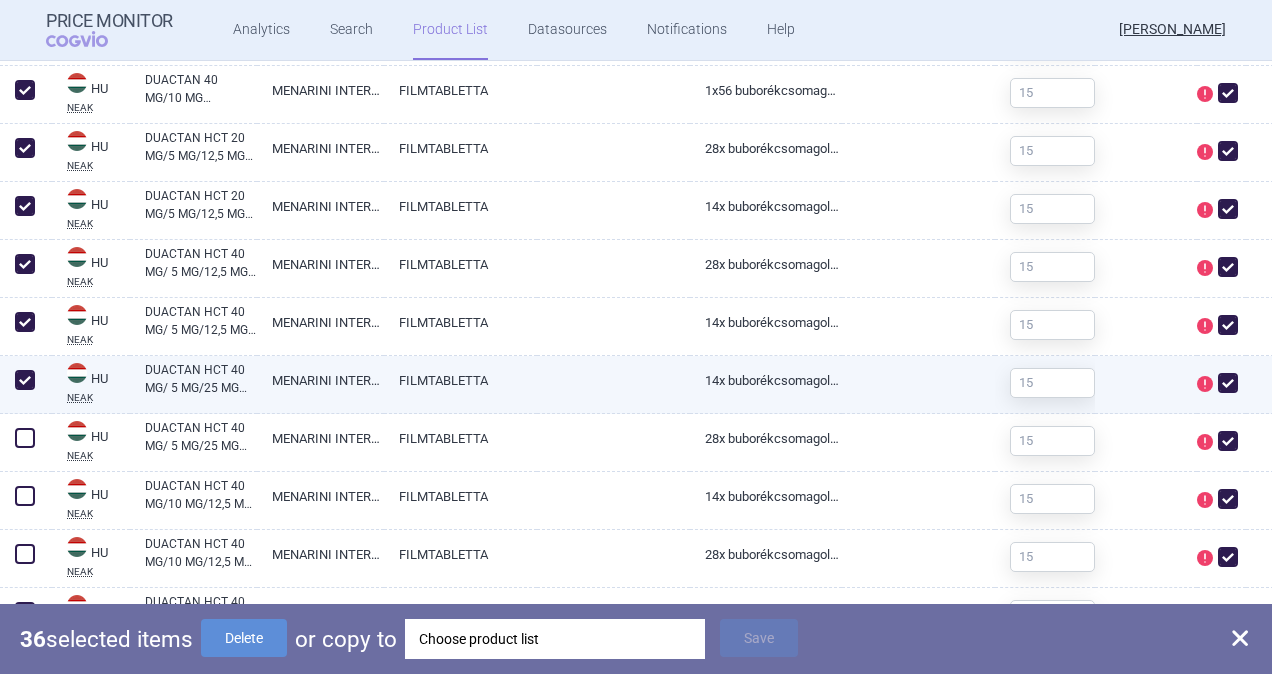 checkbox on "true" 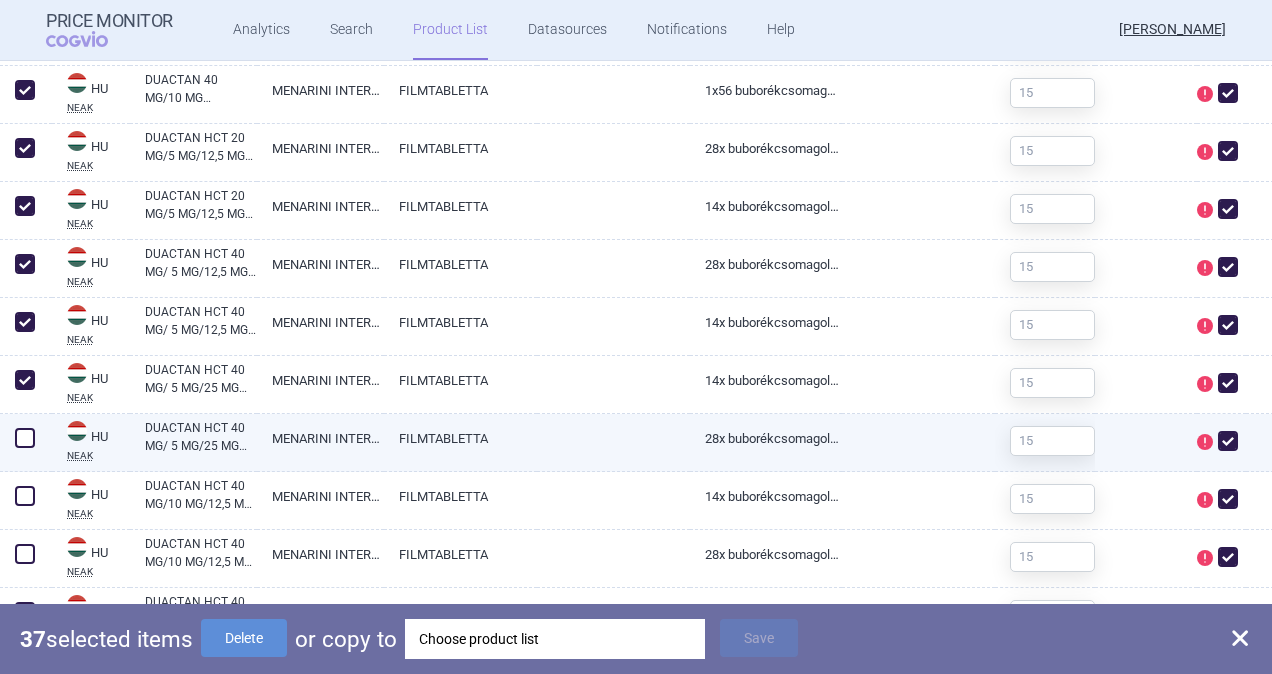 click at bounding box center [25, 438] 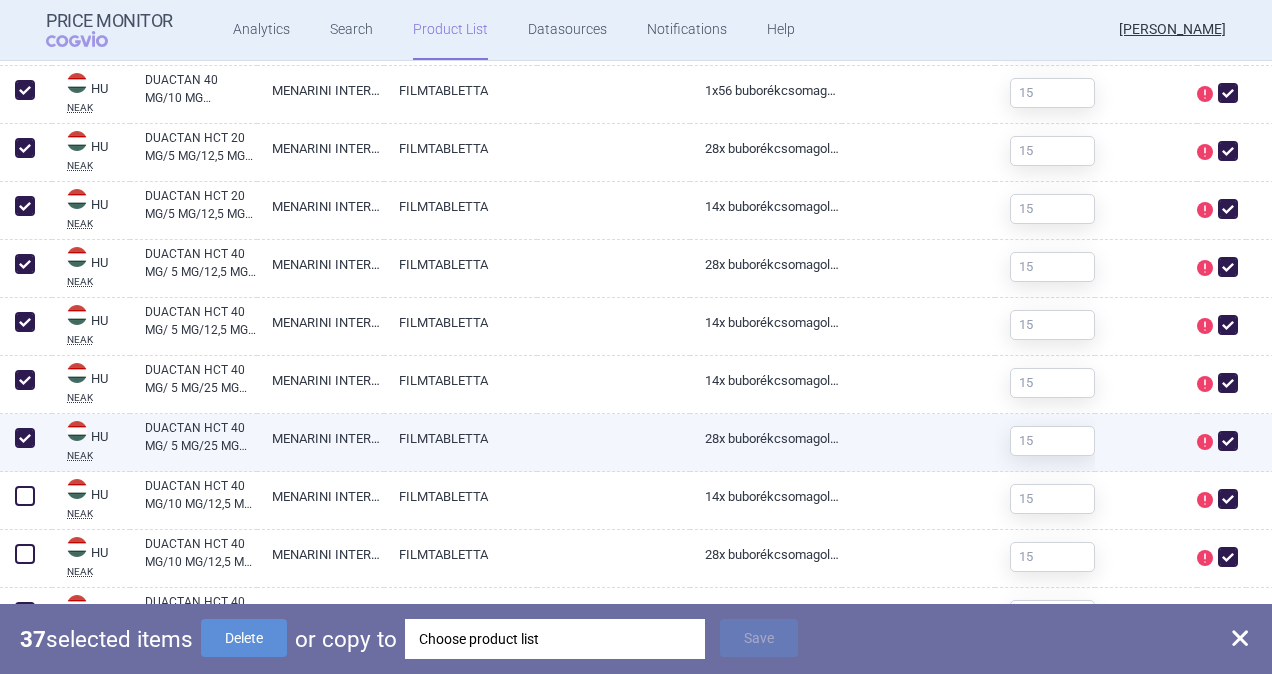 checkbox on "true" 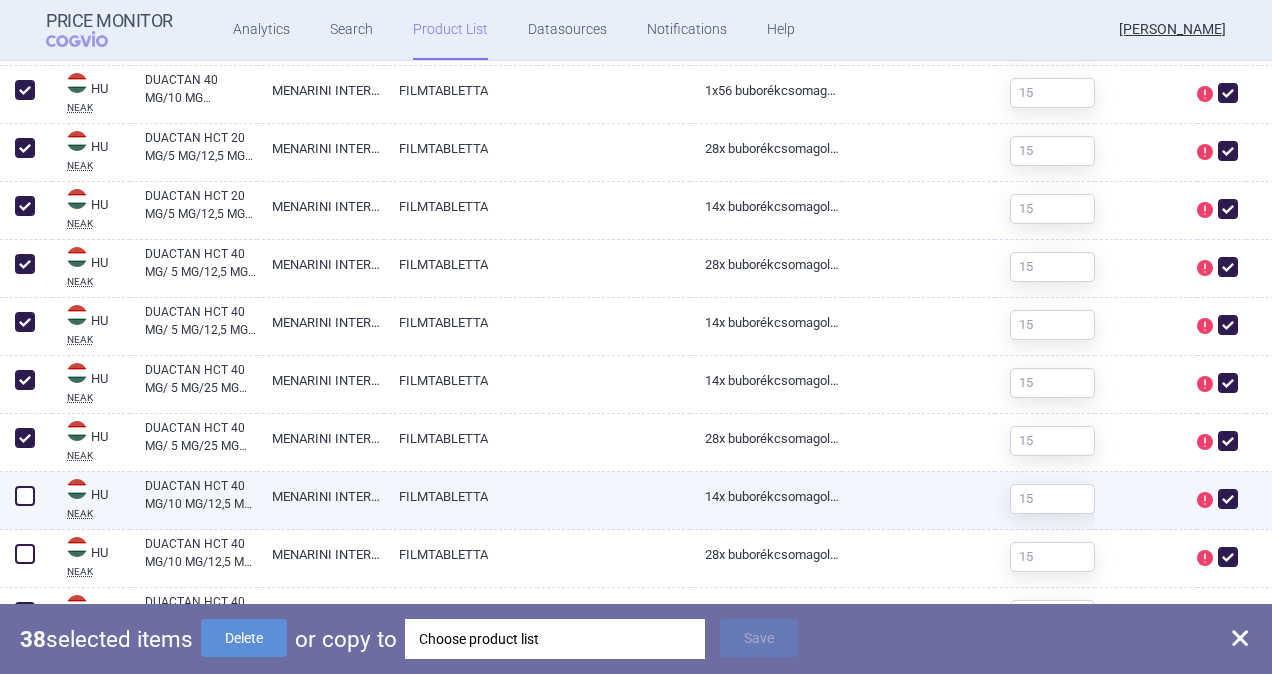 click at bounding box center (25, 496) 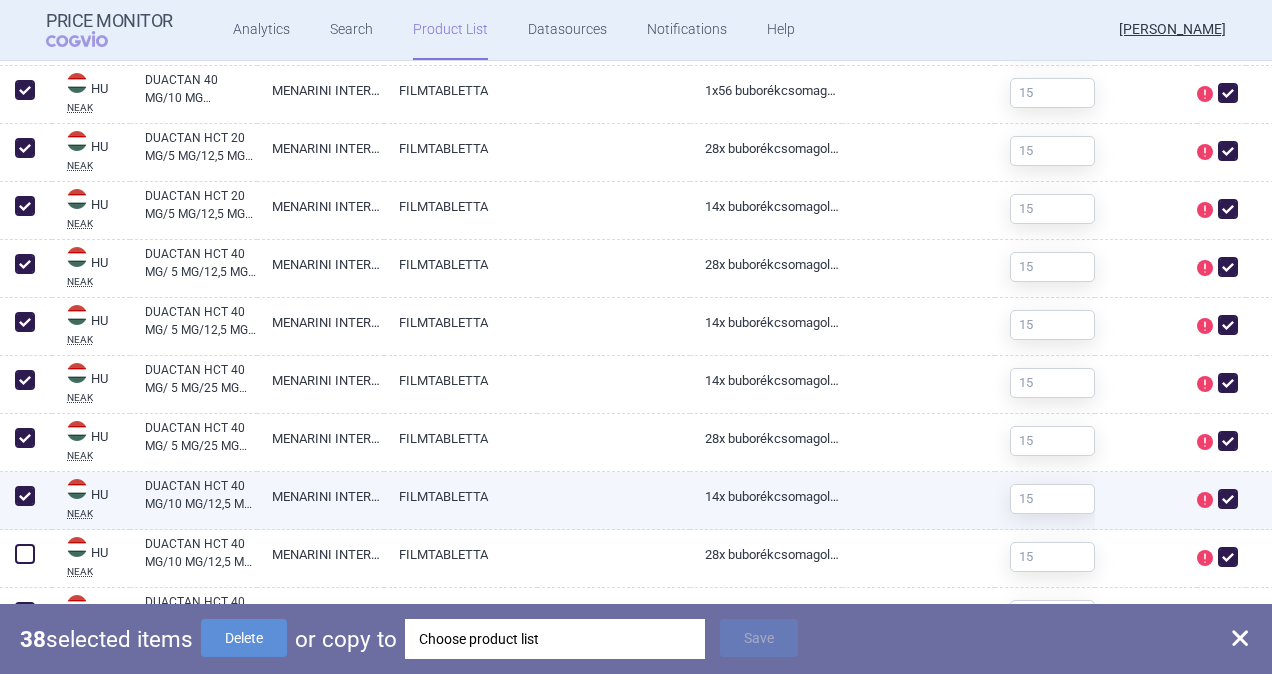 checkbox on "true" 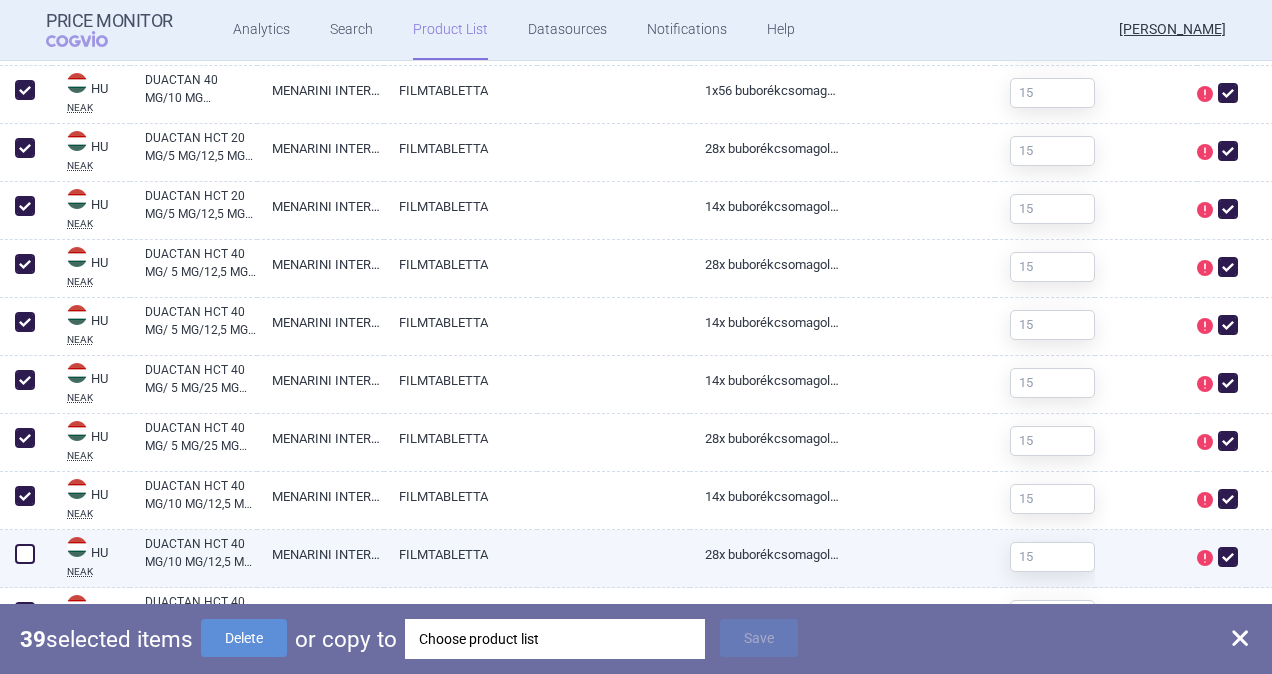 click at bounding box center [25, 554] 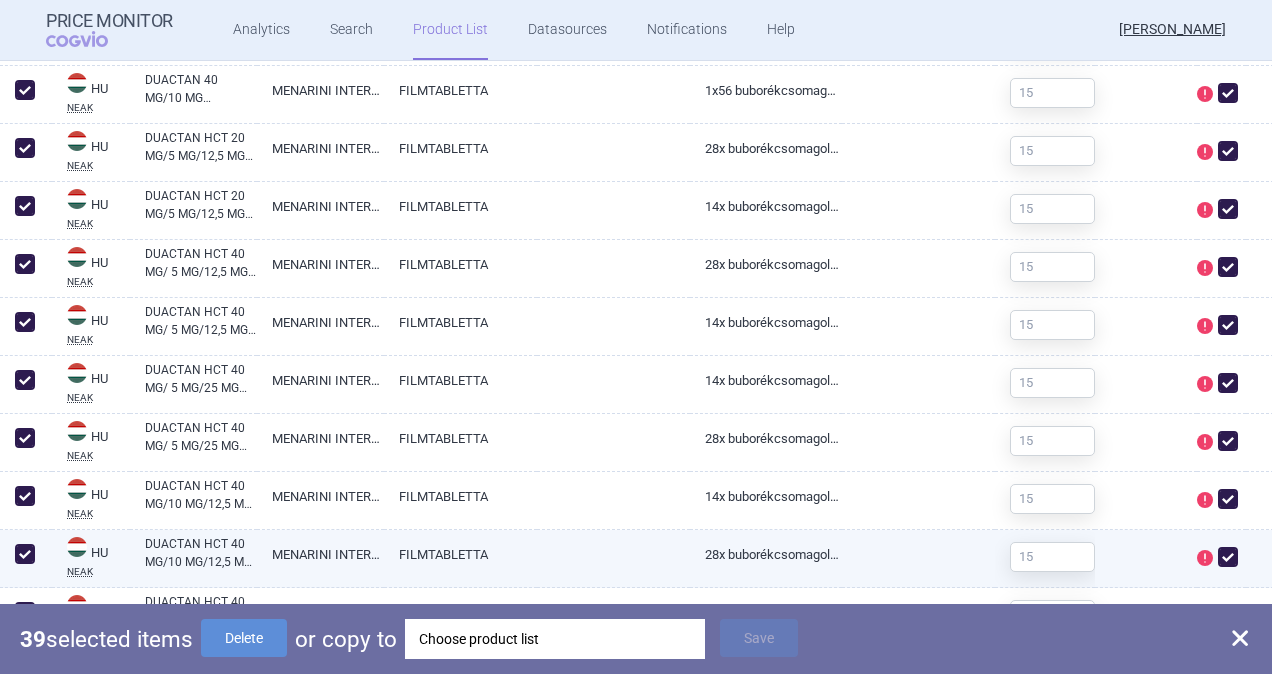 checkbox on "true" 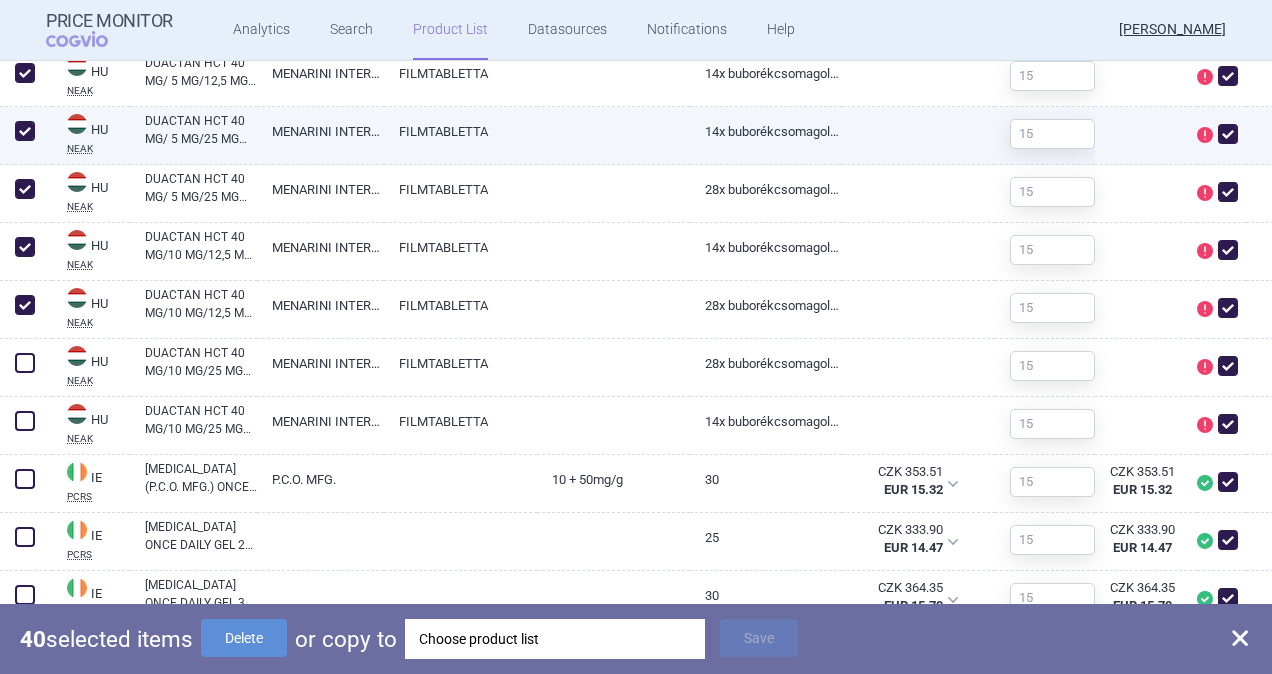scroll, scrollTop: 3200, scrollLeft: 0, axis: vertical 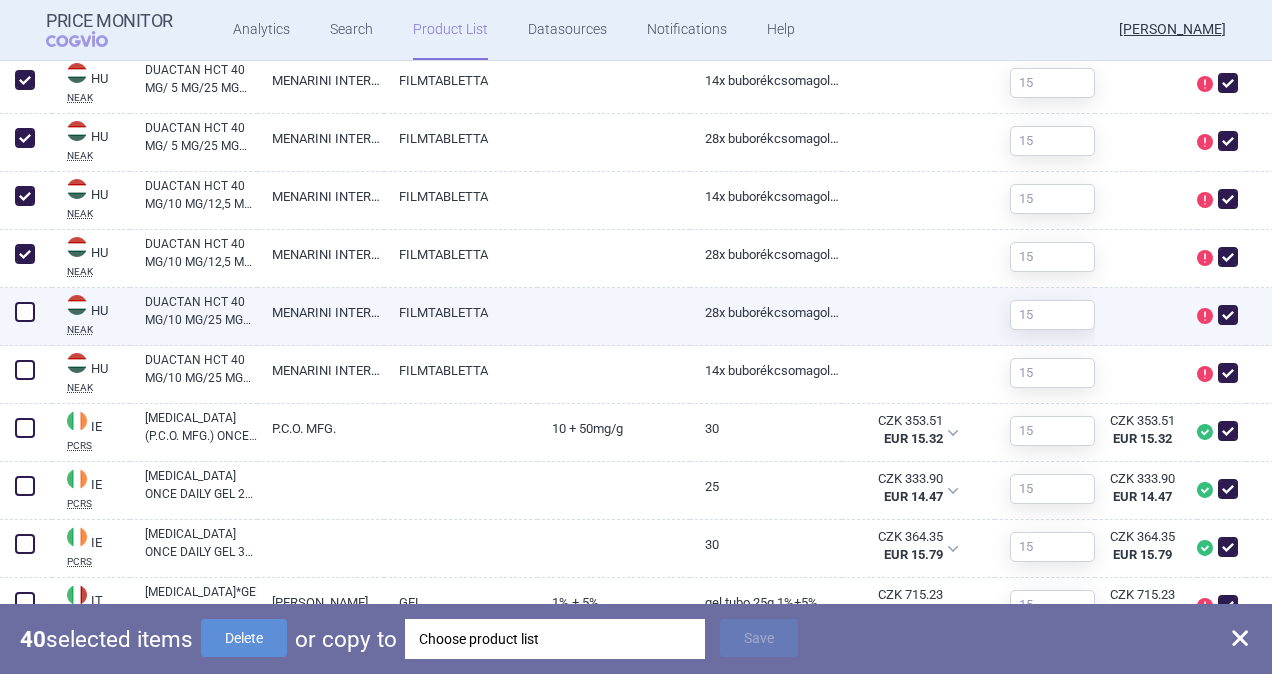 click at bounding box center [25, 312] 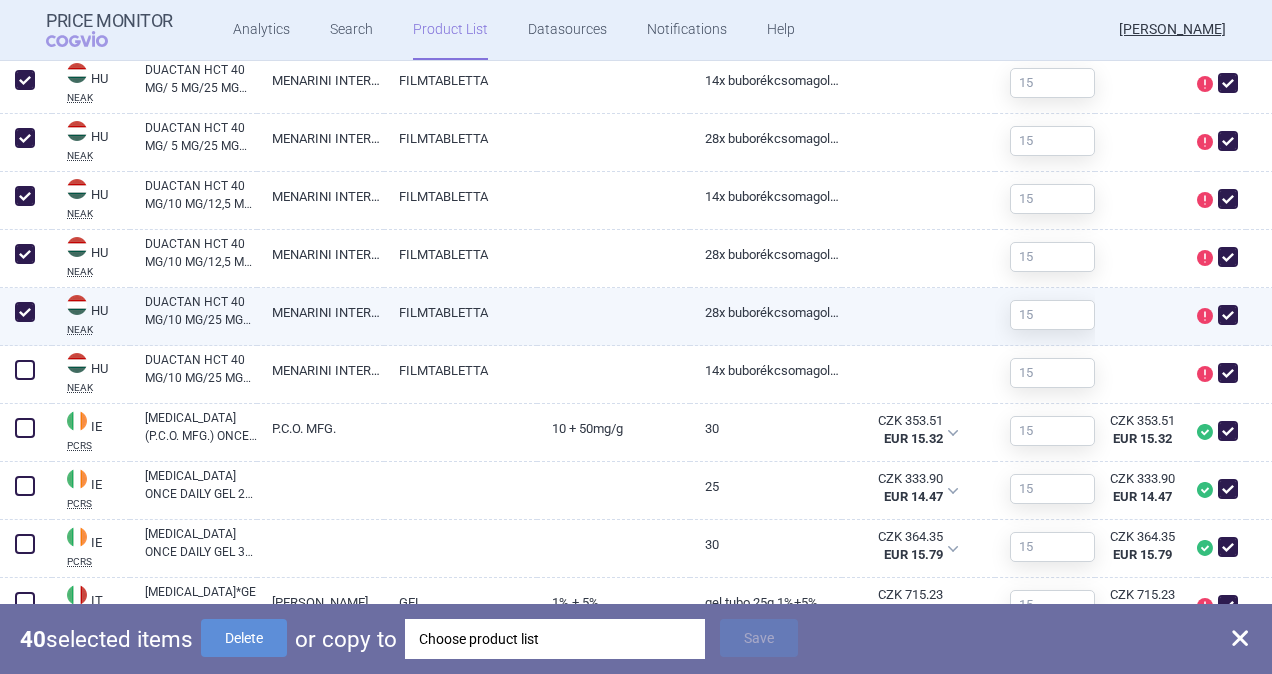 checkbox on "true" 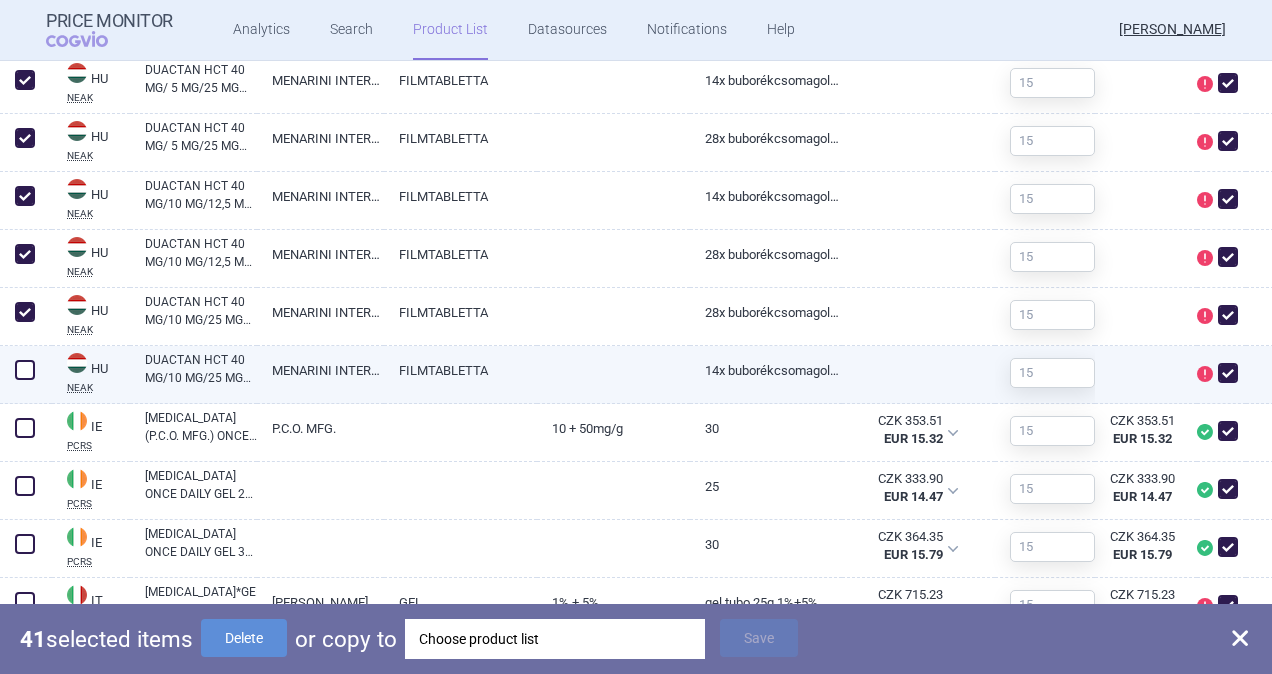 click at bounding box center [25, 370] 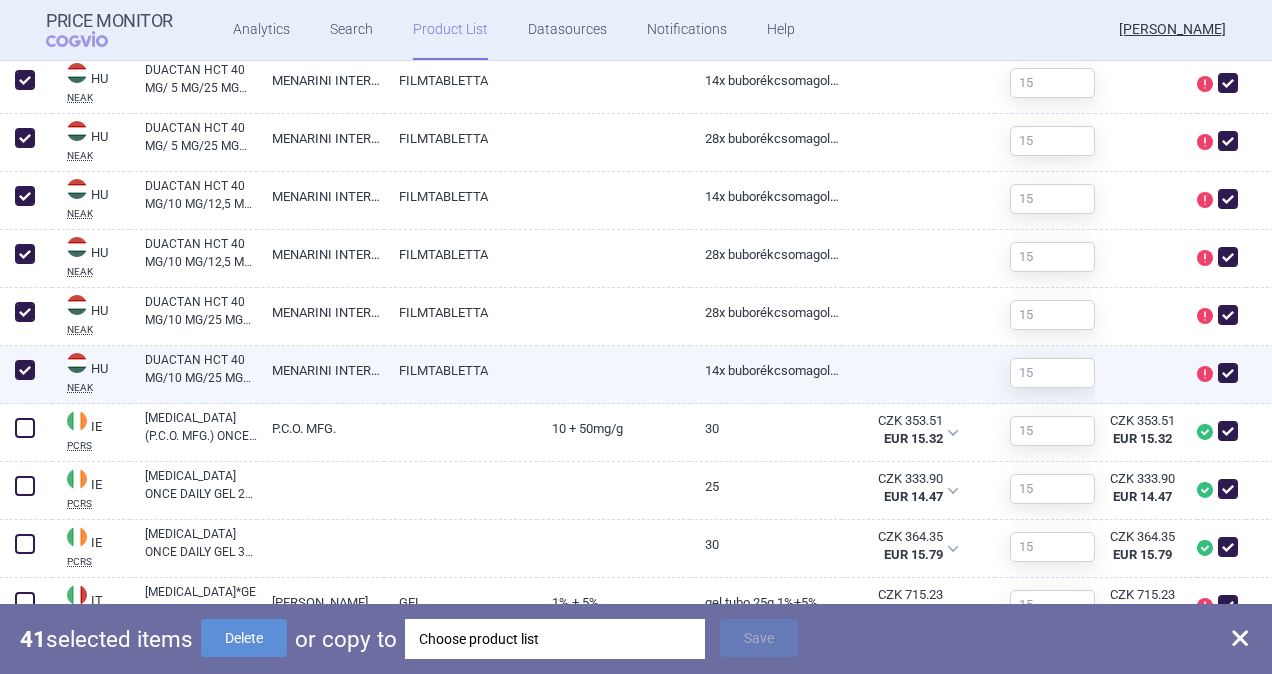 checkbox on "true" 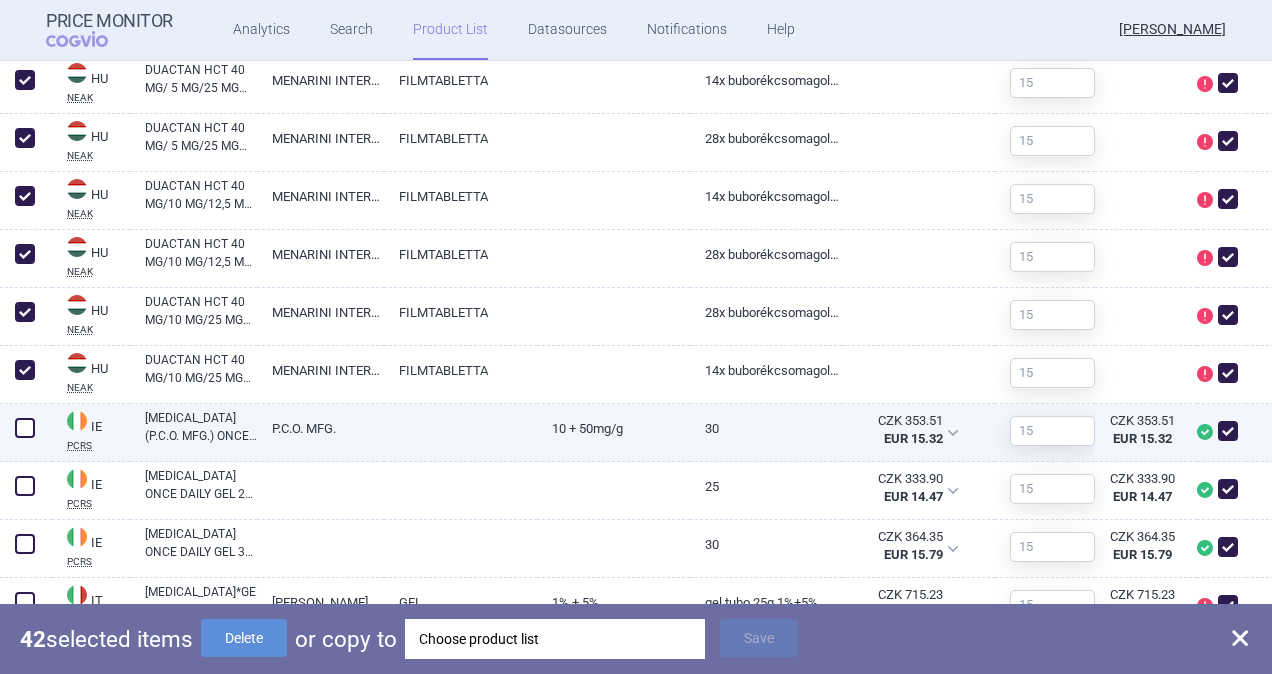 click at bounding box center [25, 428] 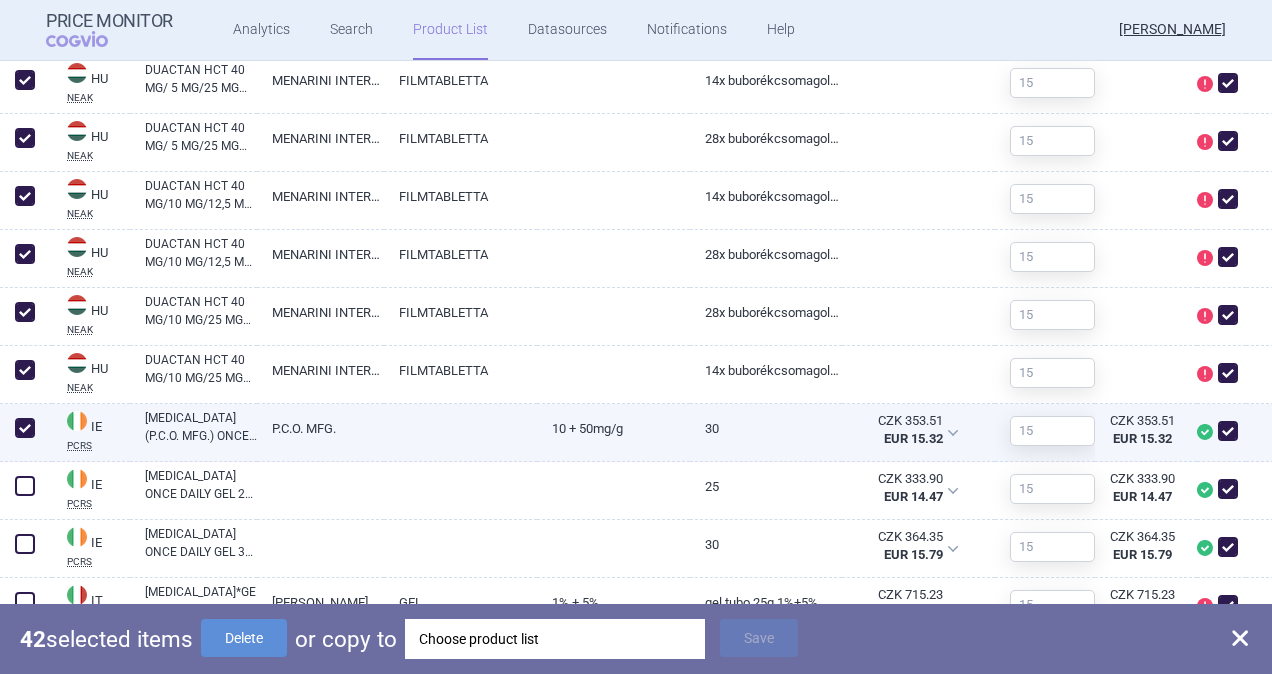 checkbox on "true" 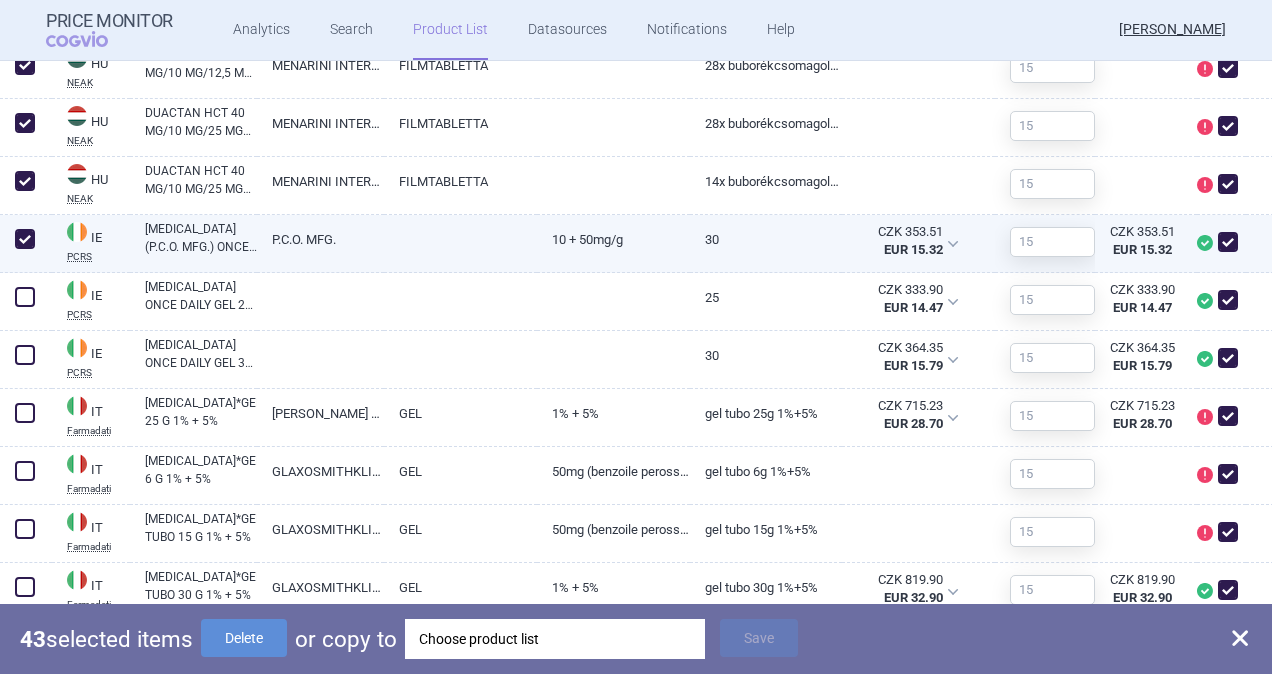 scroll, scrollTop: 3500, scrollLeft: 0, axis: vertical 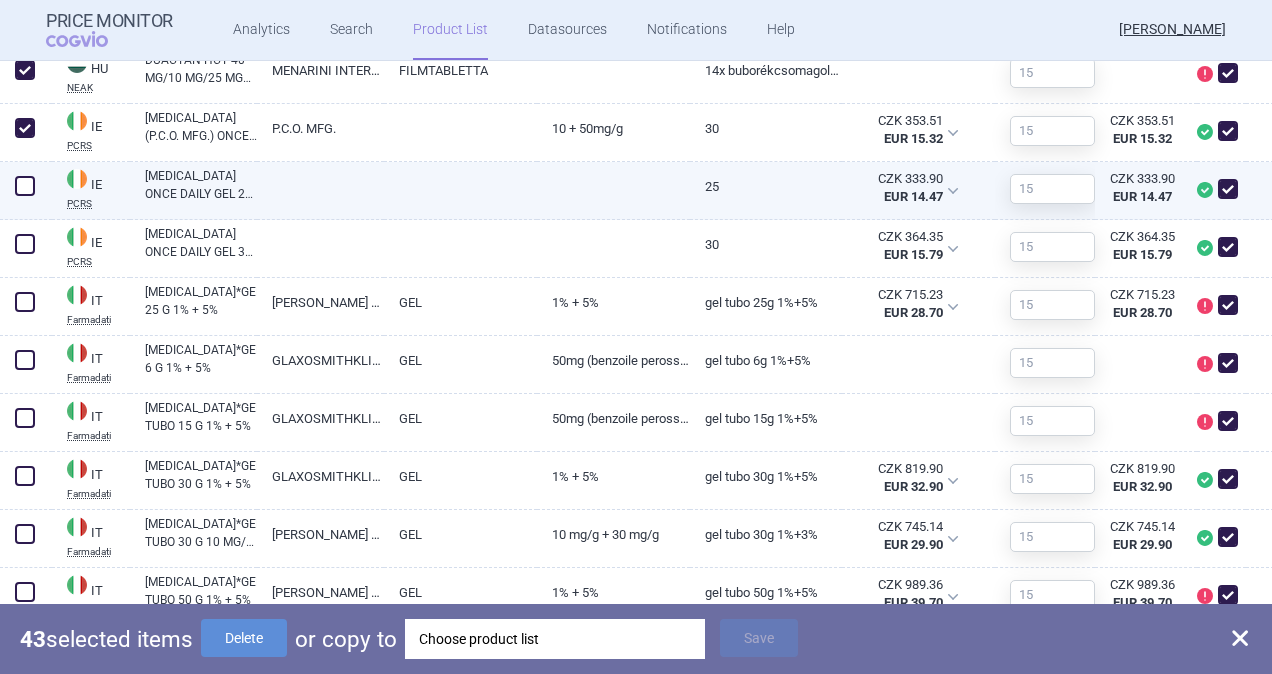 click at bounding box center (25, 186) 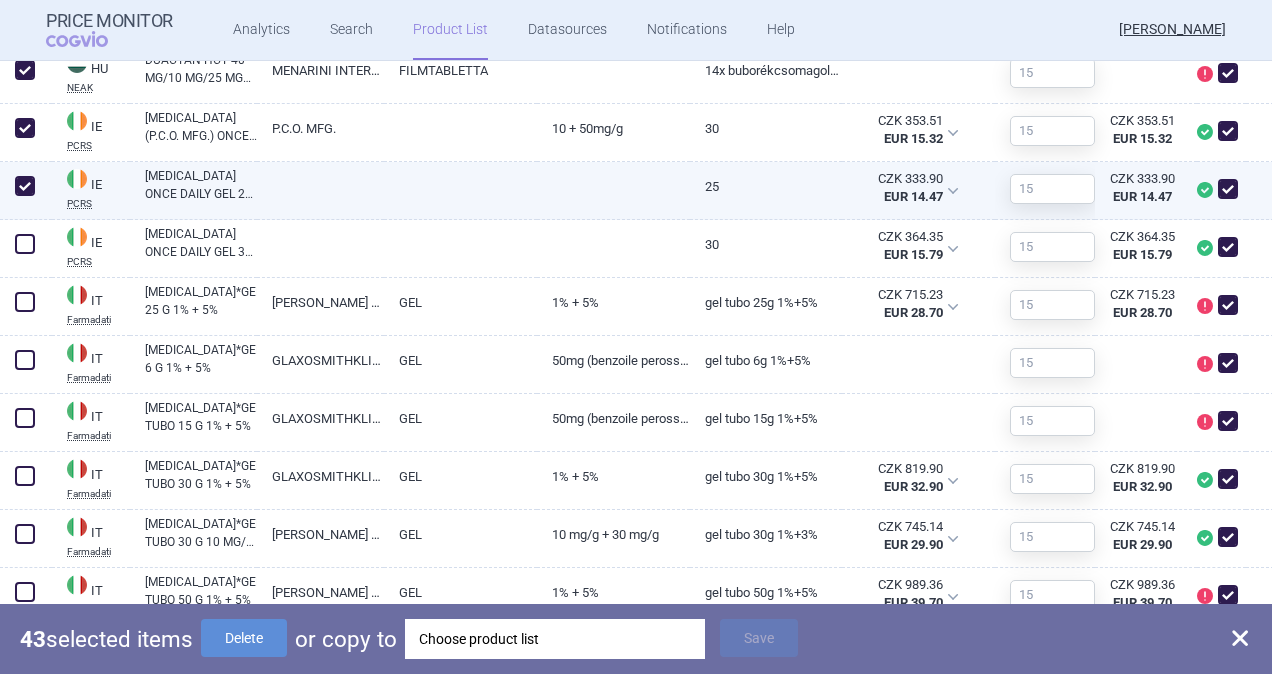checkbox on "true" 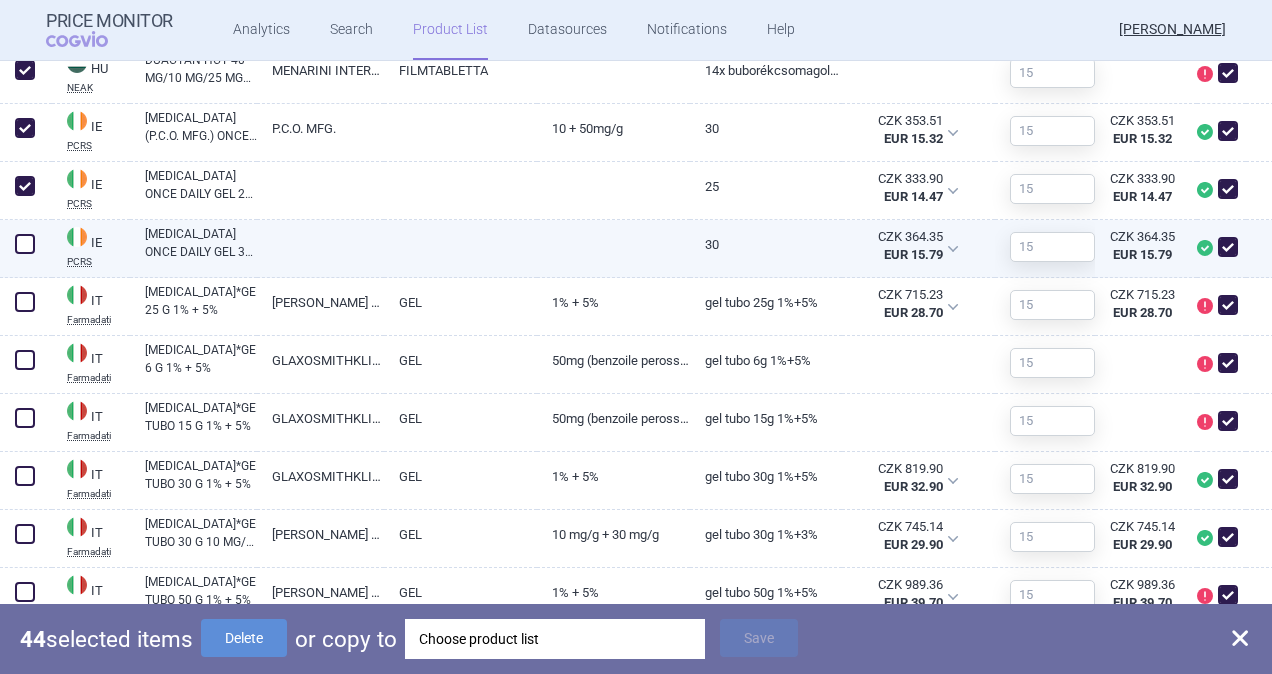 click at bounding box center (25, 244) 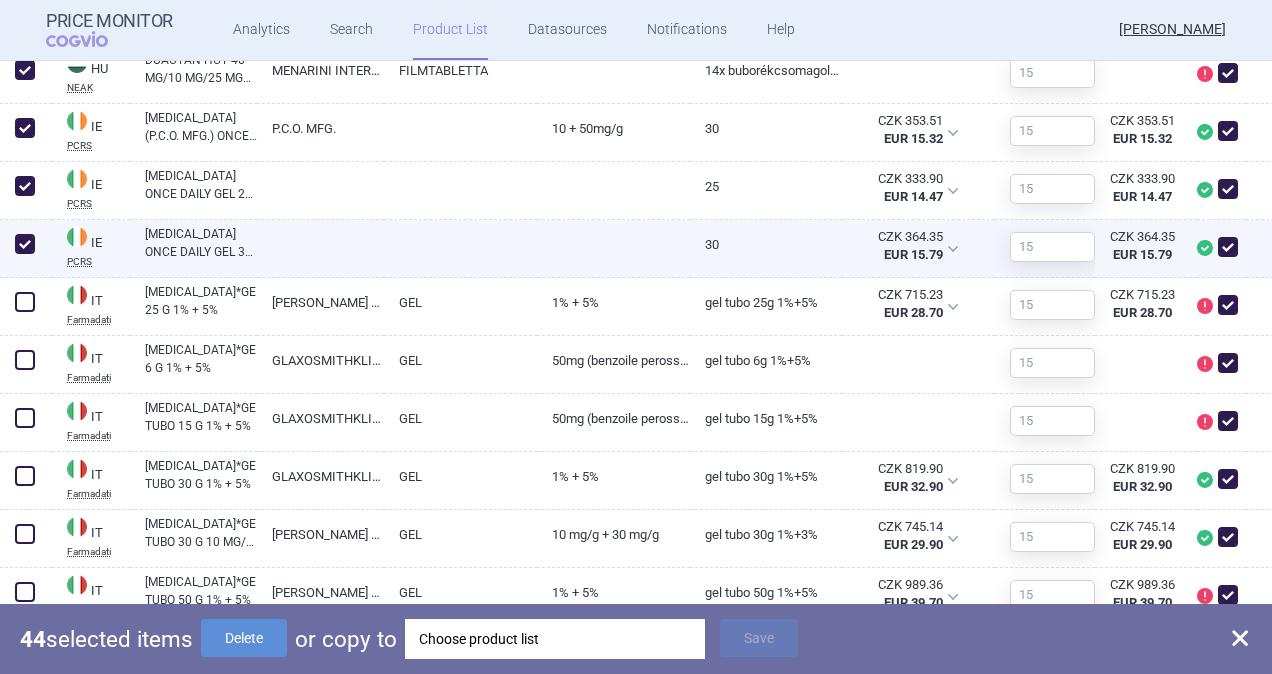 checkbox on "true" 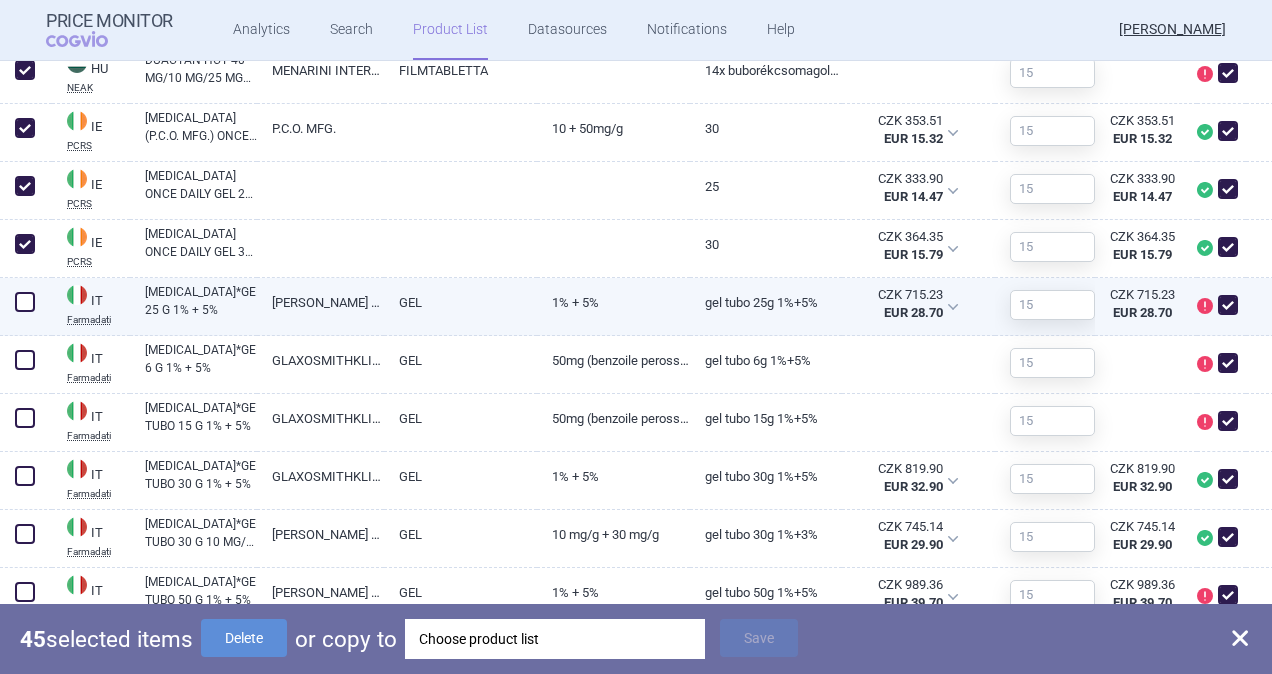 click at bounding box center [25, 302] 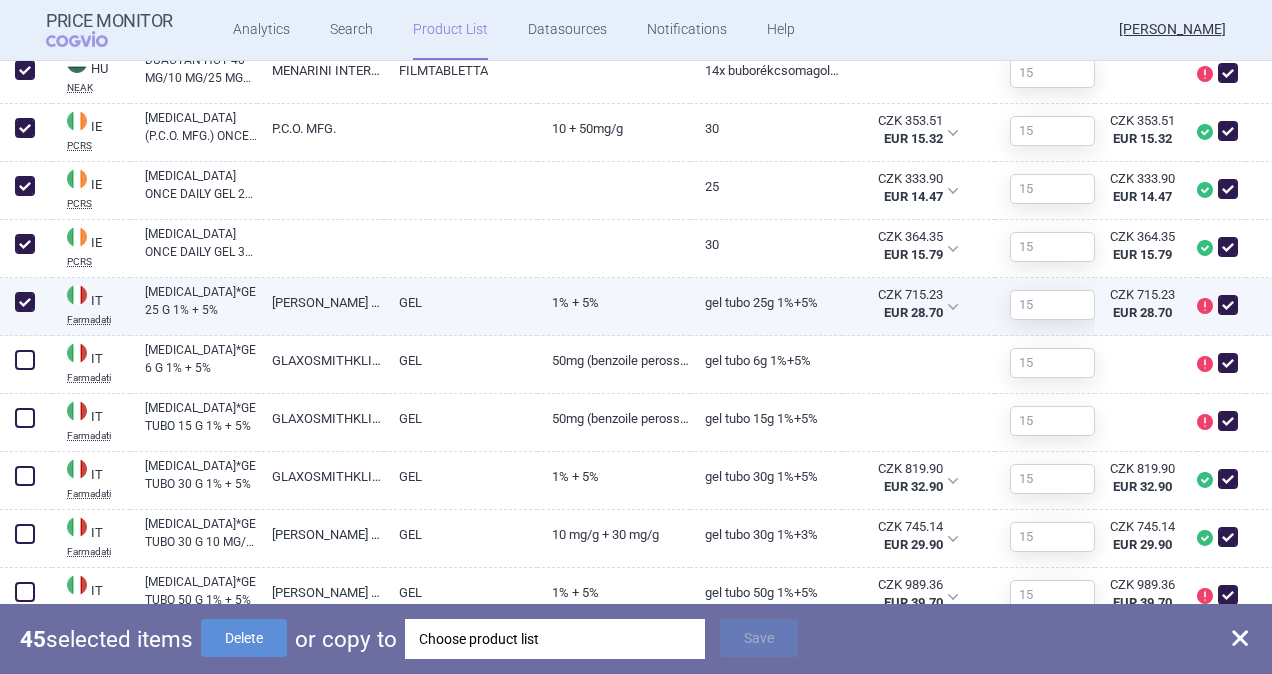 checkbox on "true" 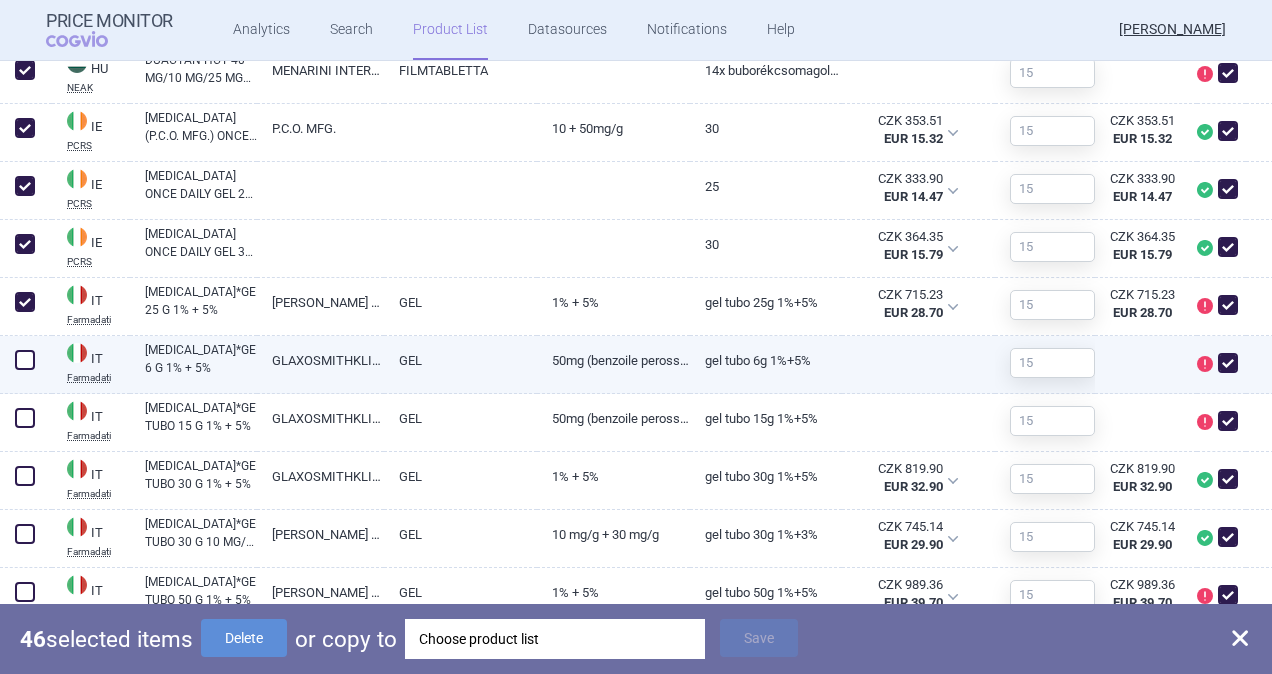 click at bounding box center (25, 360) 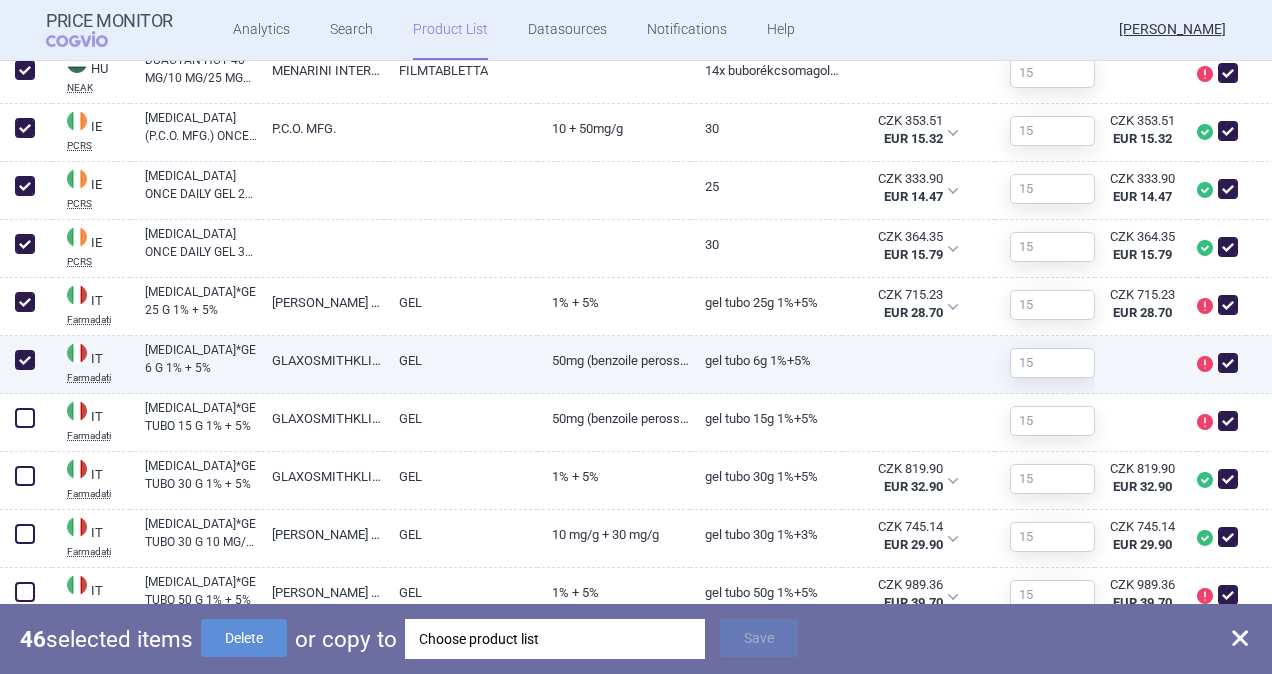 checkbox on "true" 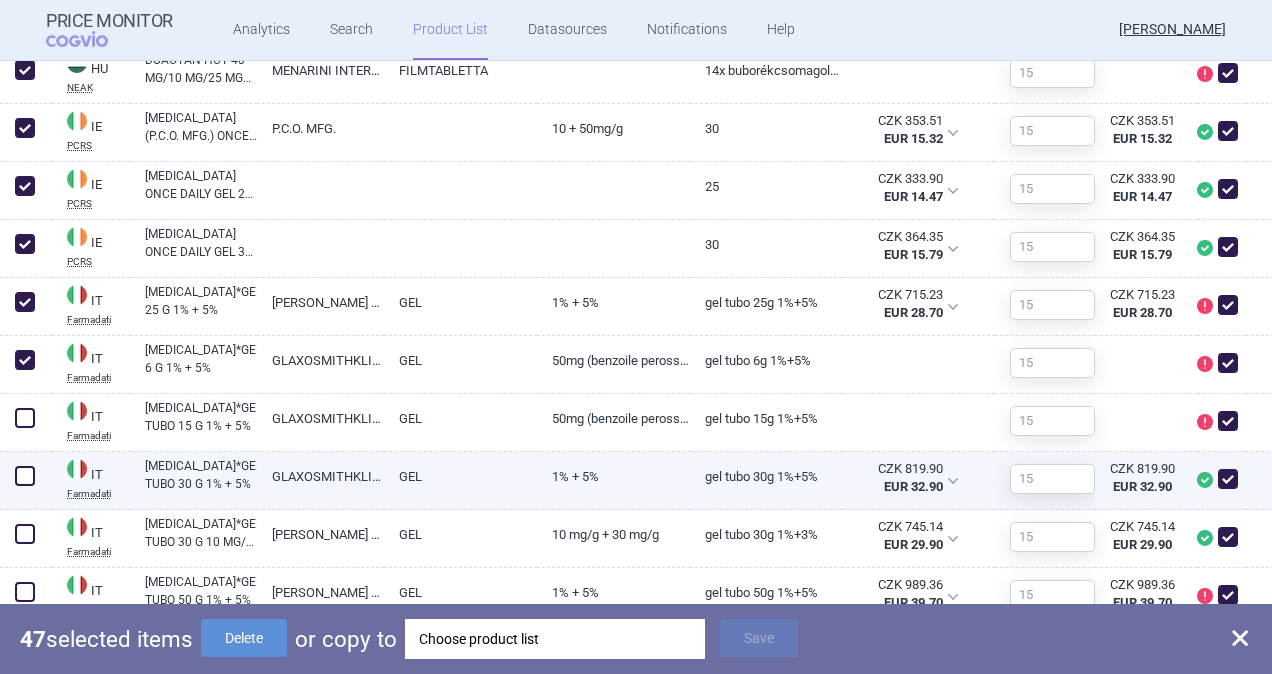 click at bounding box center [25, 476] 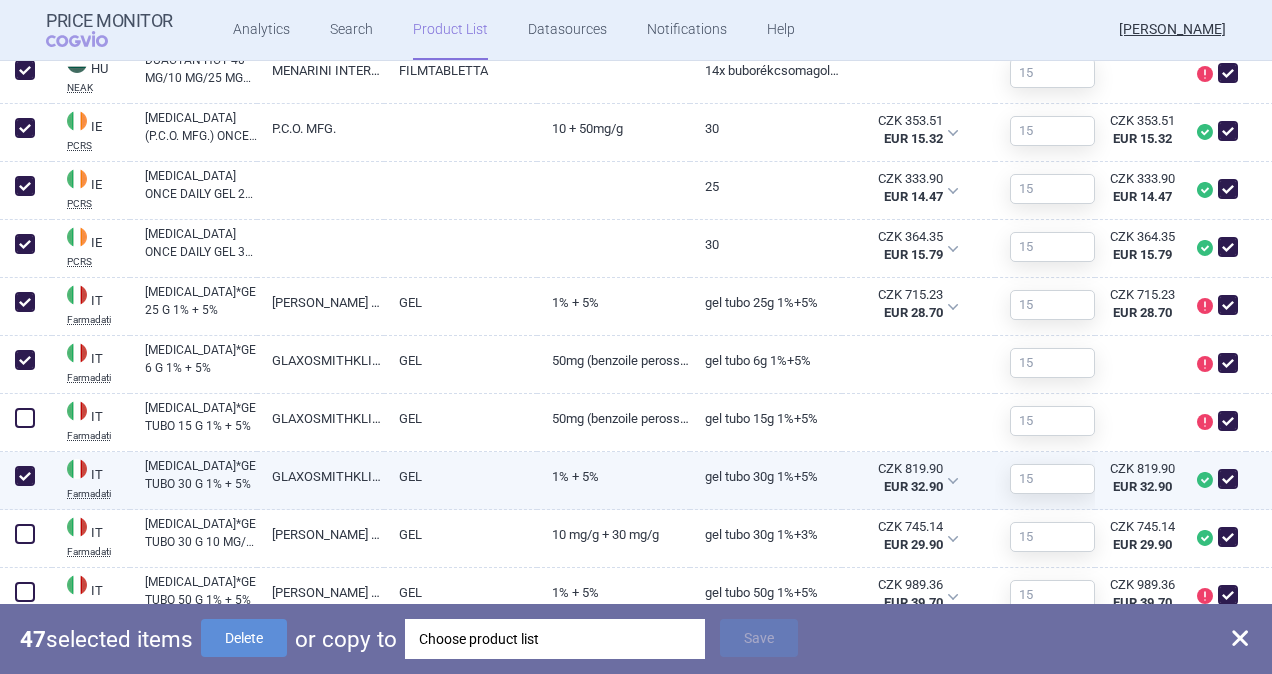 checkbox on "true" 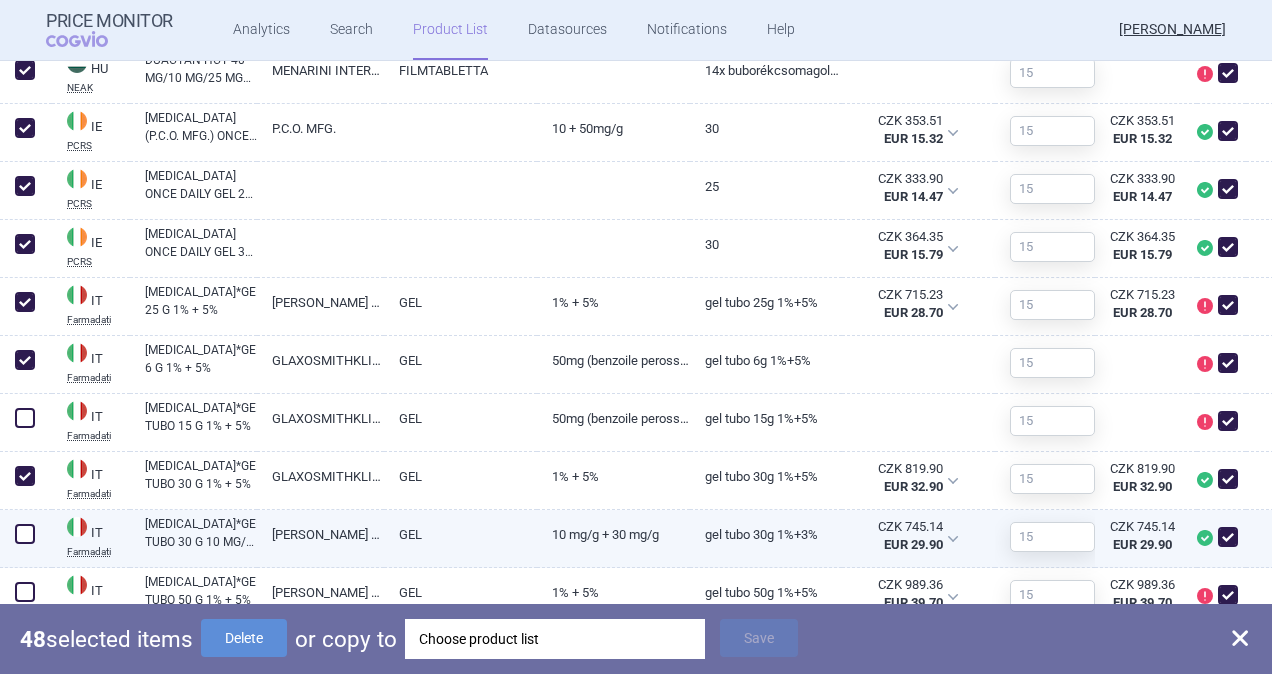 click at bounding box center [25, 534] 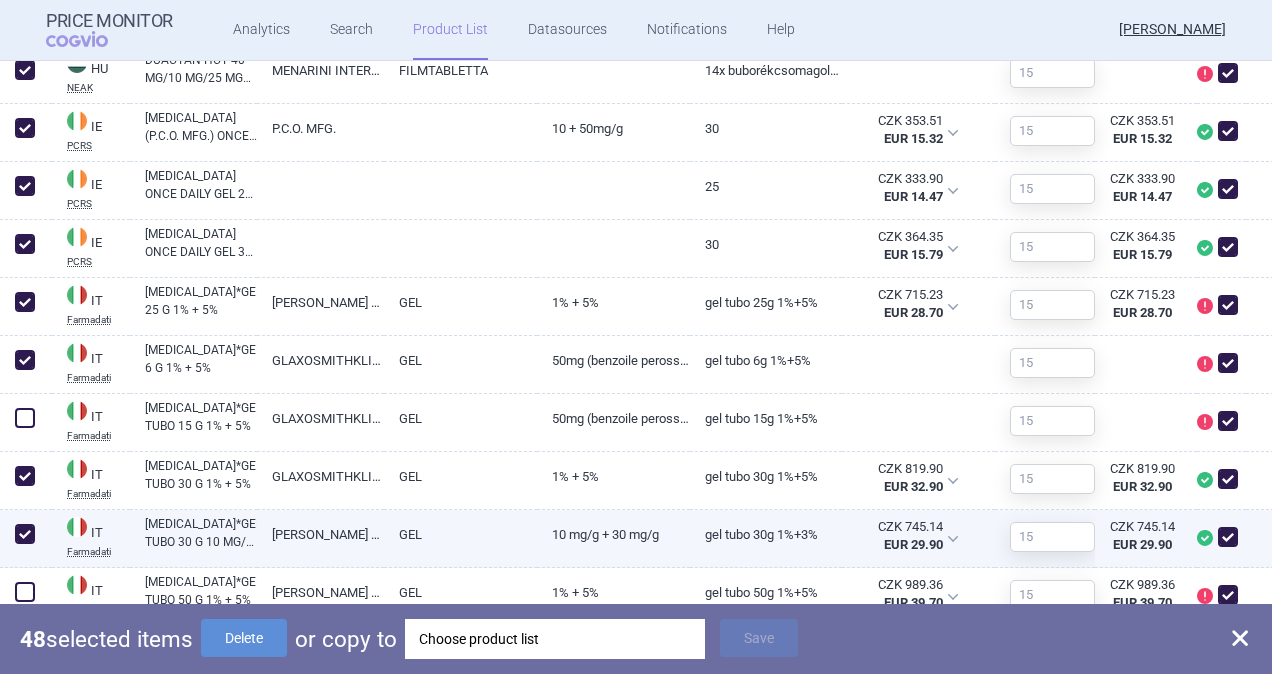 checkbox on "true" 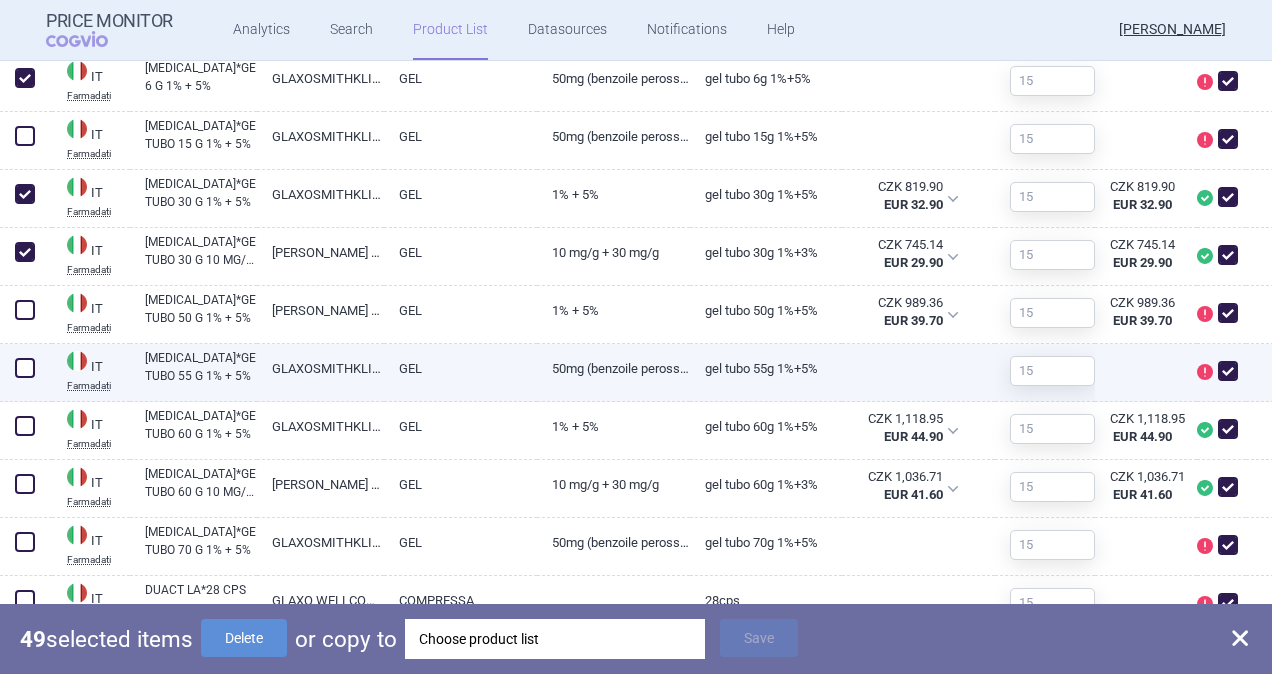 scroll, scrollTop: 3800, scrollLeft: 0, axis: vertical 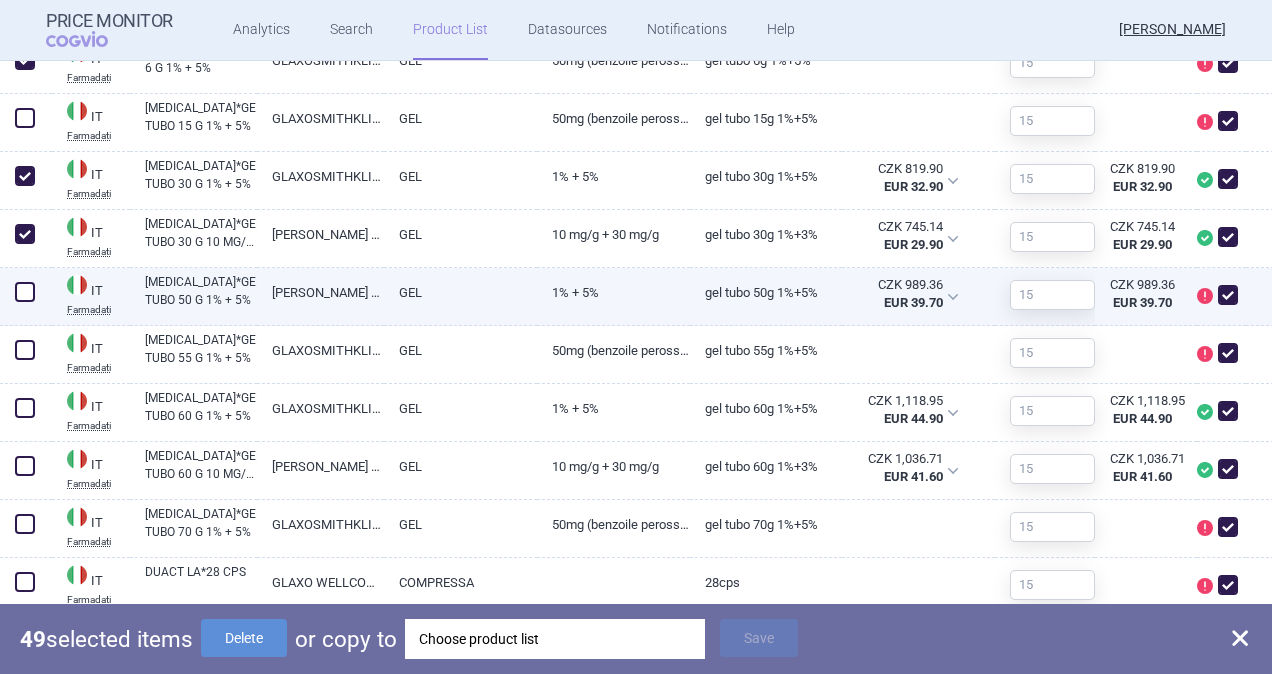 click at bounding box center (25, 292) 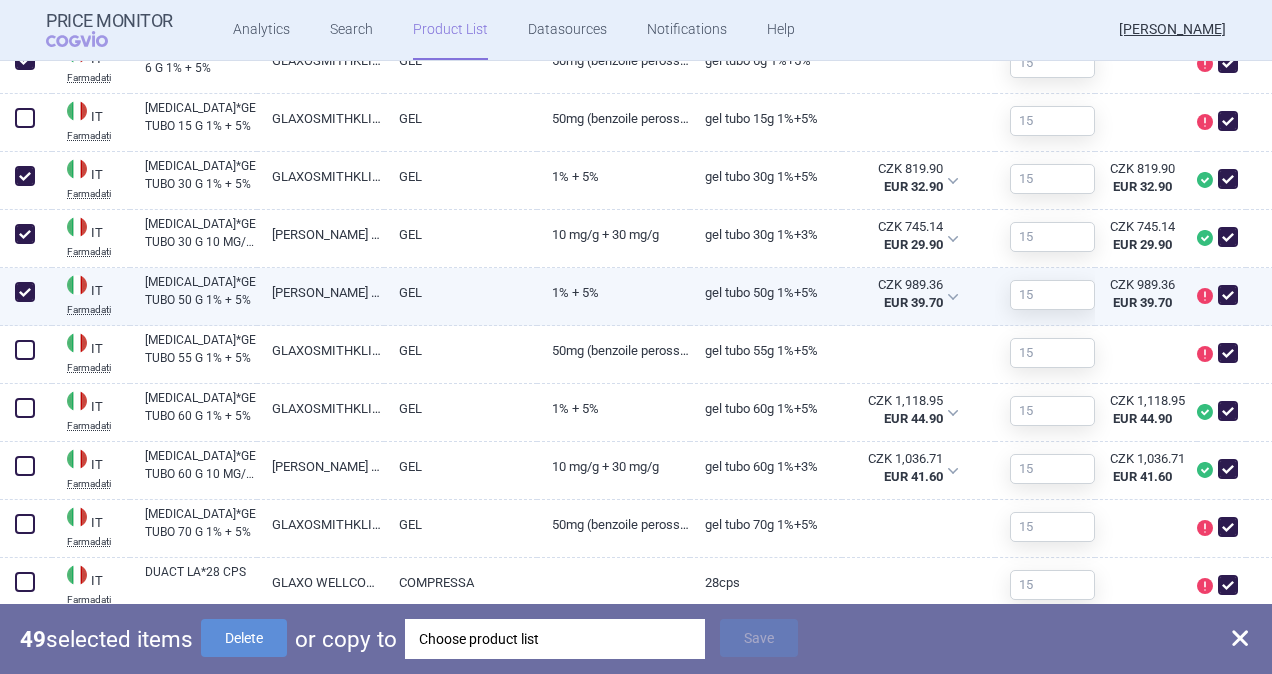 checkbox on "true" 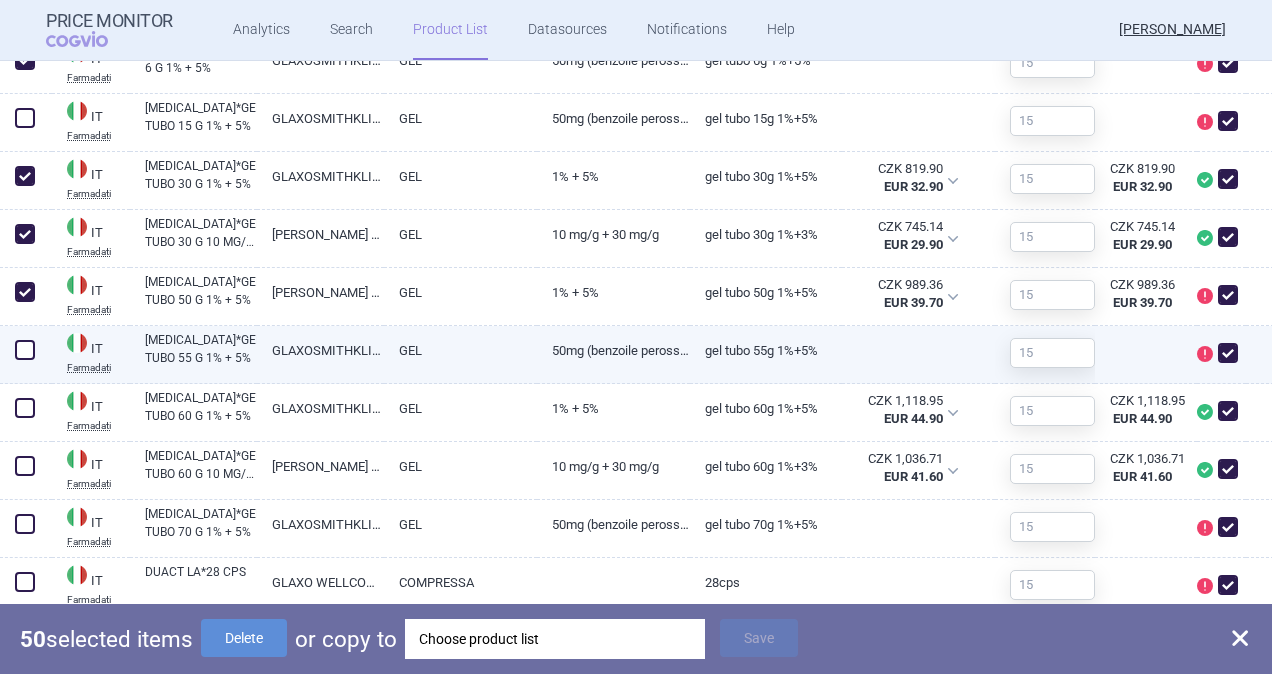 click at bounding box center [26, 355] 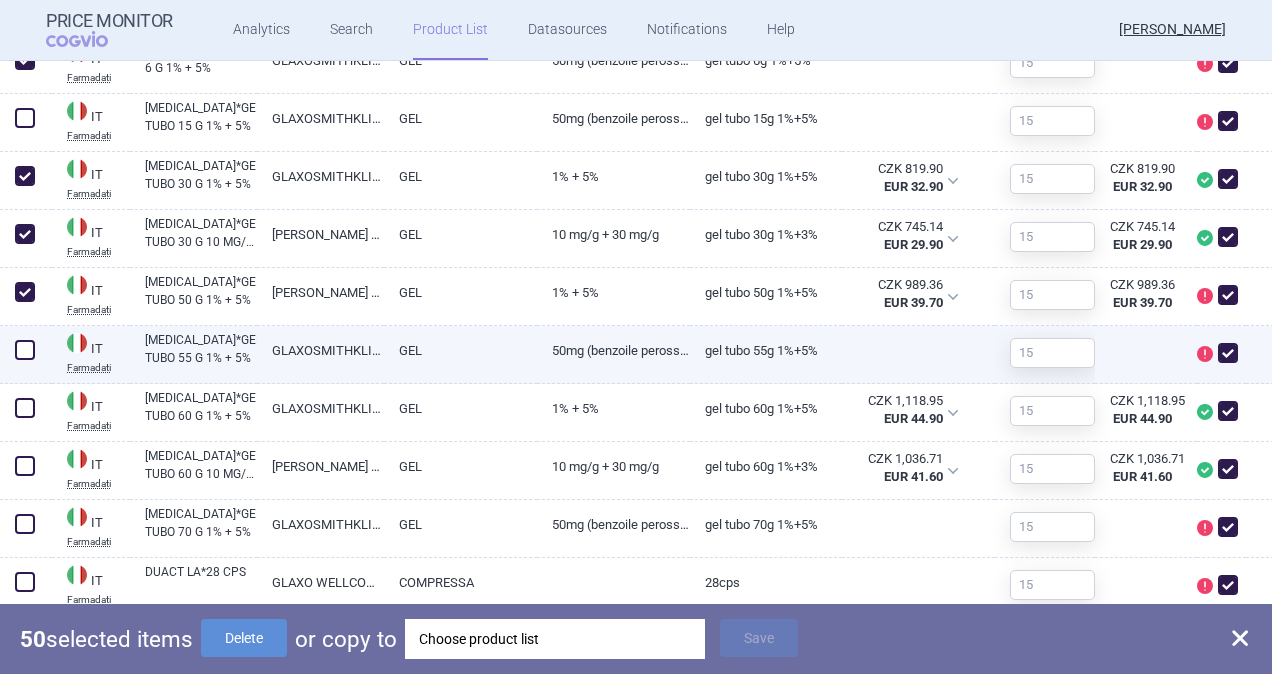 drag, startPoint x: 24, startPoint y: 352, endPoint x: 24, endPoint y: 379, distance: 27 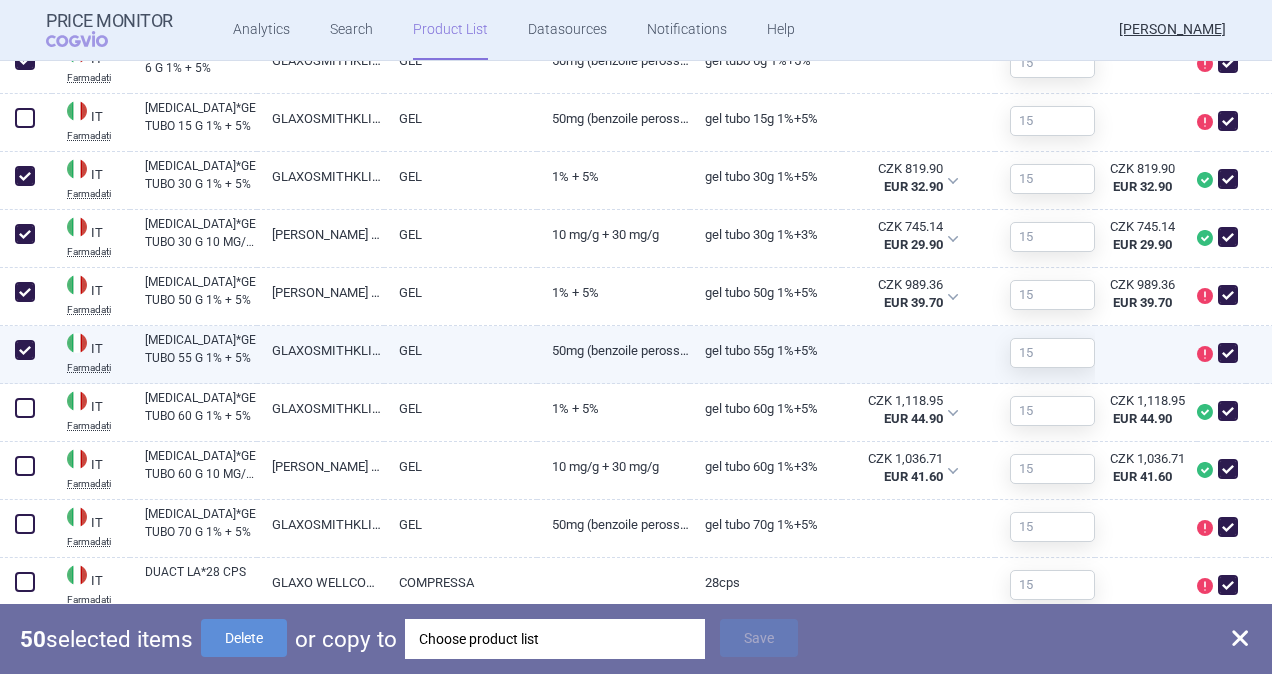 checkbox on "true" 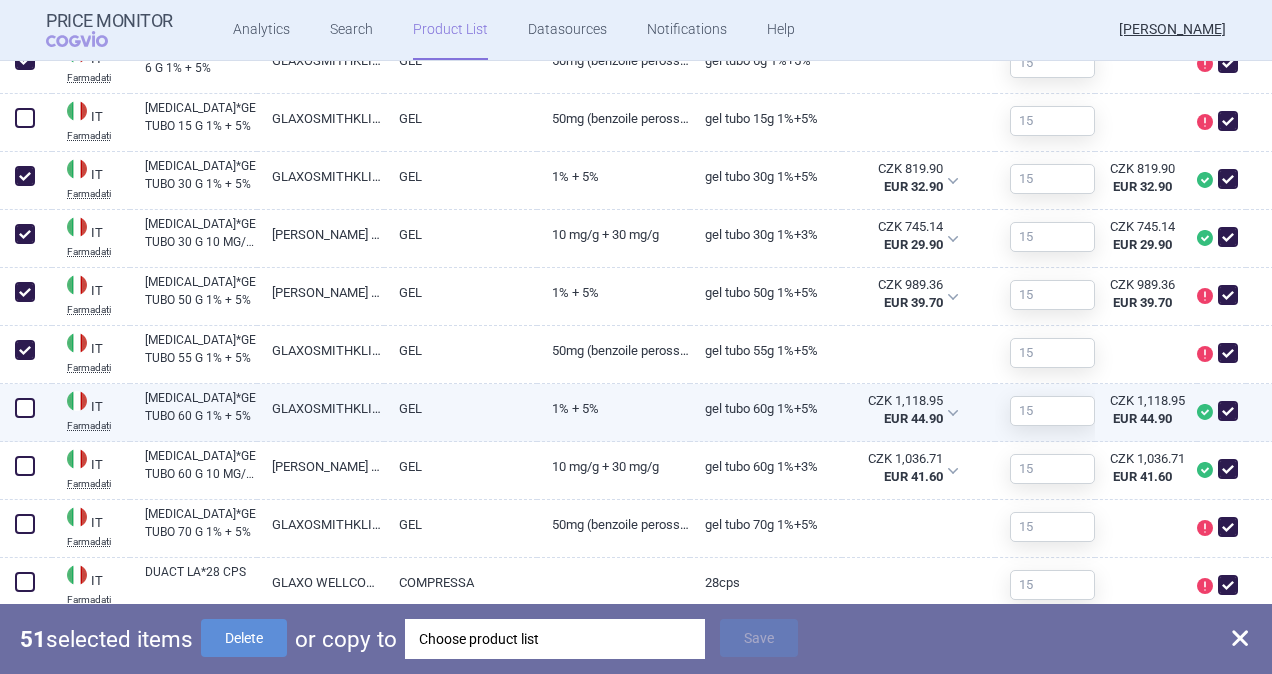 click at bounding box center (25, 408) 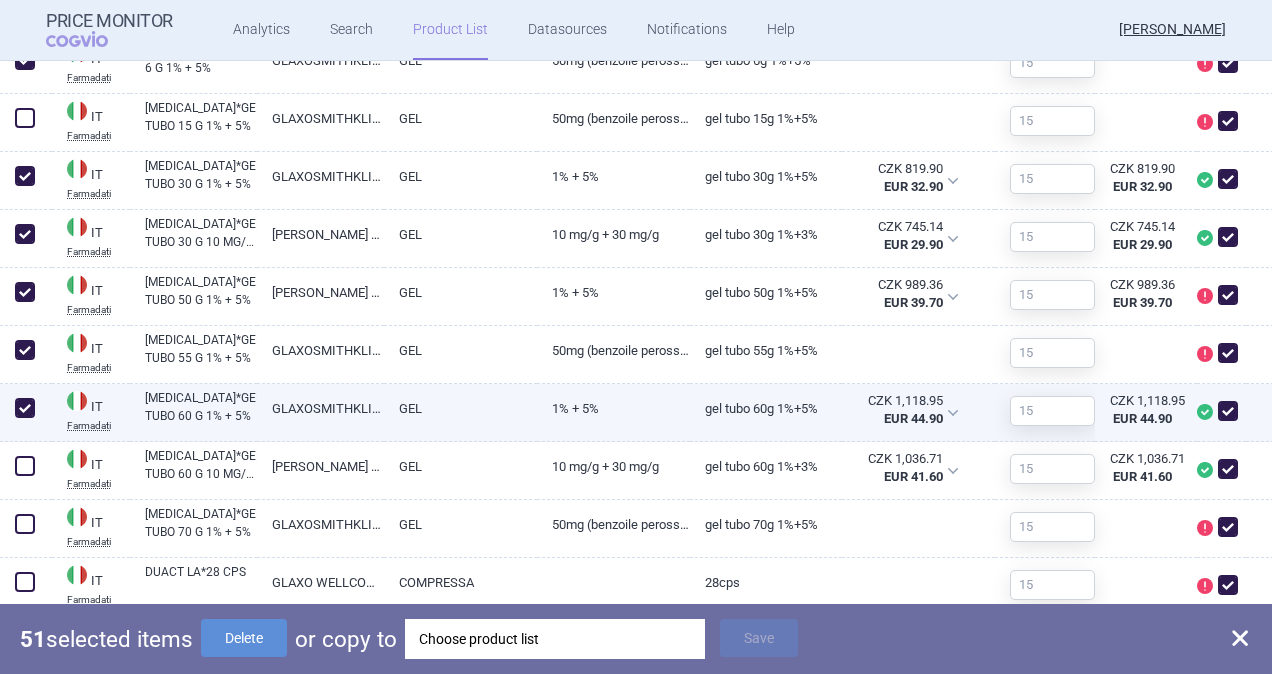 checkbox on "true" 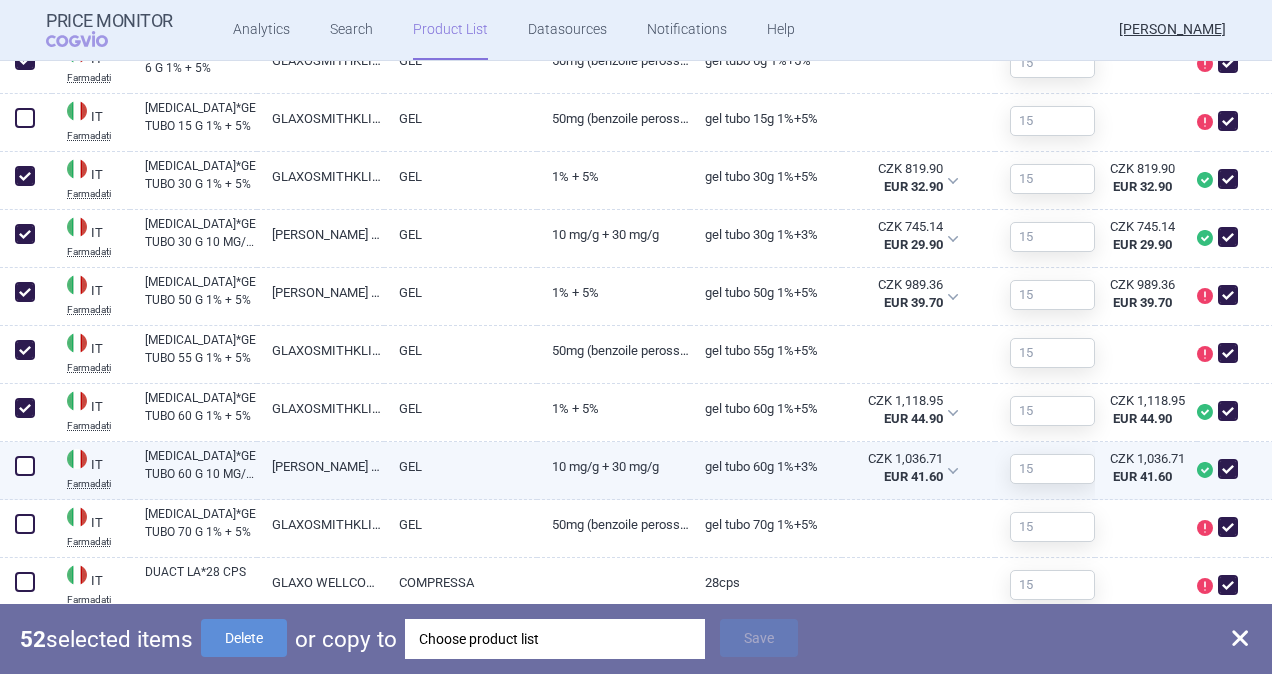 click at bounding box center (25, 466) 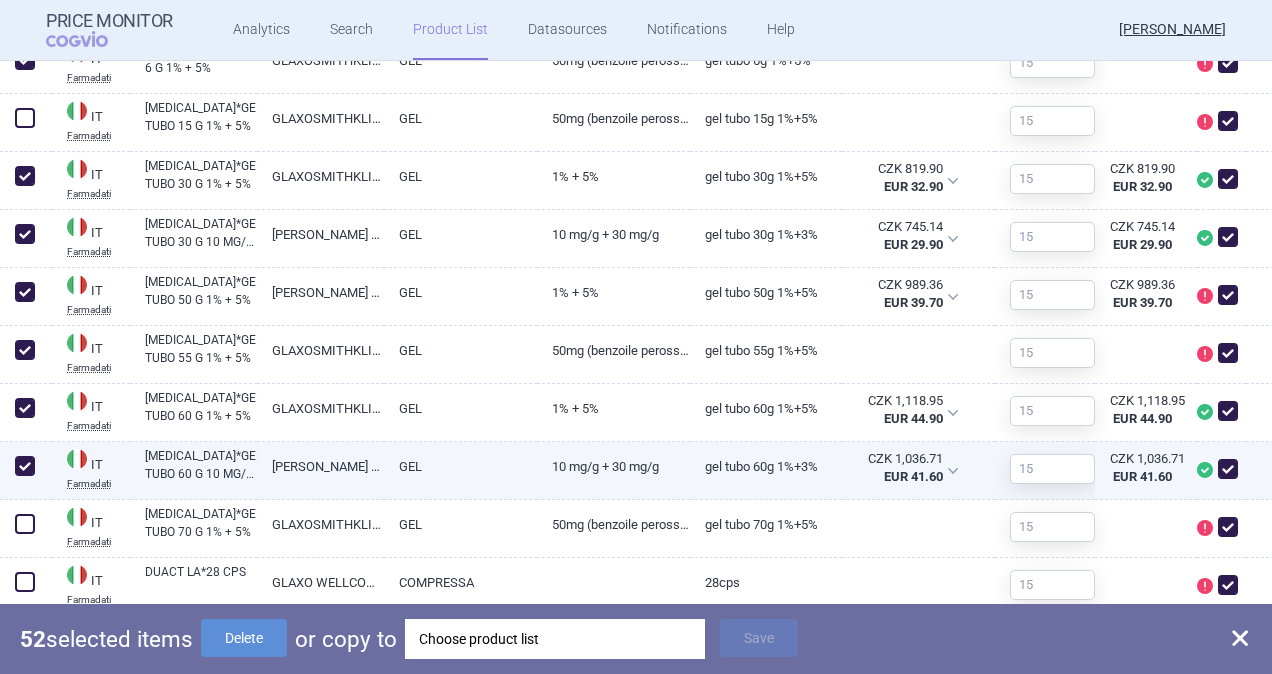 checkbox on "true" 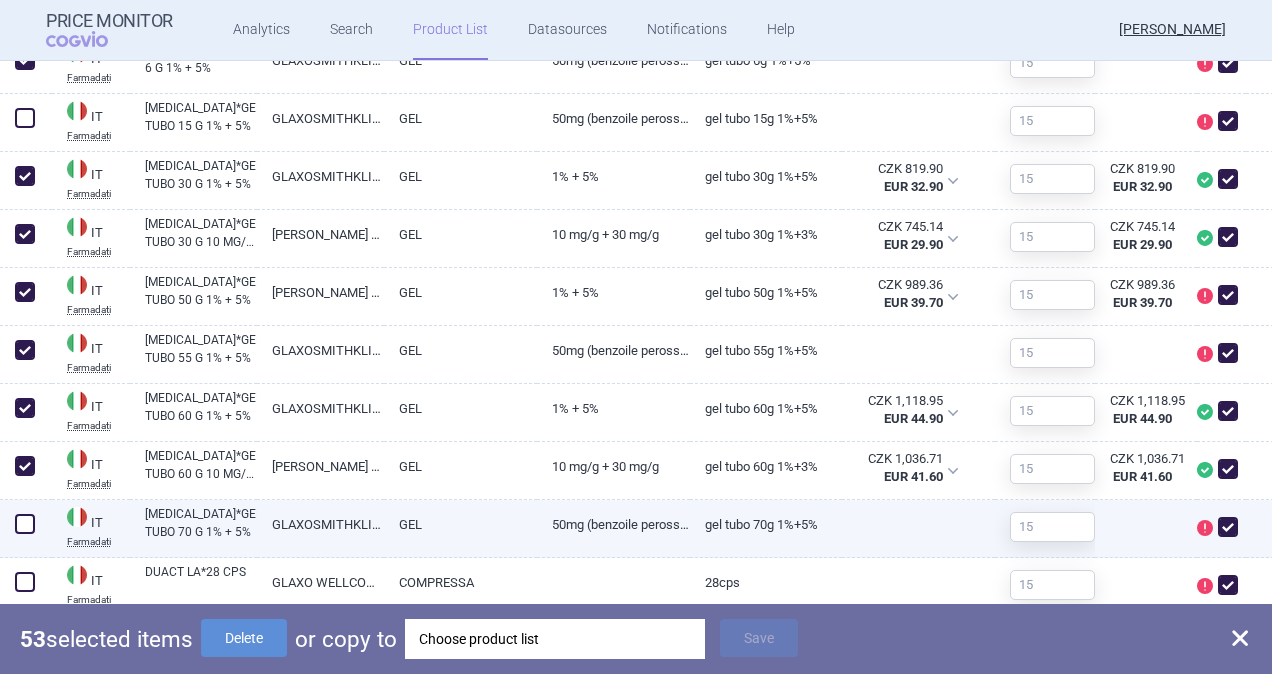 click at bounding box center [25, 524] 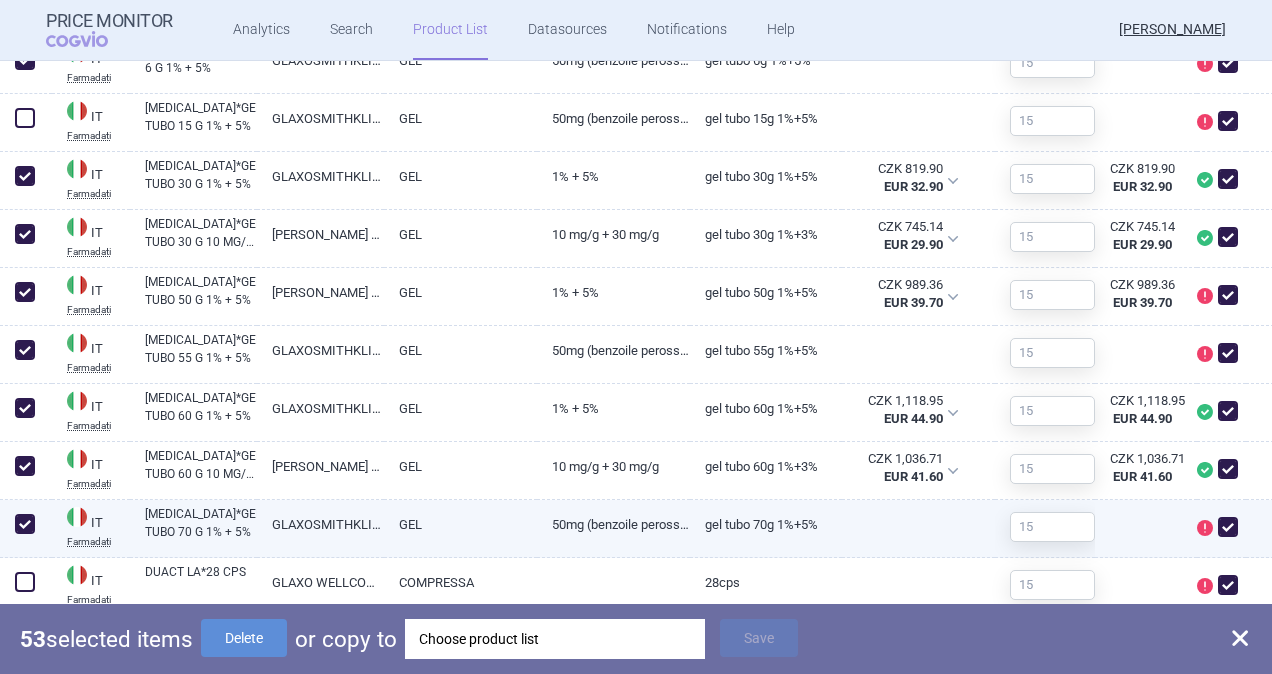 checkbox on "true" 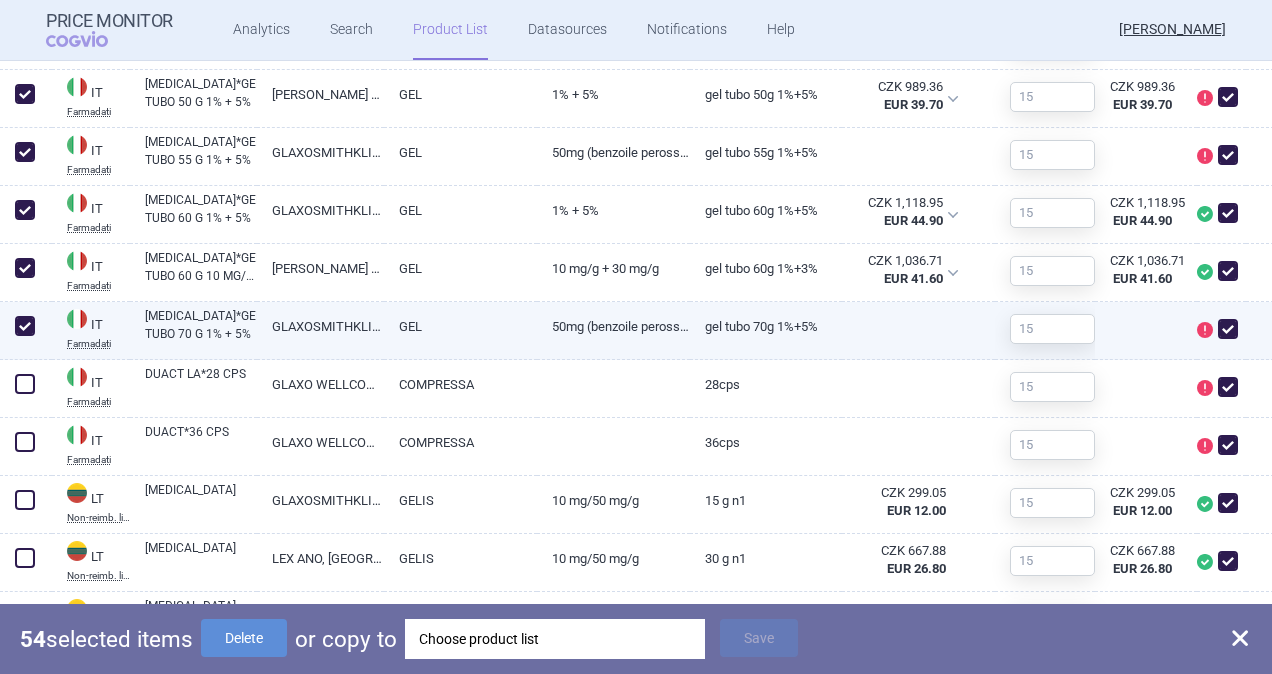 scroll, scrollTop: 4000, scrollLeft: 0, axis: vertical 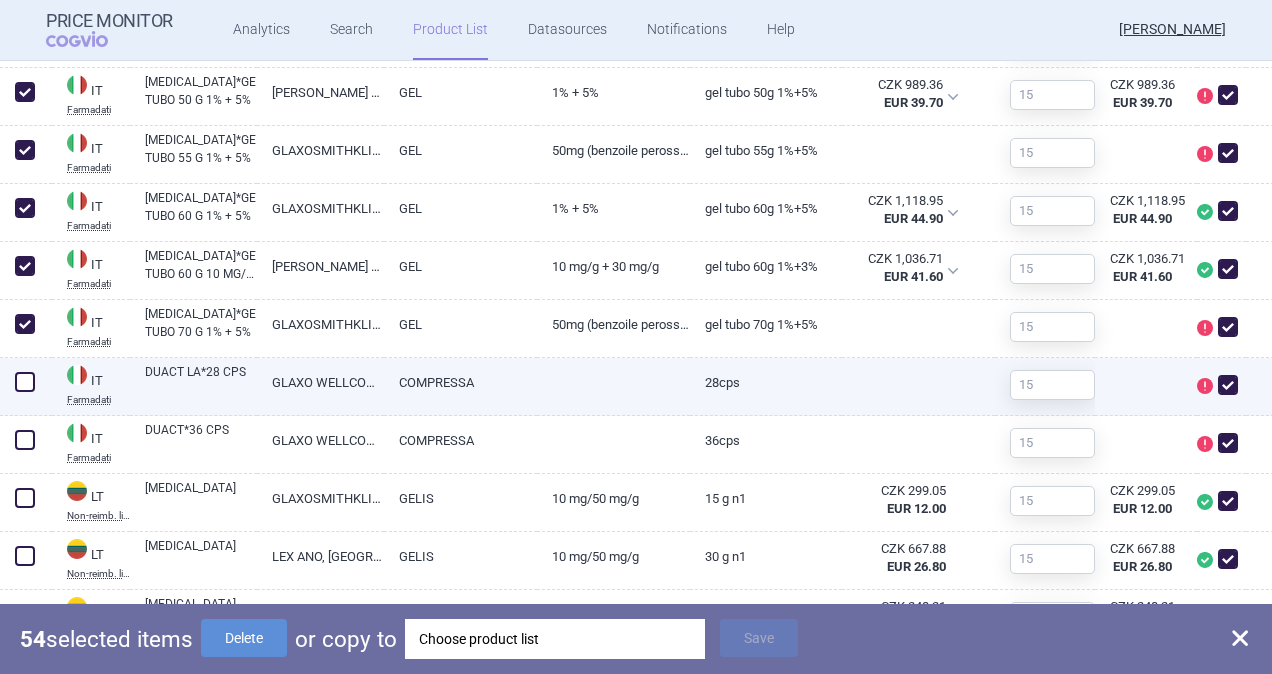 drag, startPoint x: 23, startPoint y: 386, endPoint x: 24, endPoint y: 400, distance: 14.035668 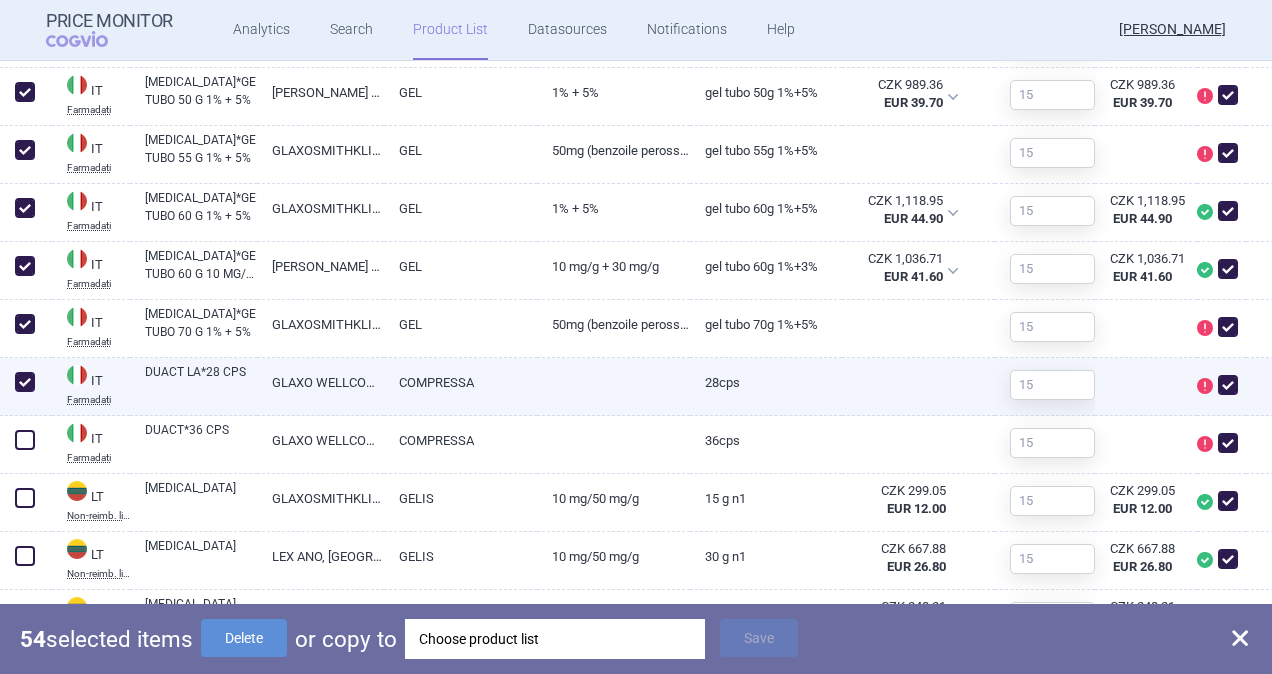 checkbox on "true" 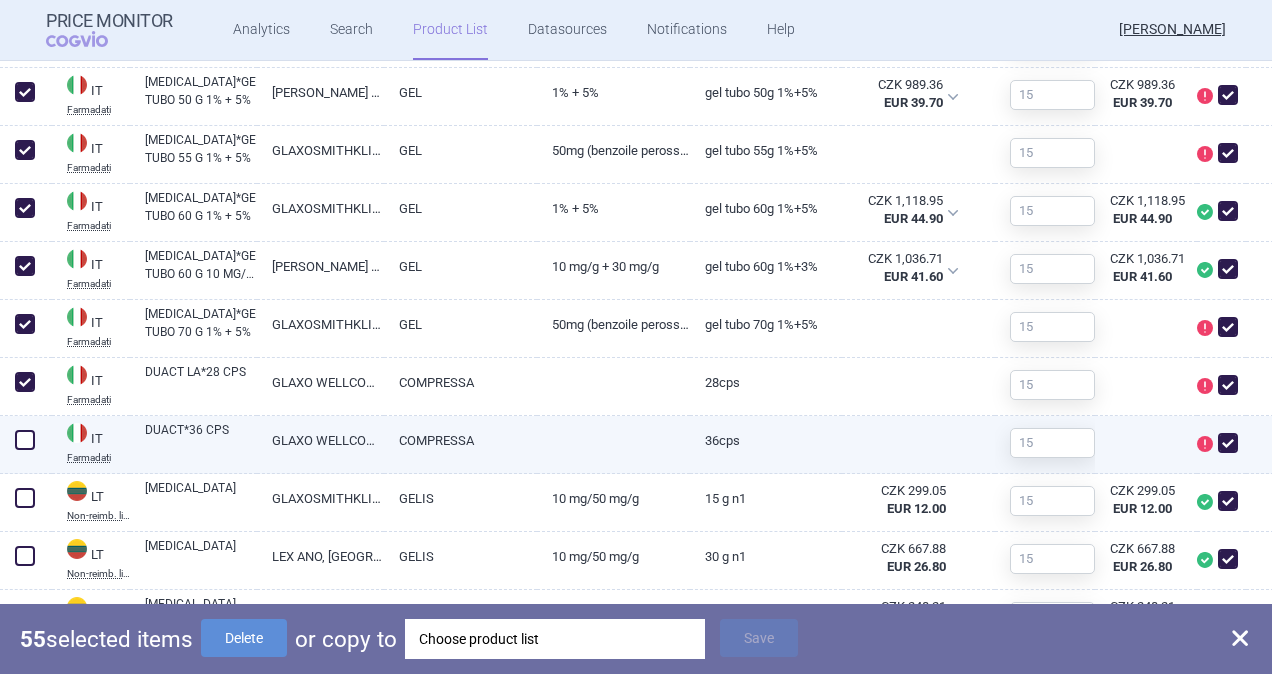 click at bounding box center [25, 440] 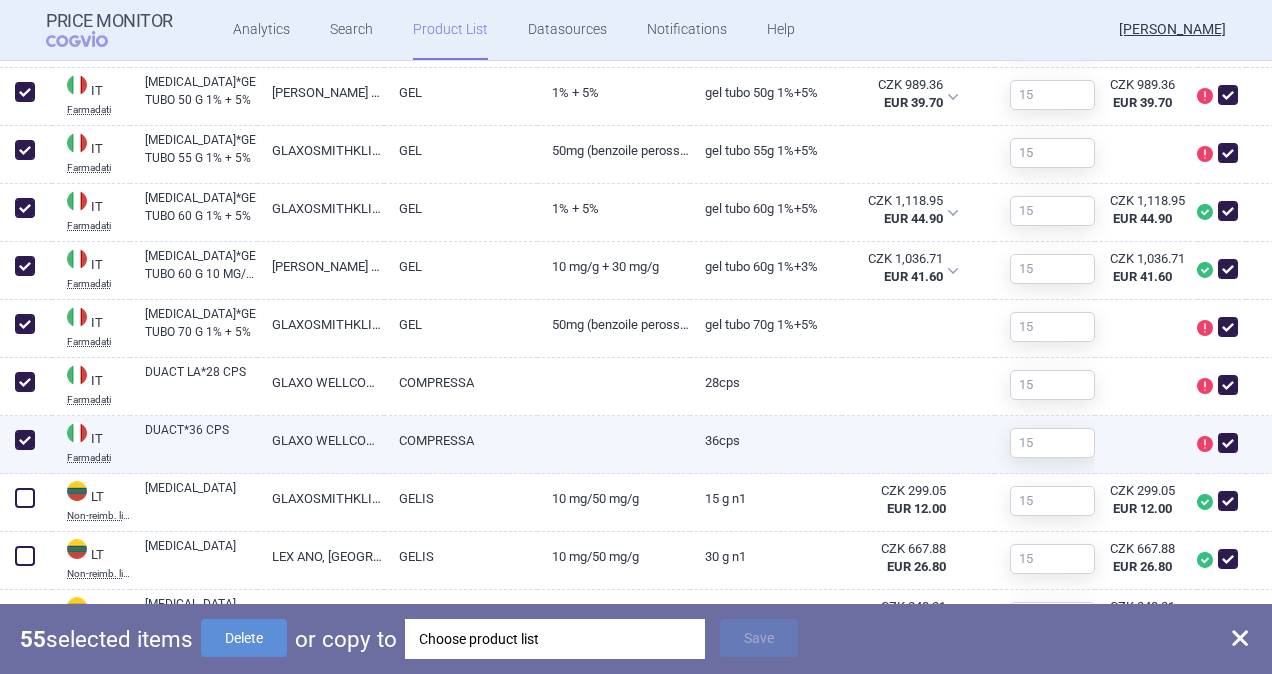 checkbox on "true" 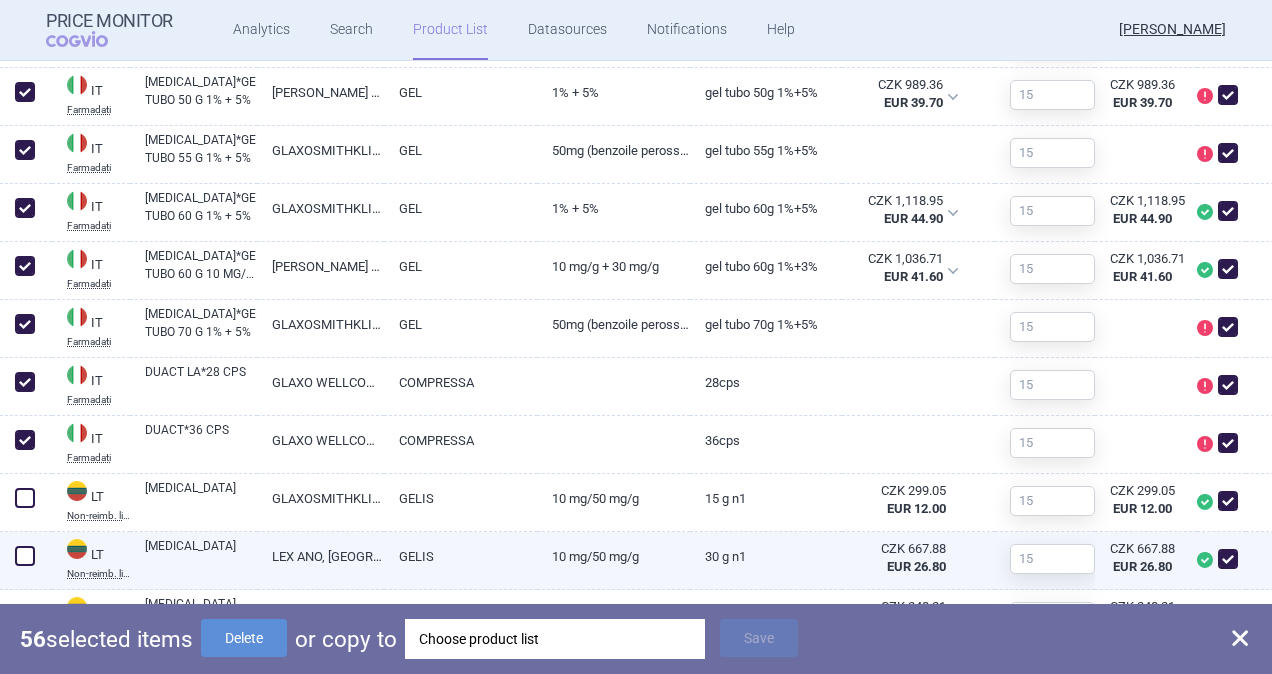 click at bounding box center (25, 556) 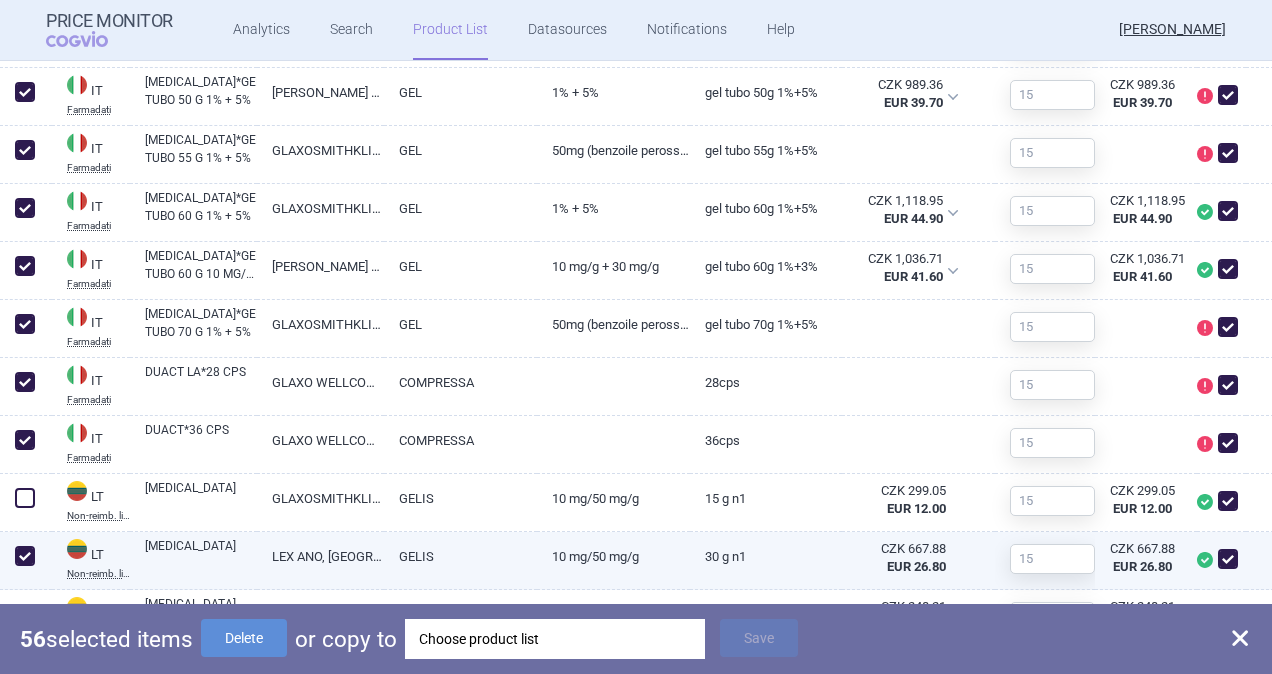checkbox on "true" 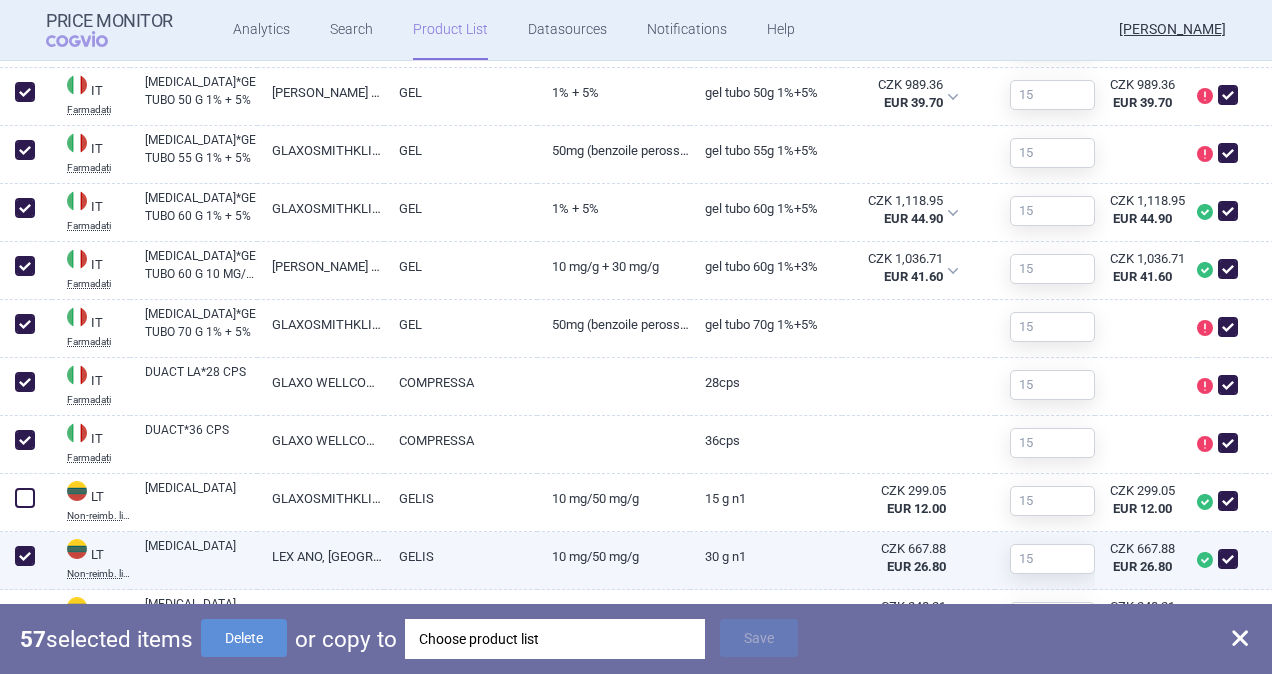 scroll, scrollTop: 4200, scrollLeft: 0, axis: vertical 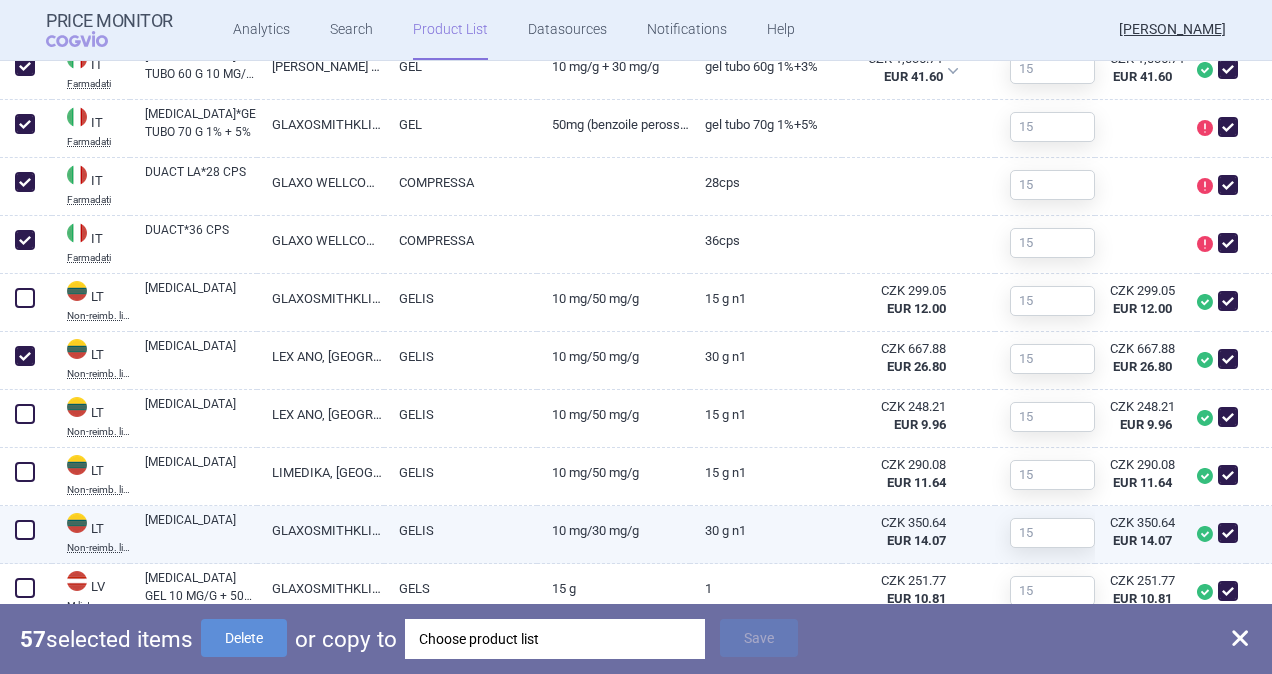 click at bounding box center (25, 530) 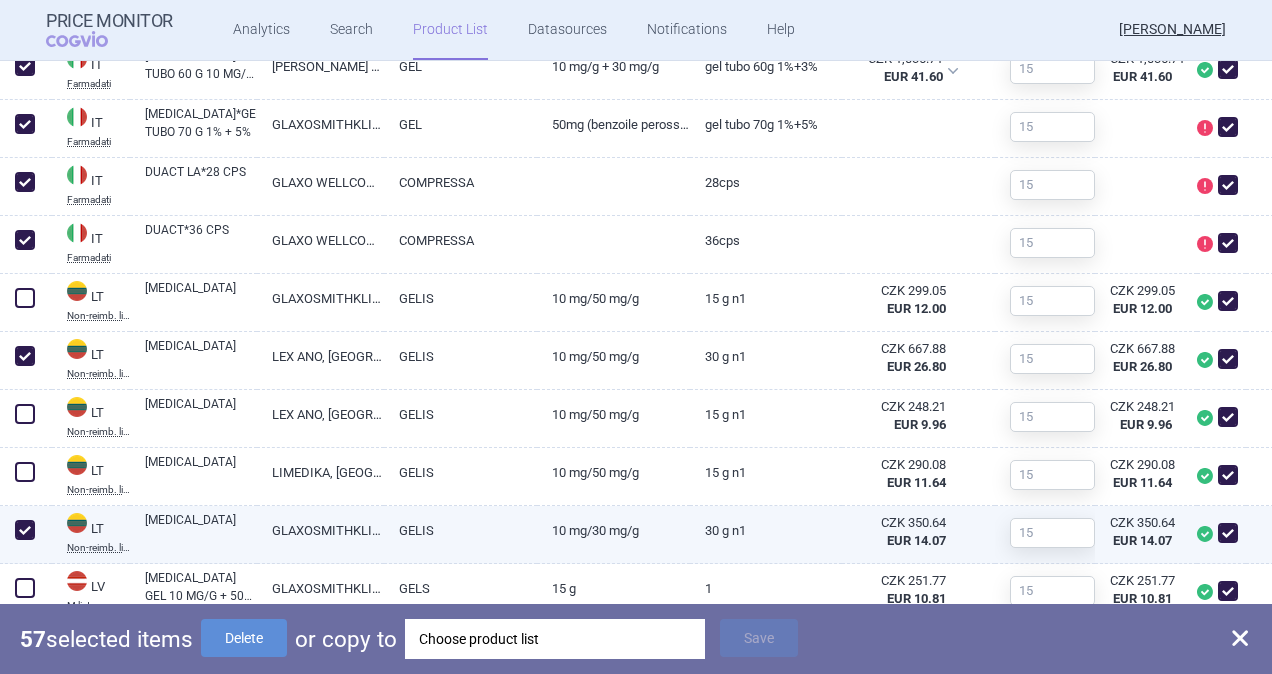 checkbox on "true" 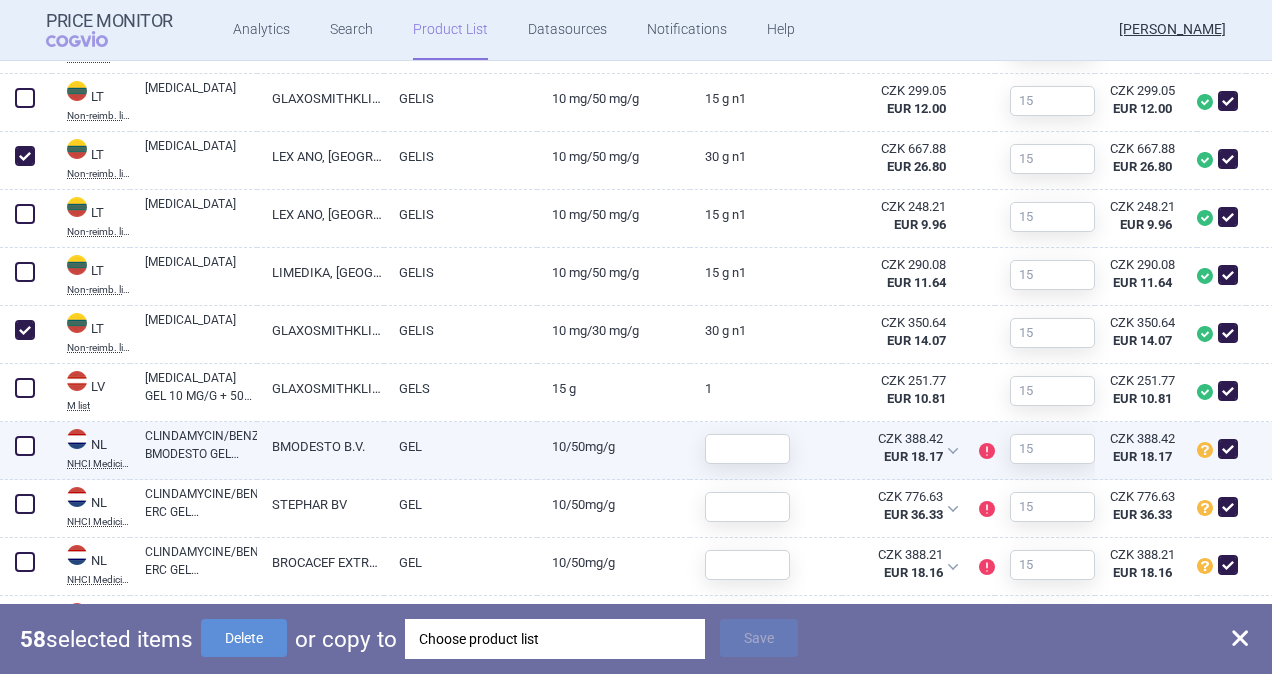 scroll, scrollTop: 4500, scrollLeft: 0, axis: vertical 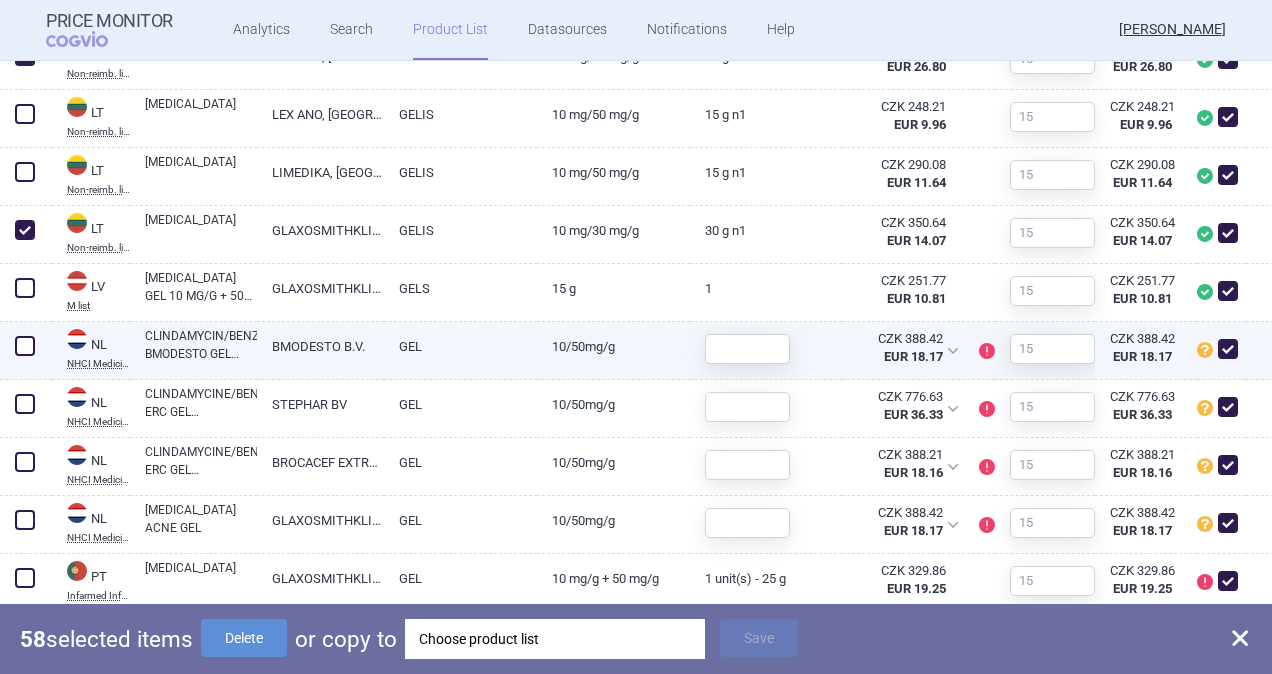 click at bounding box center (25, 346) 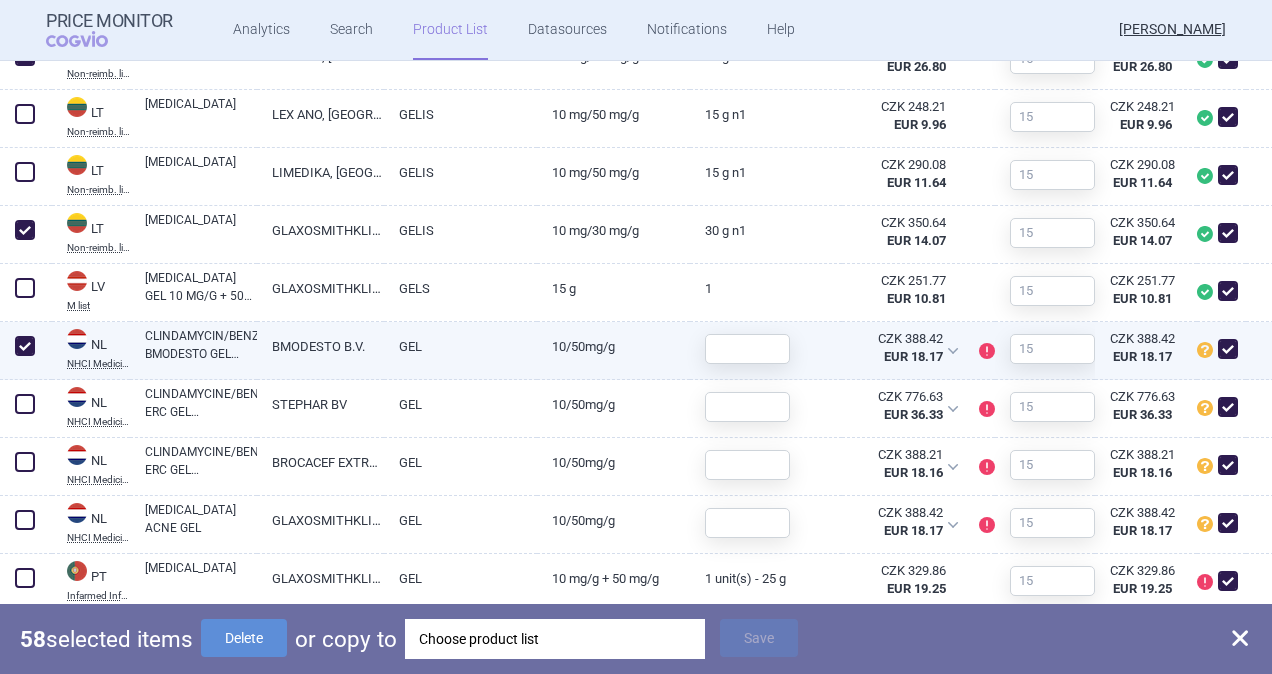 checkbox on "true" 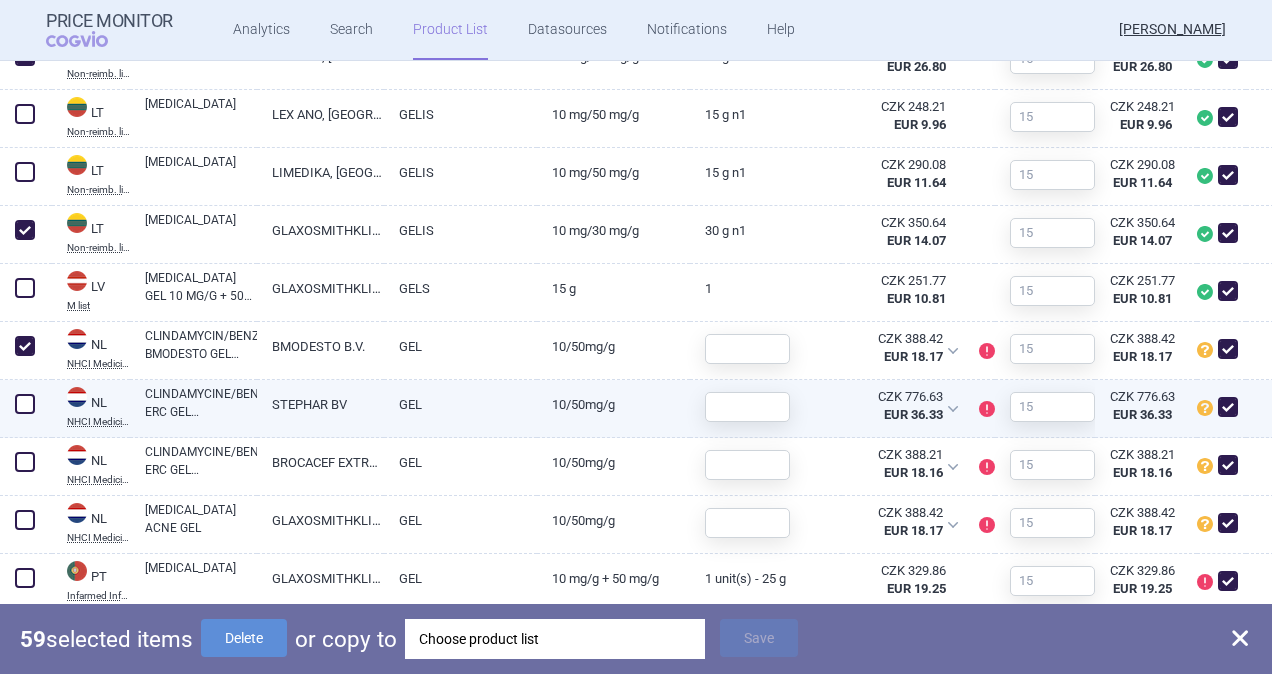 click at bounding box center [25, 404] 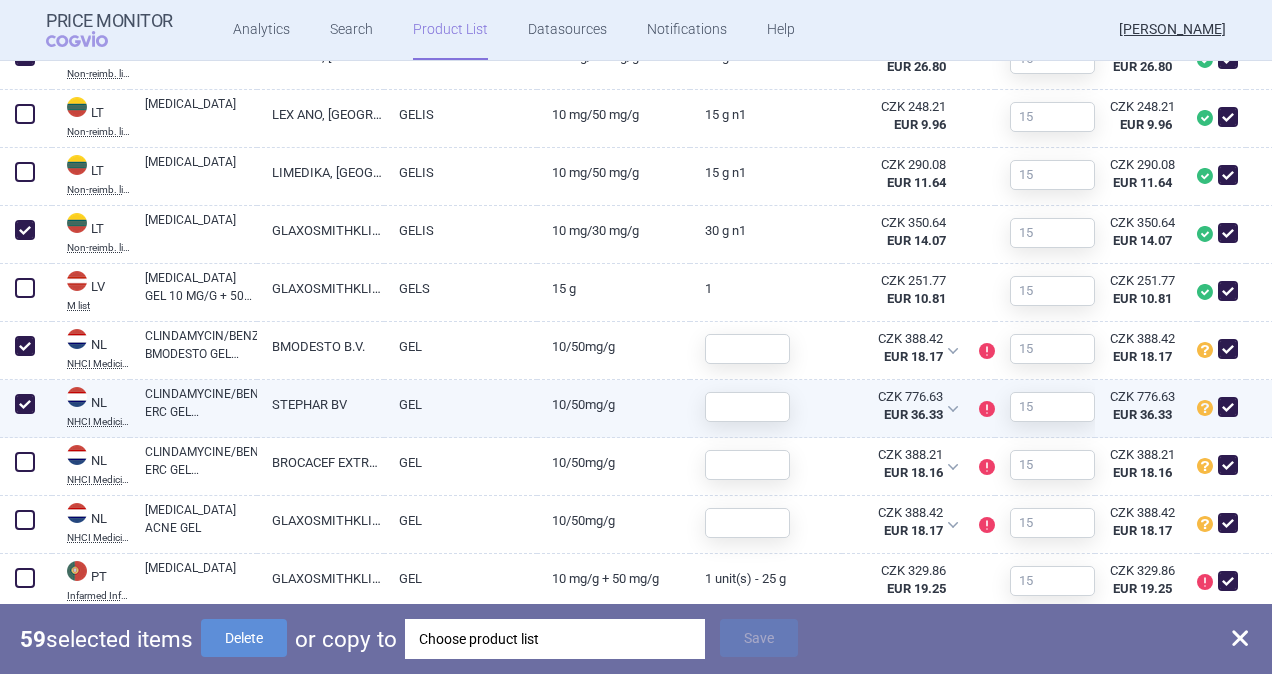 checkbox on "true" 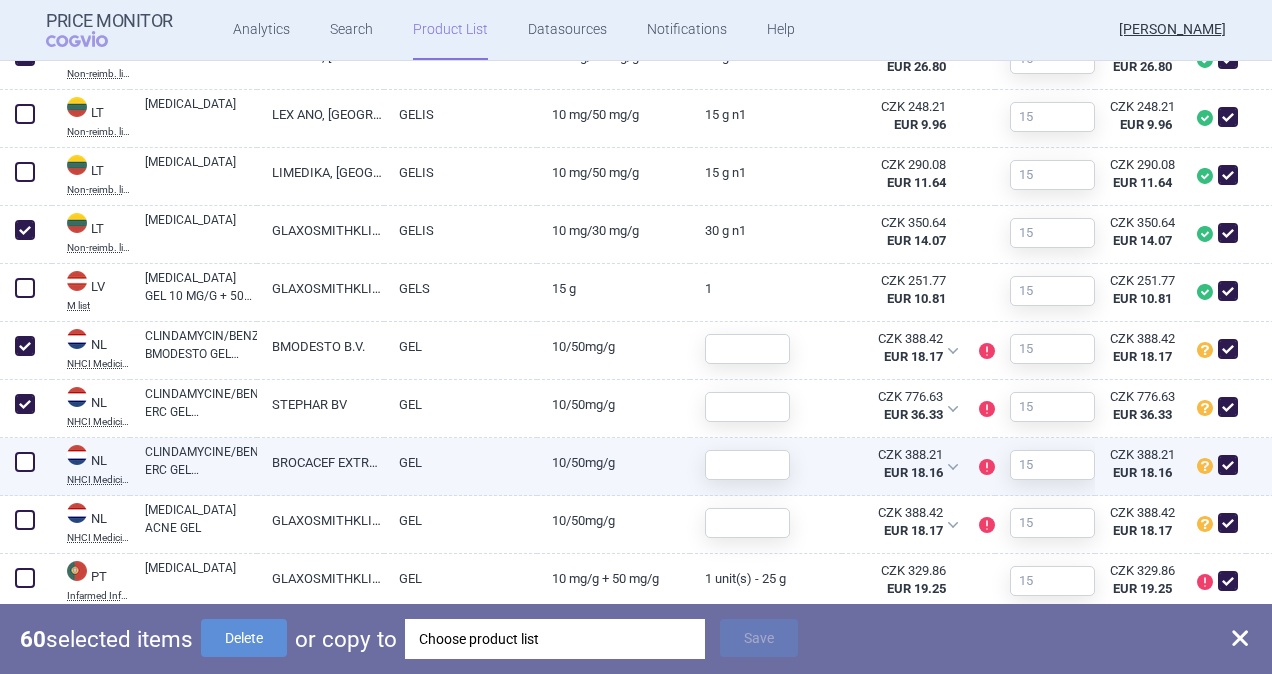 click at bounding box center (25, 462) 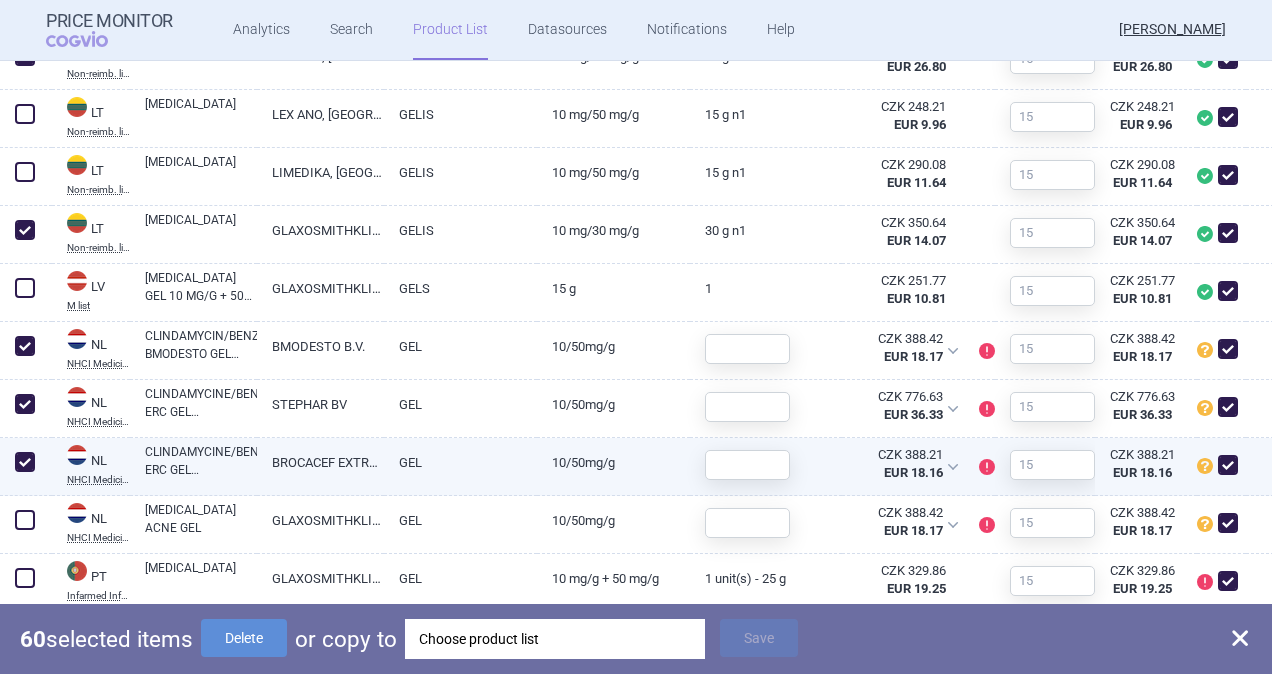 checkbox on "true" 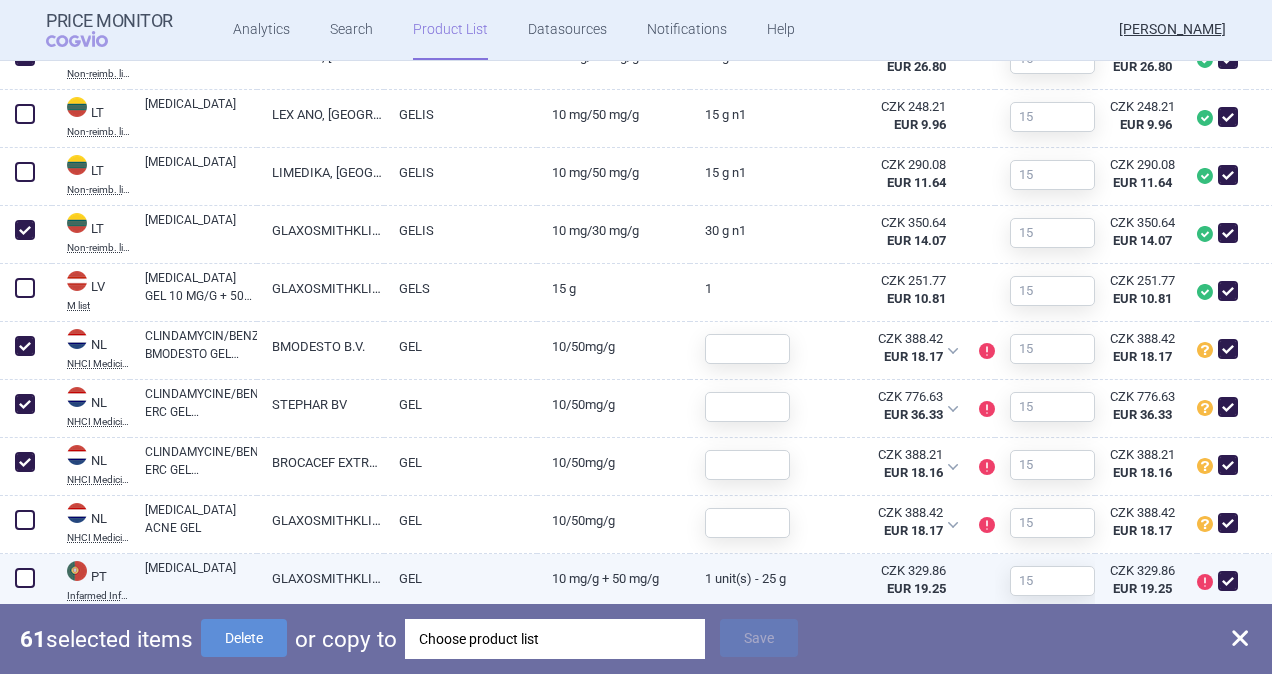 click at bounding box center (25, 578) 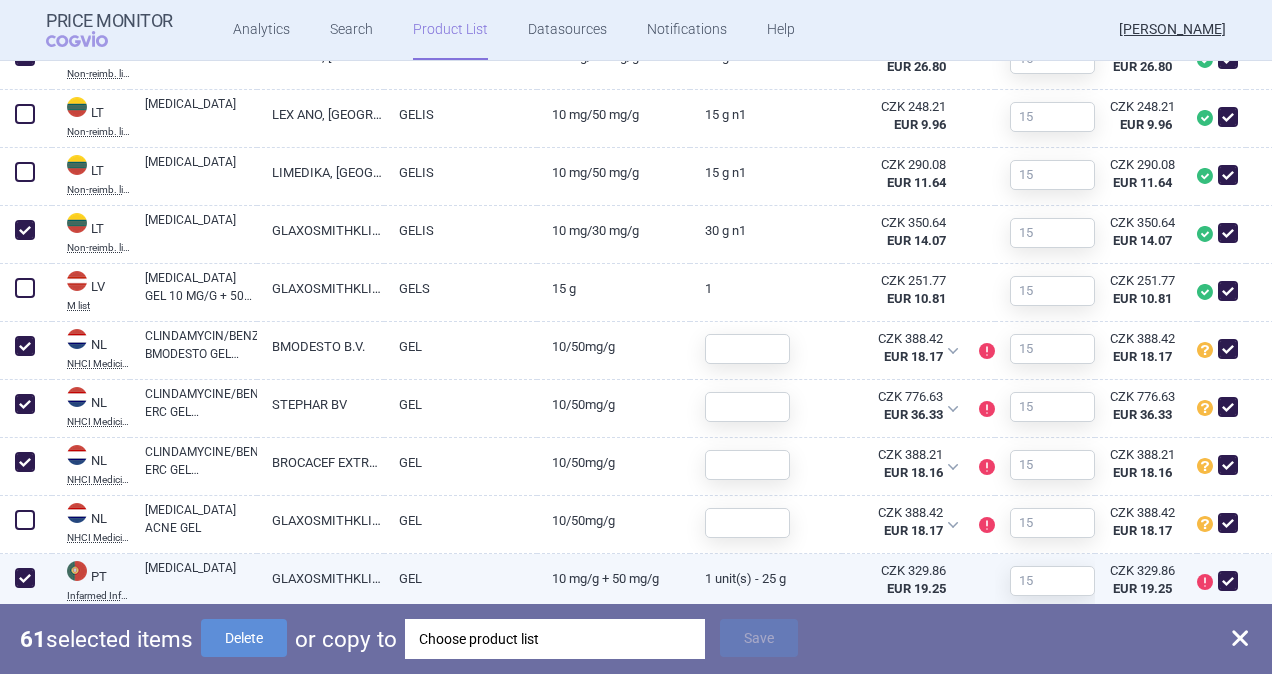 checkbox on "true" 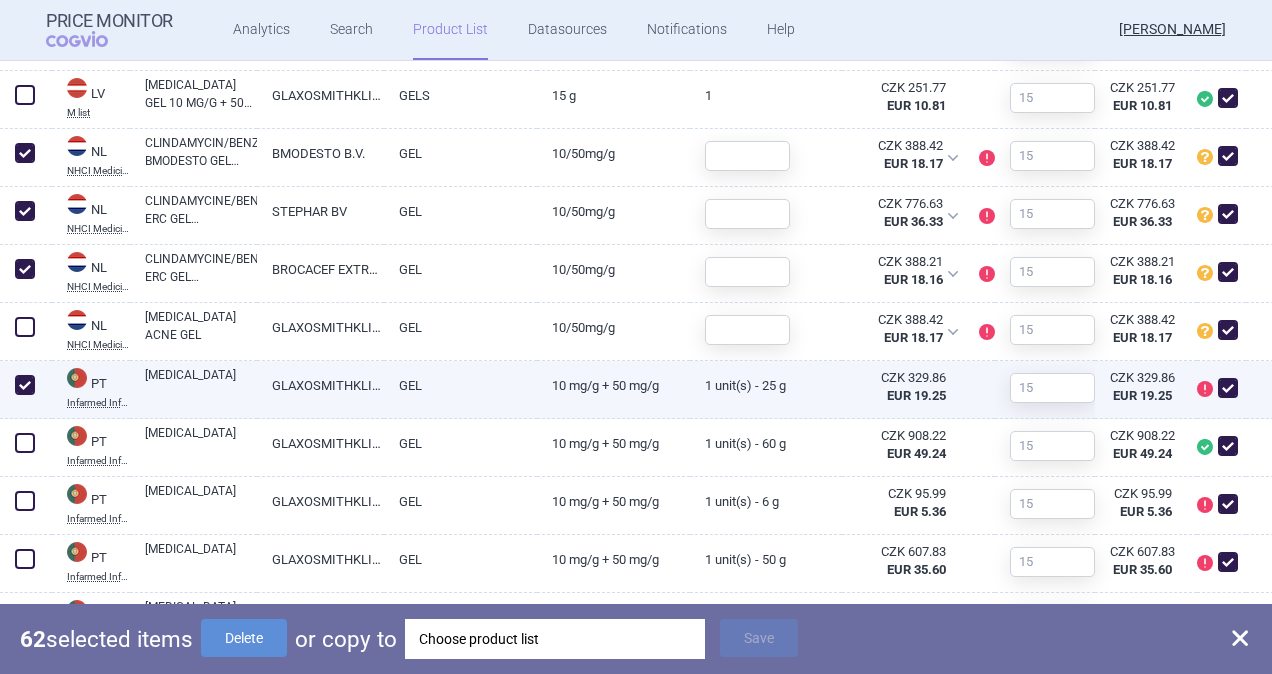 scroll, scrollTop: 4700, scrollLeft: 0, axis: vertical 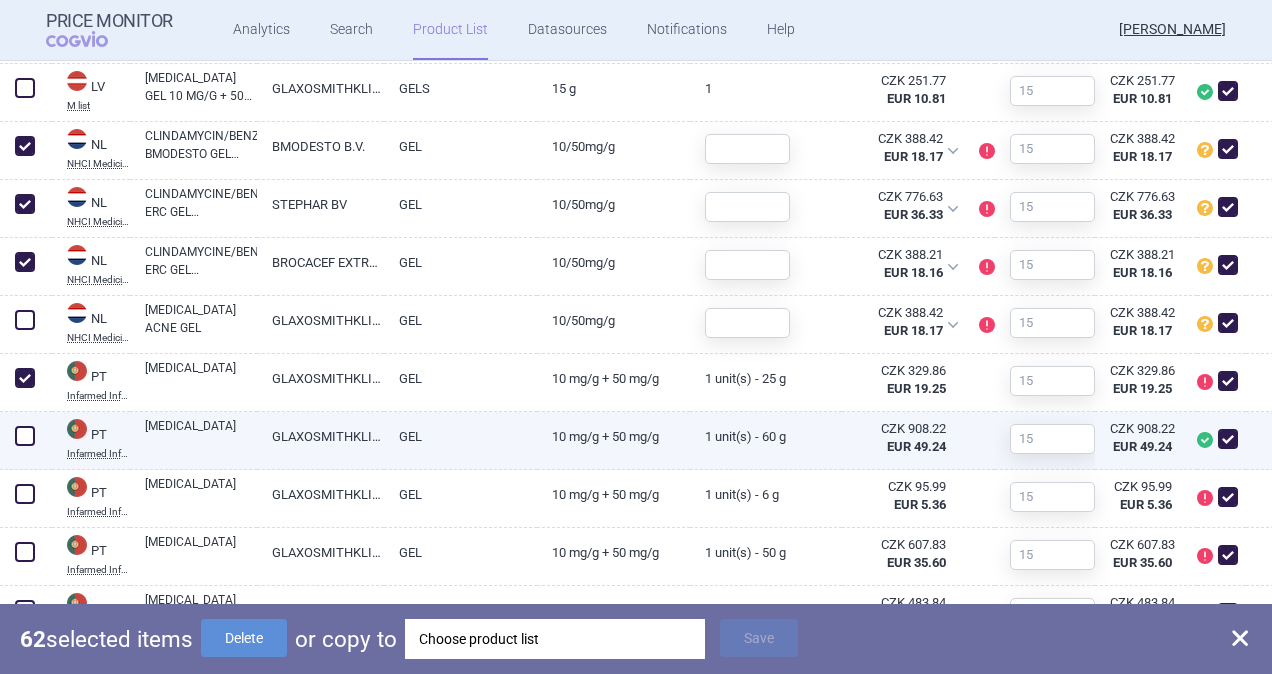 click at bounding box center [25, 436] 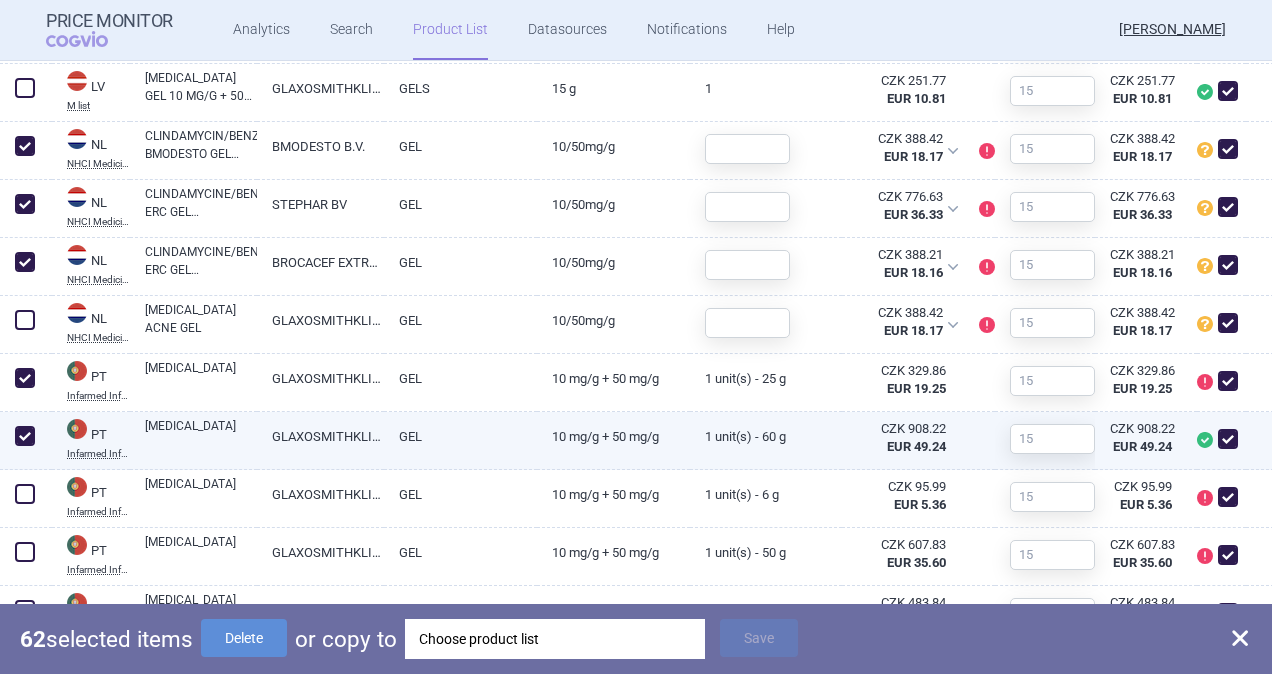 checkbox on "true" 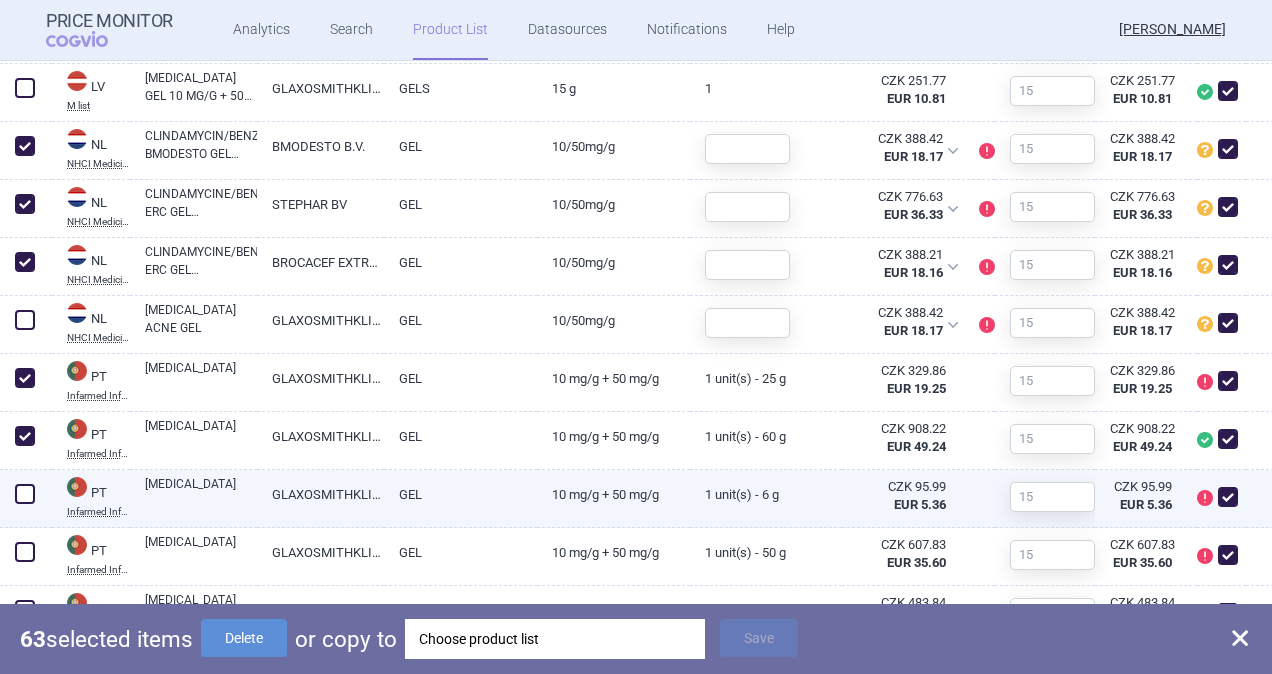 click at bounding box center (25, 494) 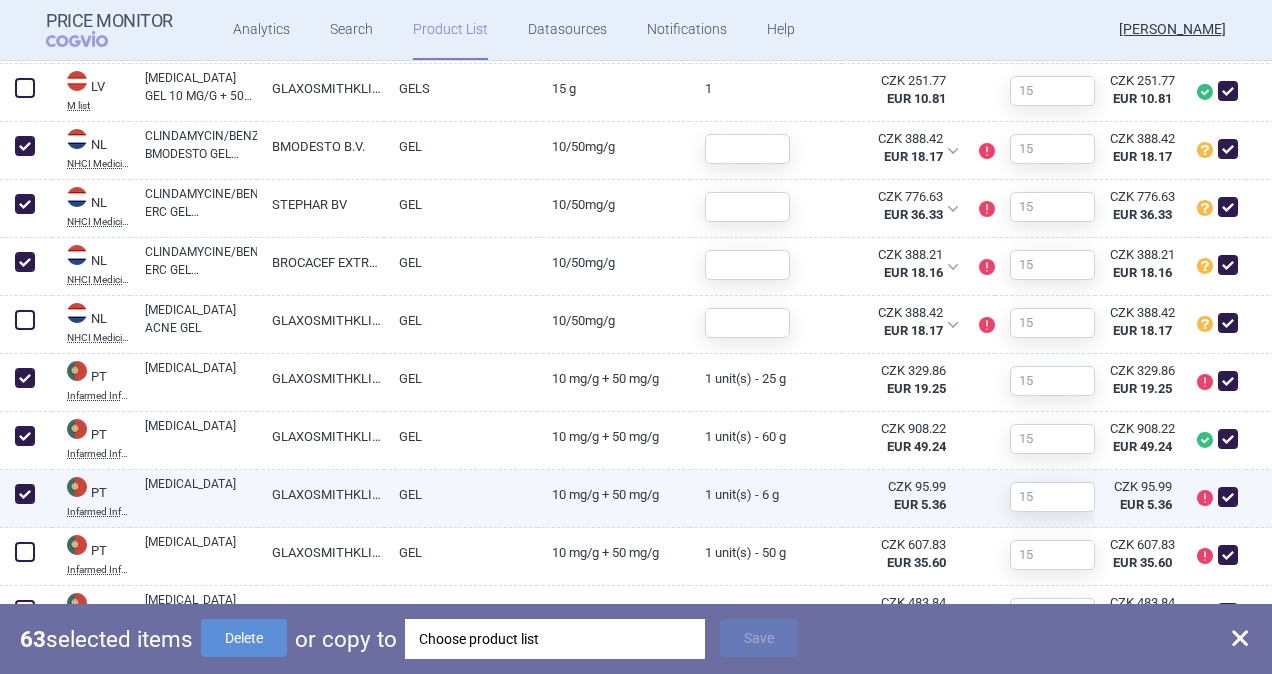 checkbox on "true" 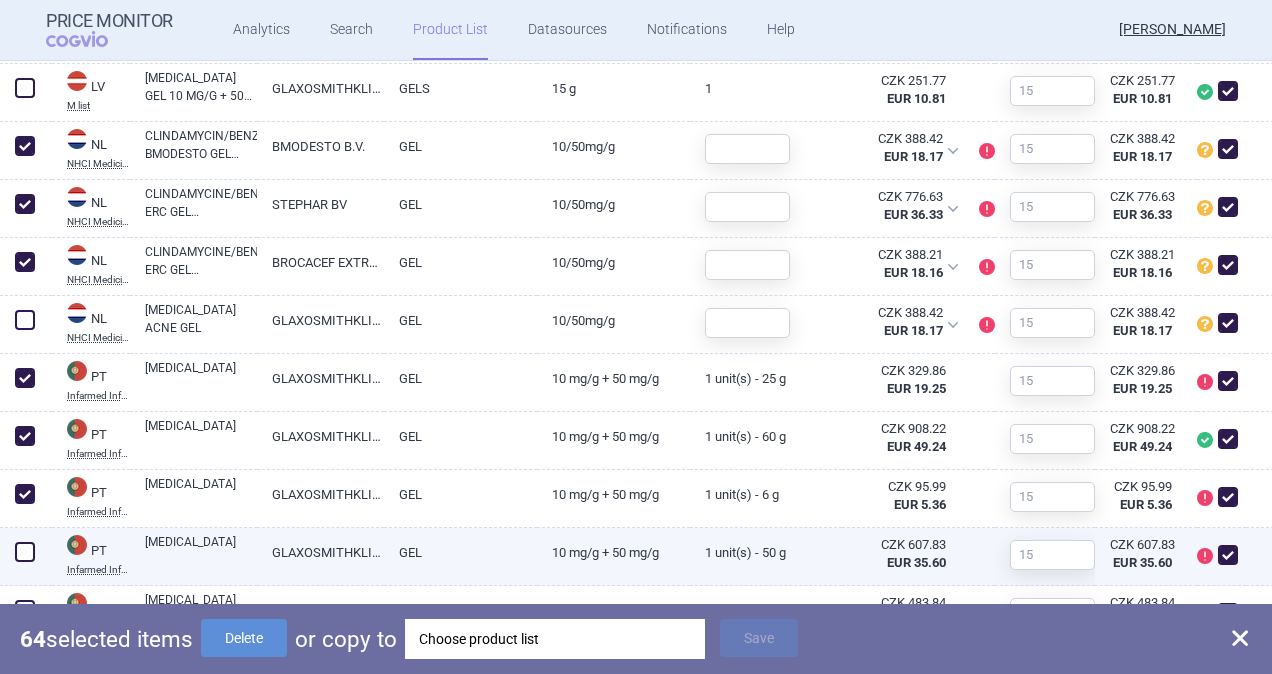 click at bounding box center [25, 552] 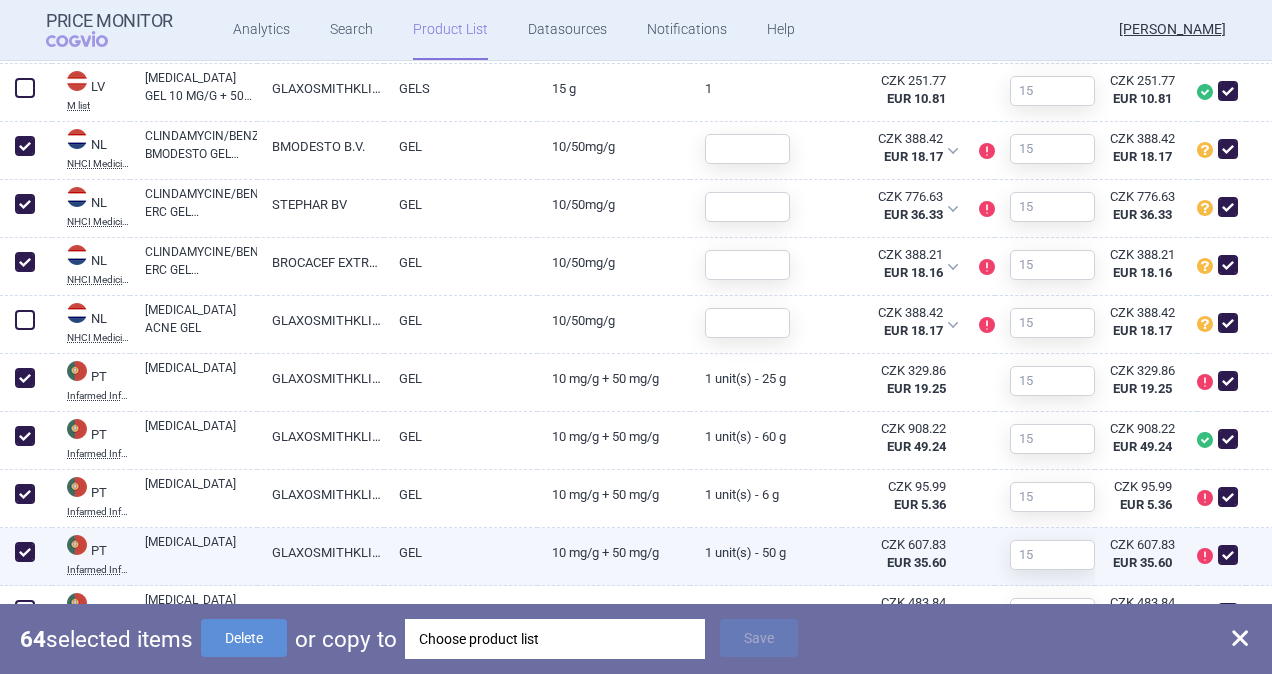 checkbox on "true" 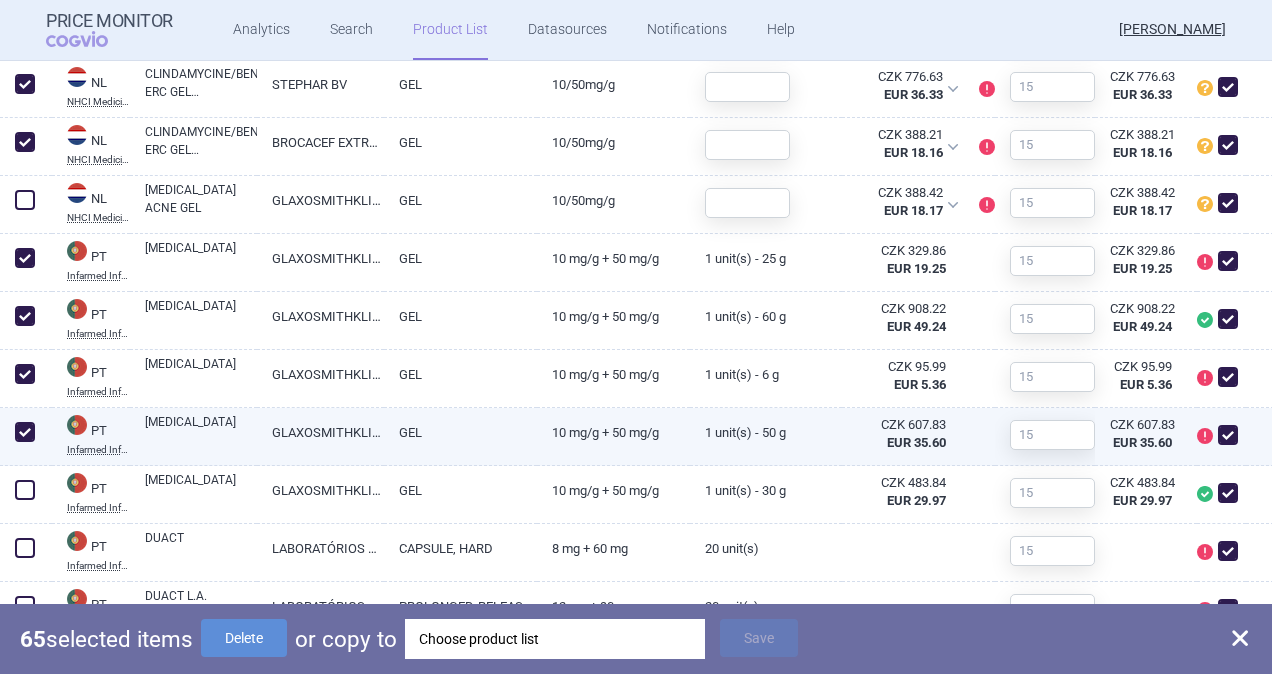 scroll, scrollTop: 5000, scrollLeft: 0, axis: vertical 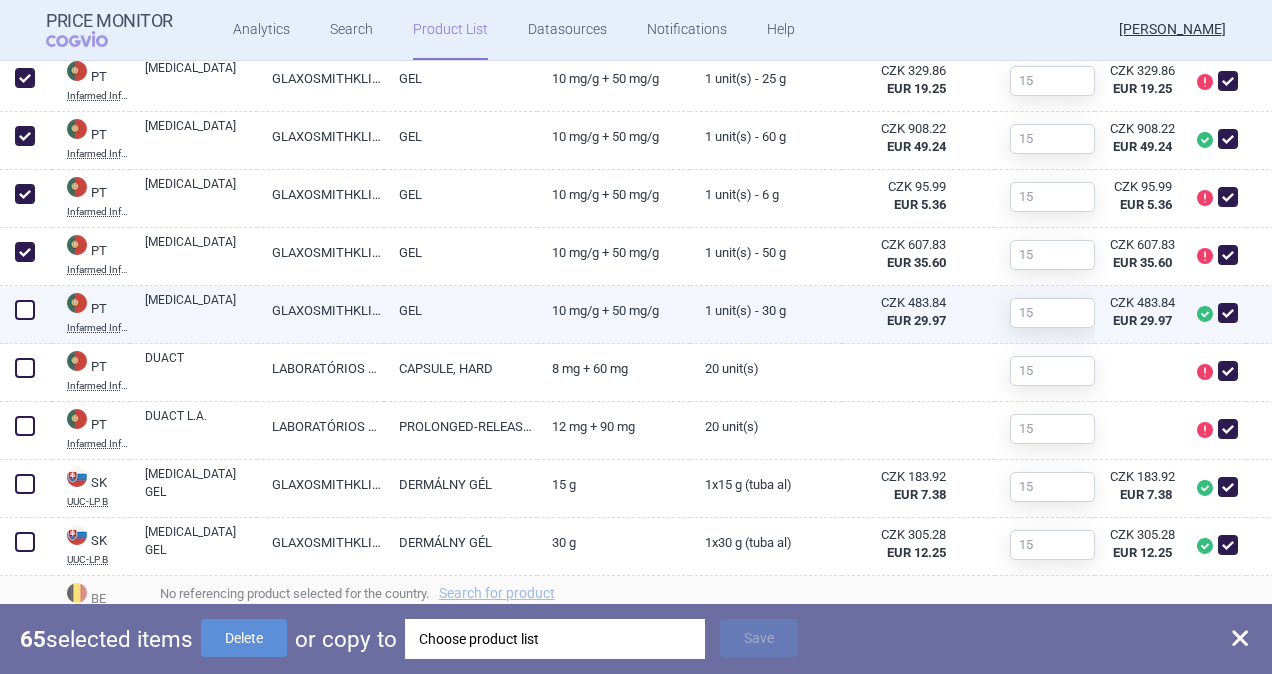 click at bounding box center [25, 310] 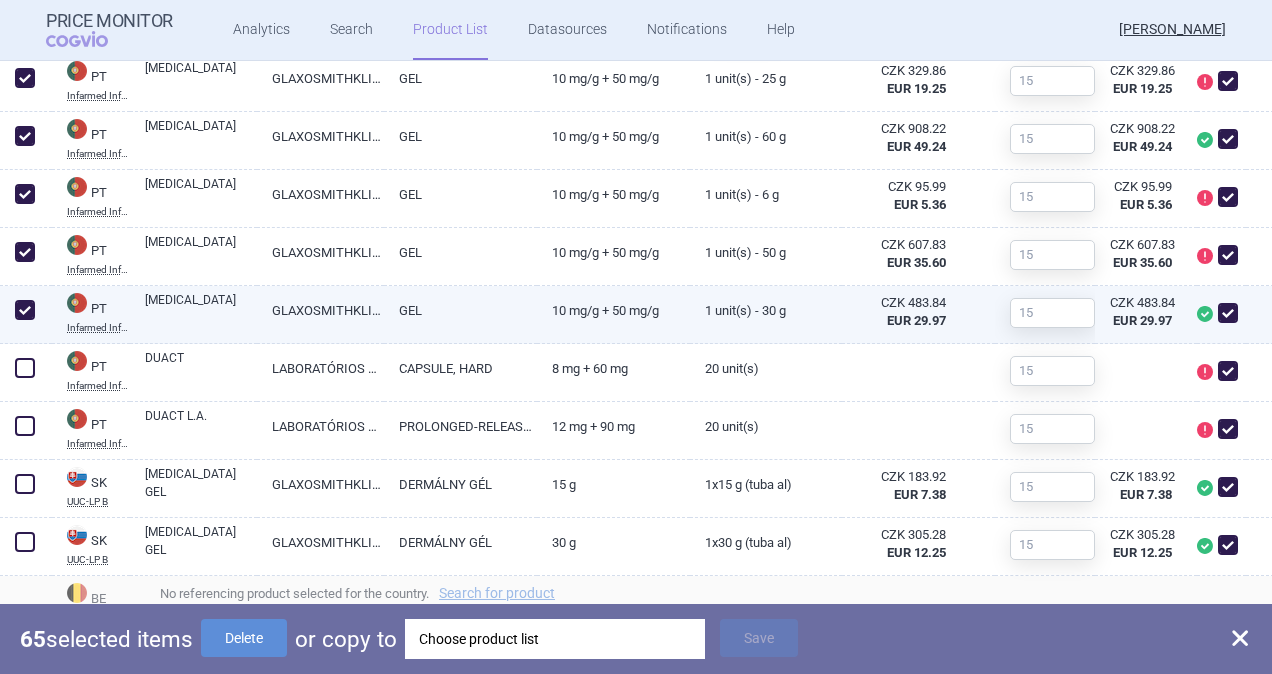 checkbox on "true" 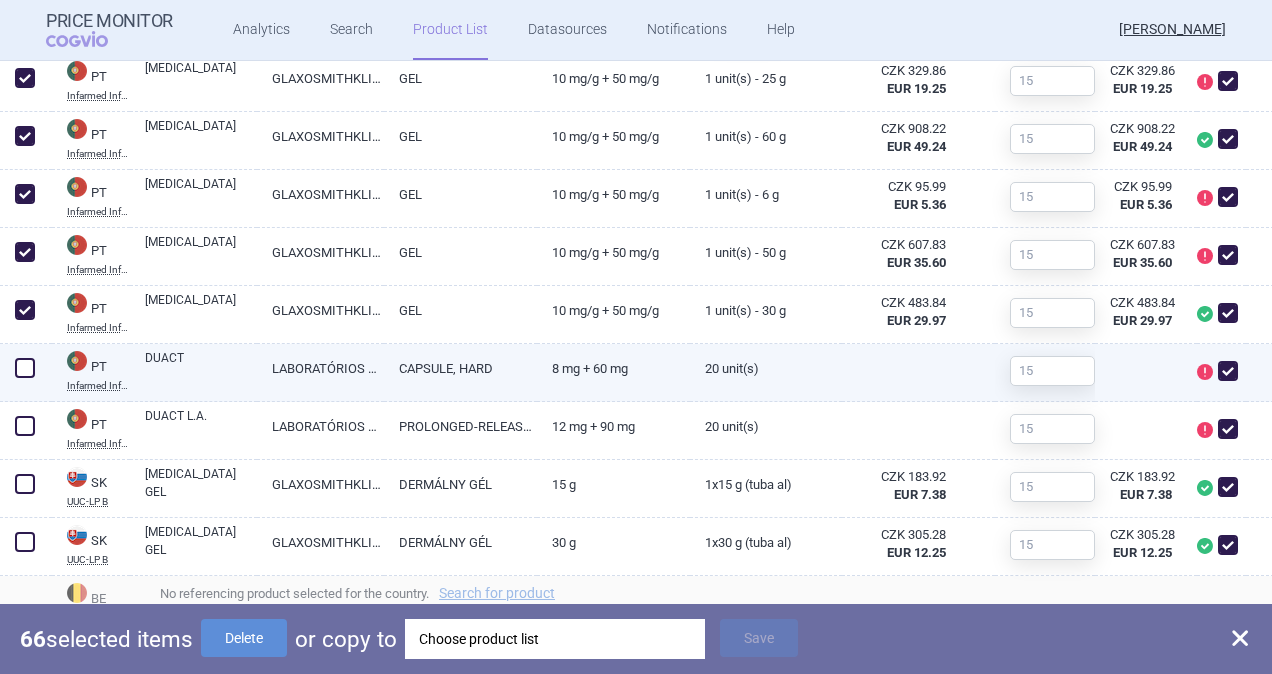 click at bounding box center [25, 368] 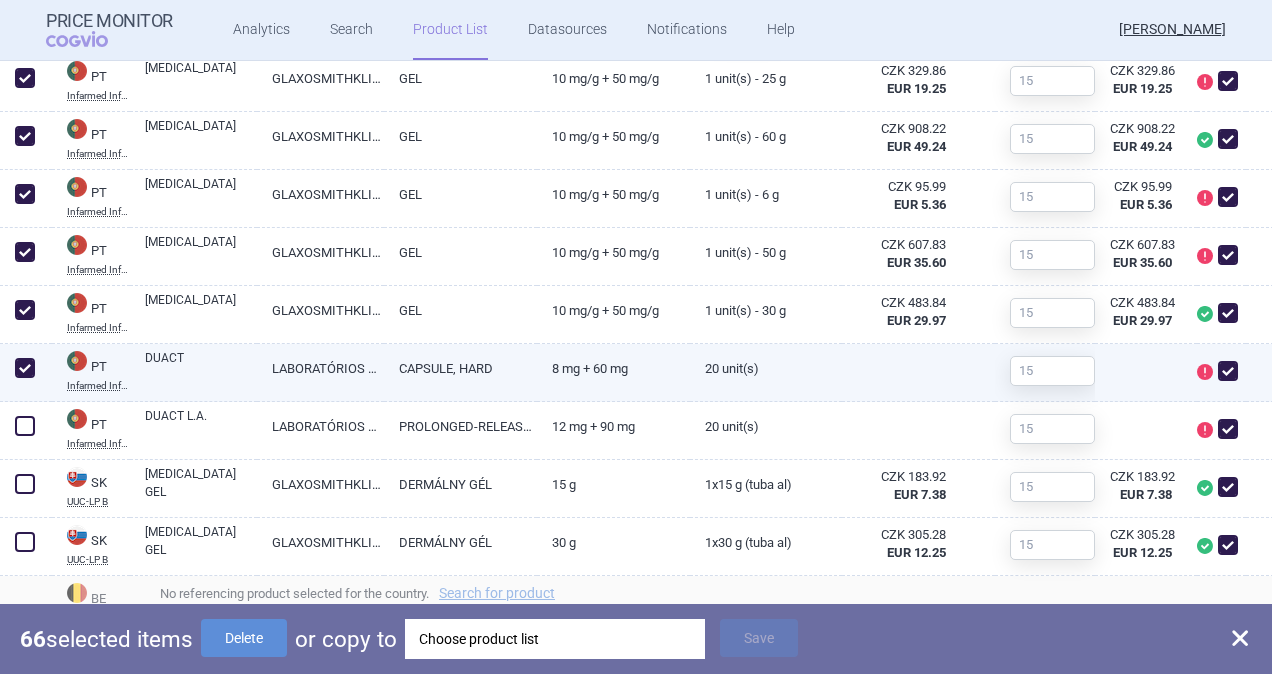 checkbox on "true" 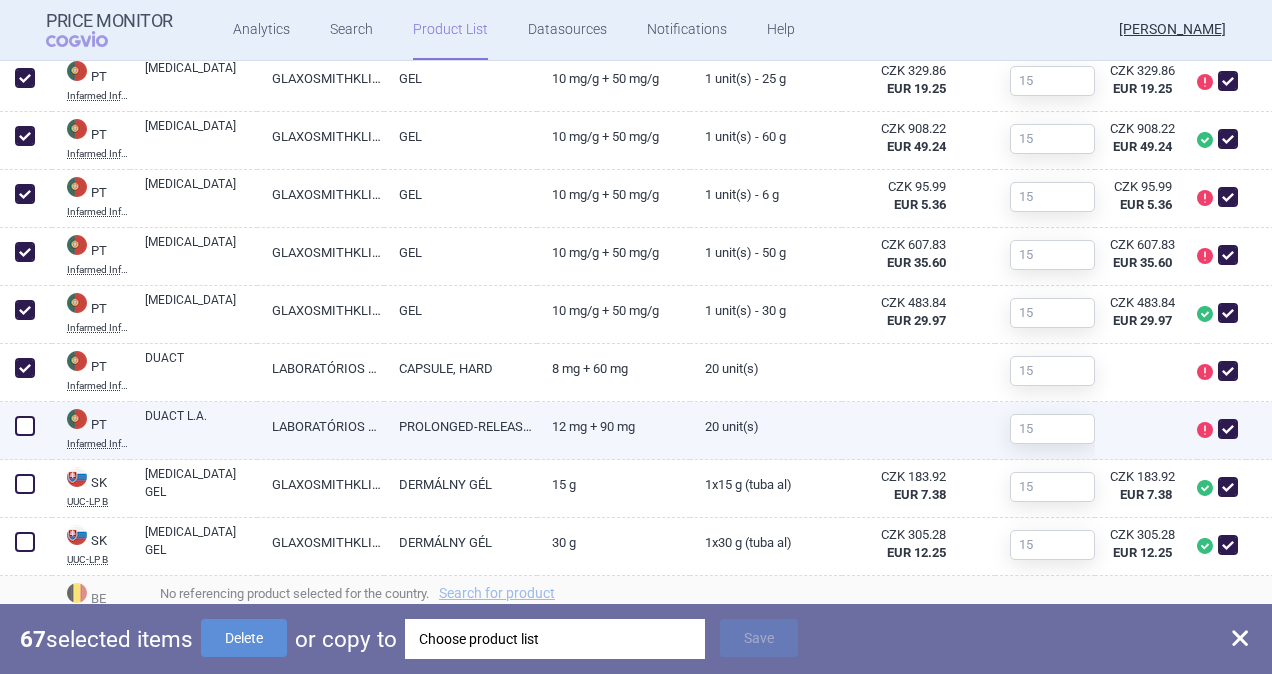 click at bounding box center (25, 426) 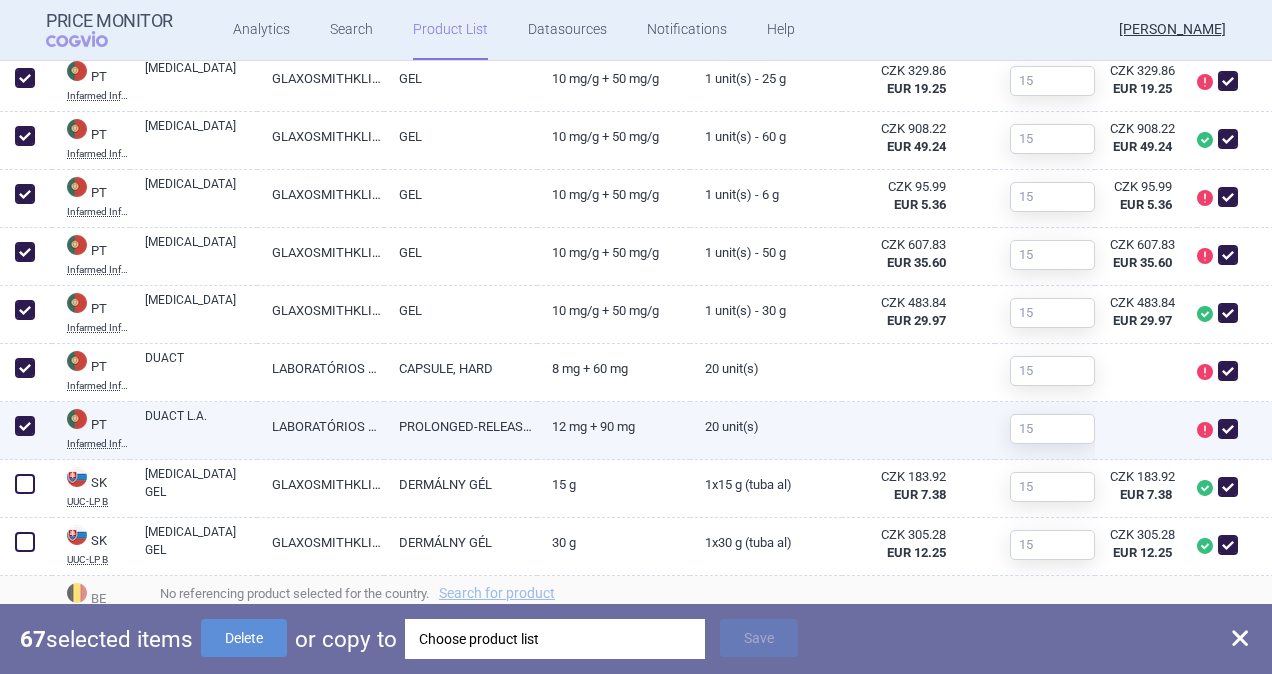checkbox on "true" 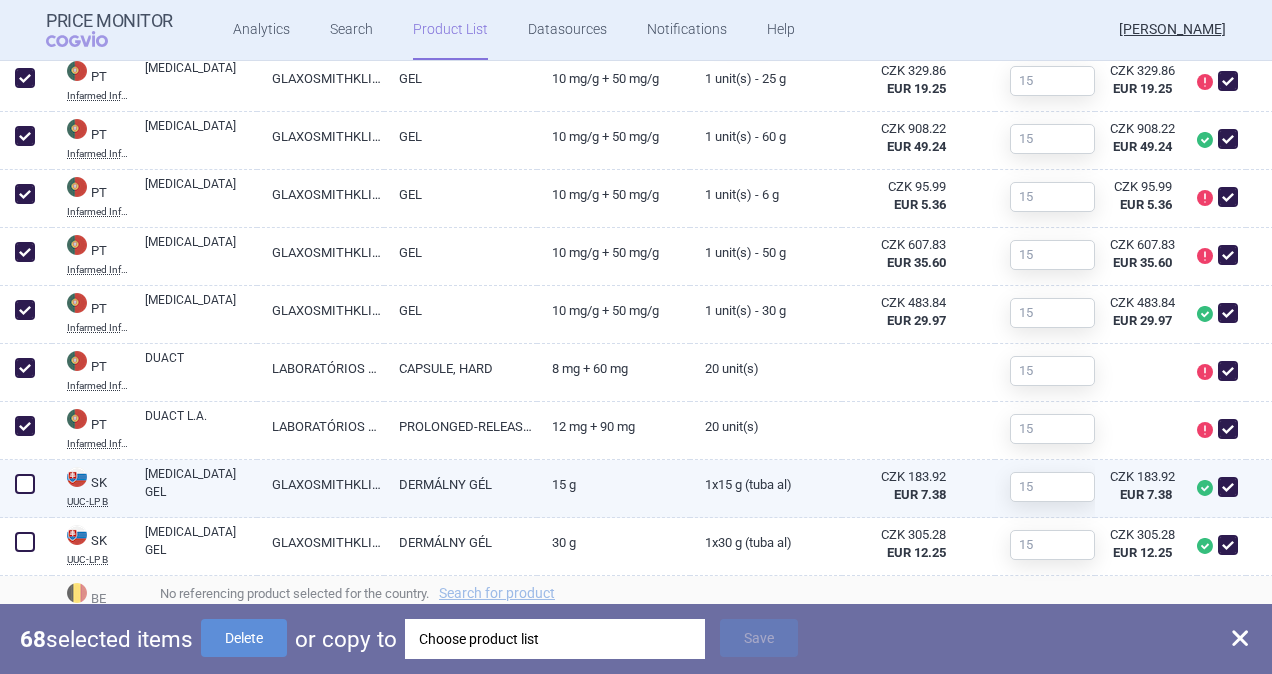 scroll, scrollTop: 5100, scrollLeft: 0, axis: vertical 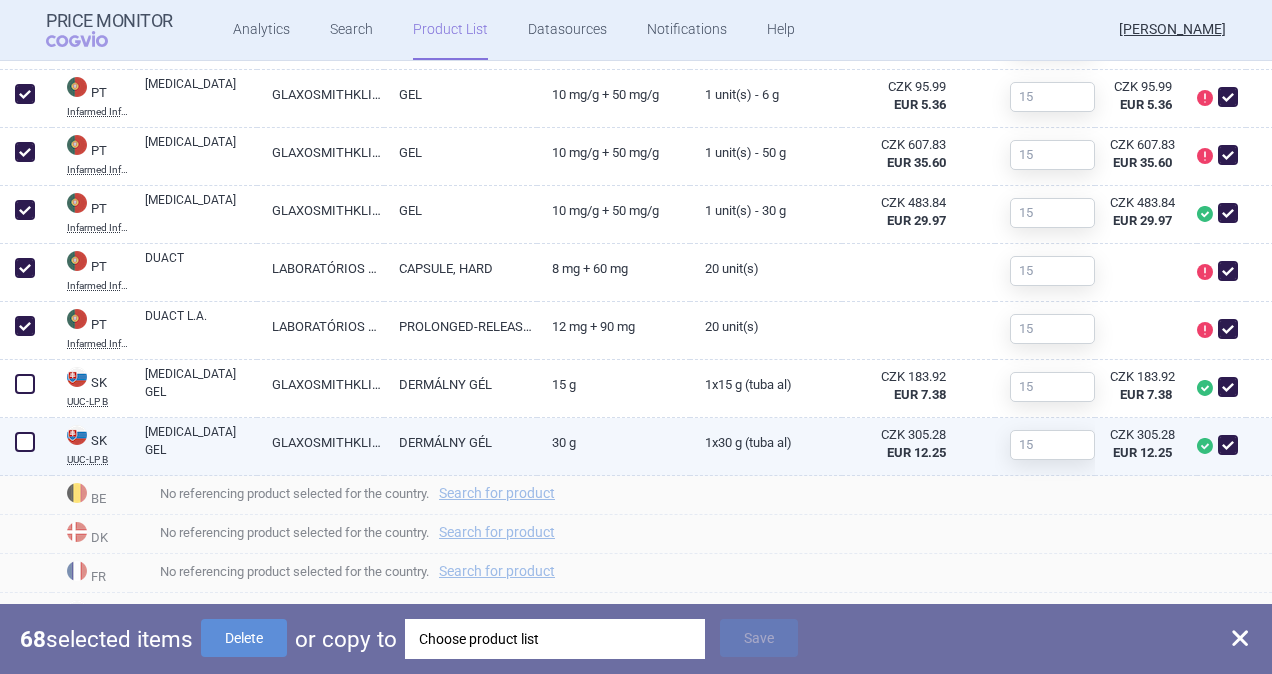 click at bounding box center [25, 442] 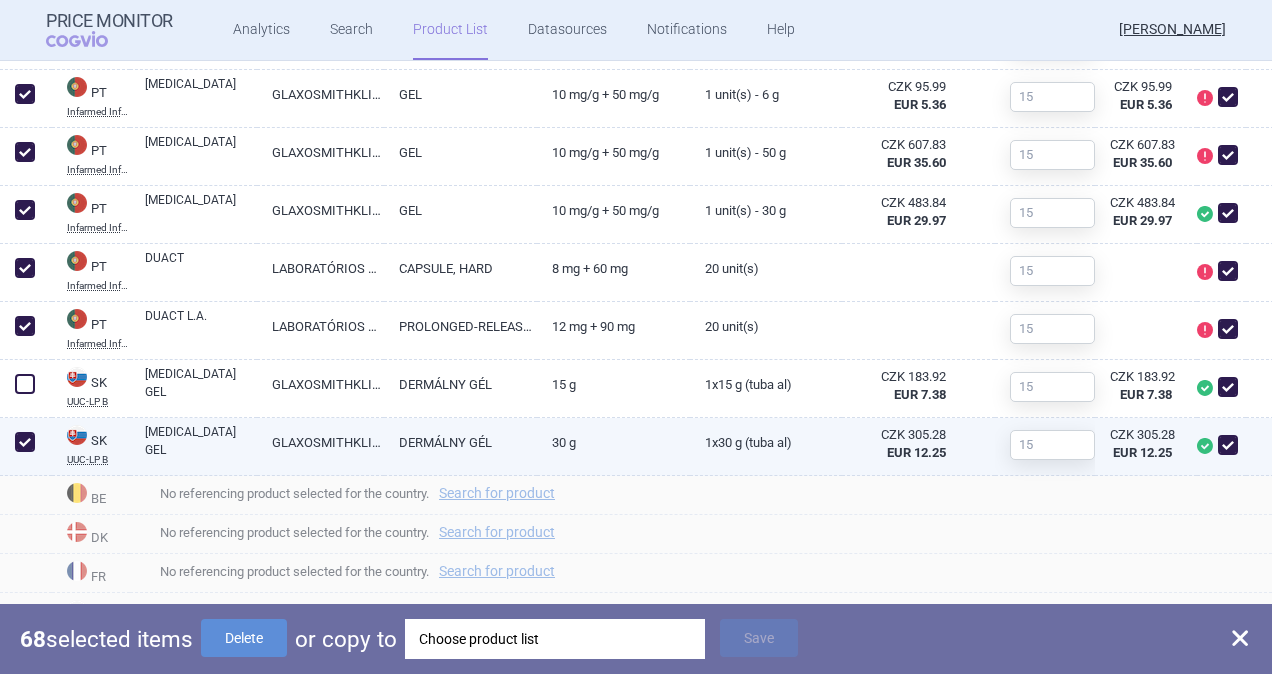 checkbox on "true" 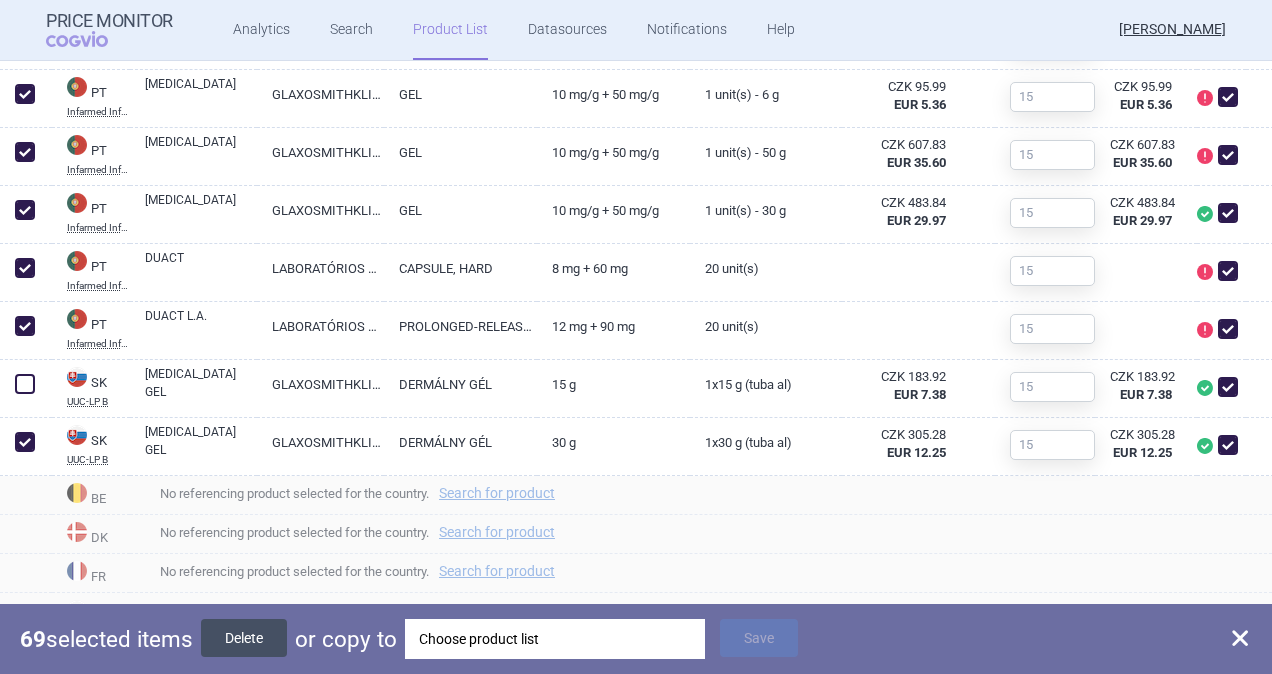 click on "Delete" at bounding box center [244, 638] 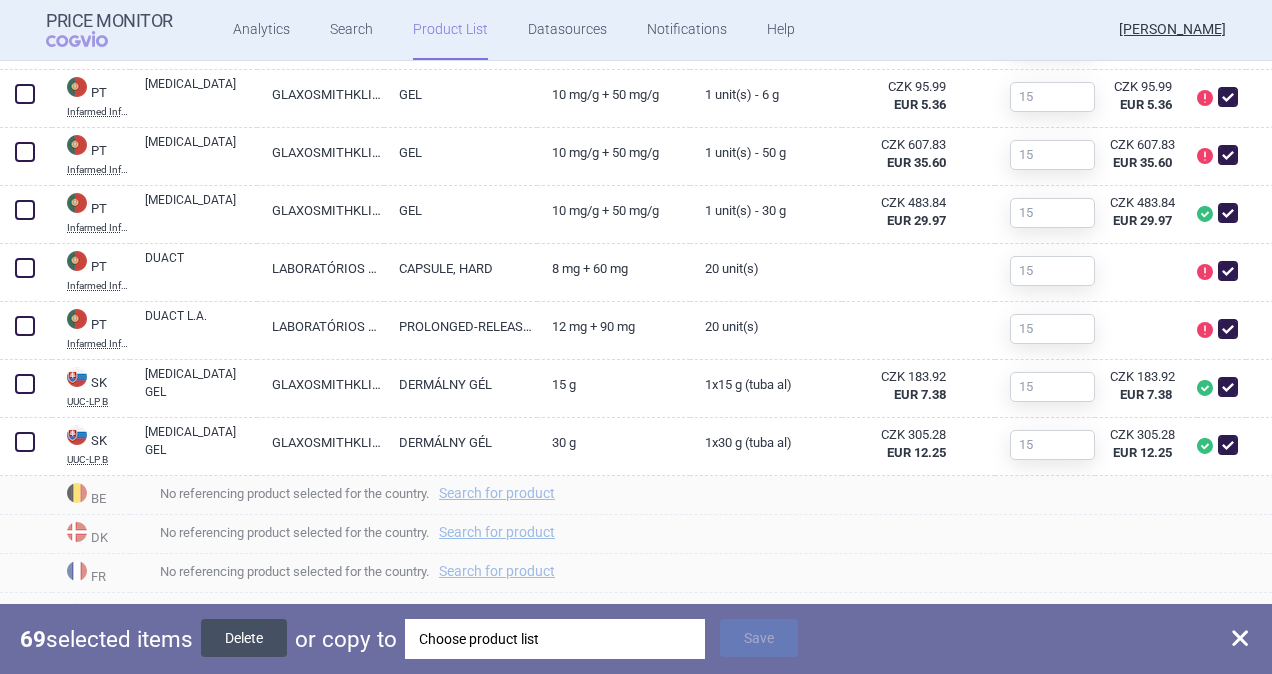 checkbox on "false" 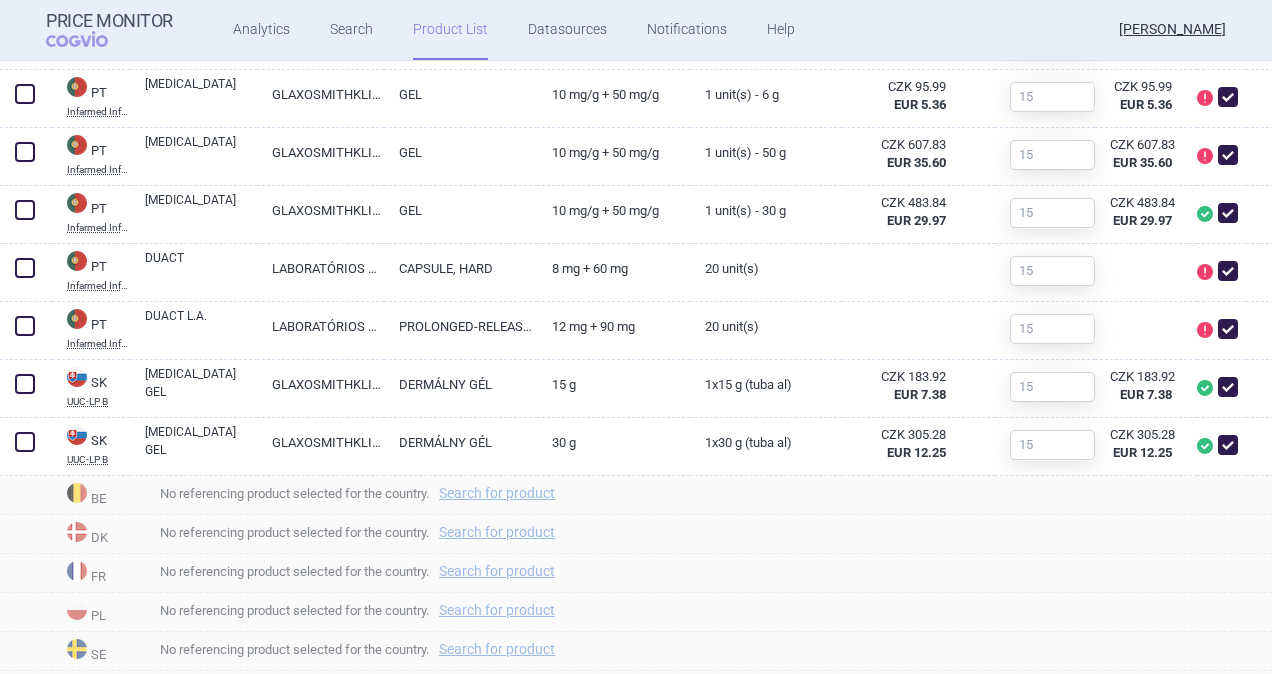 scroll, scrollTop: 1156, scrollLeft: 0, axis: vertical 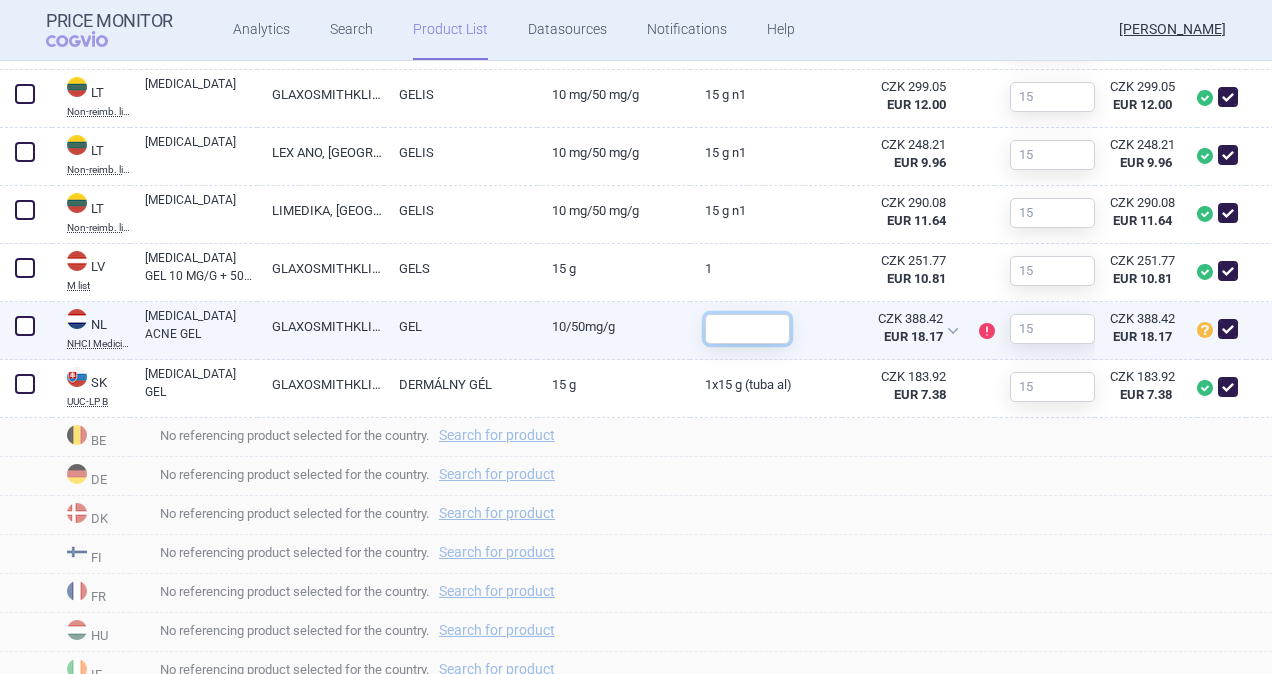 click at bounding box center (747, 329) 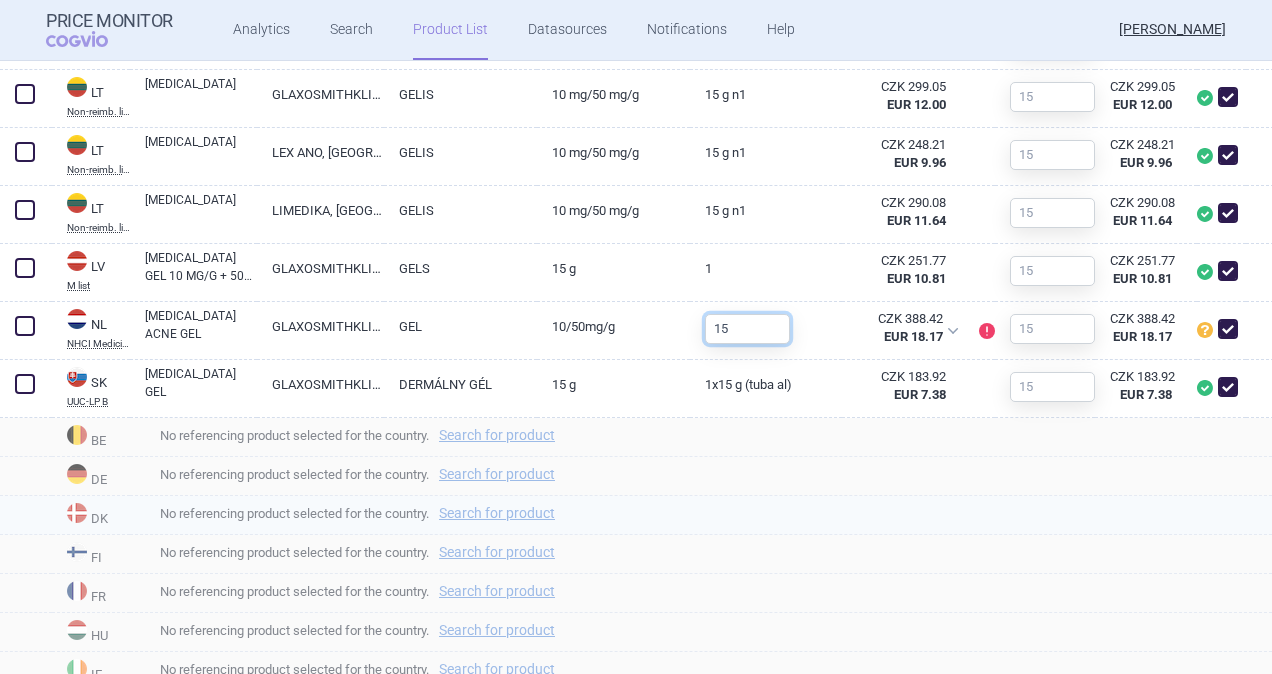 type on "15" 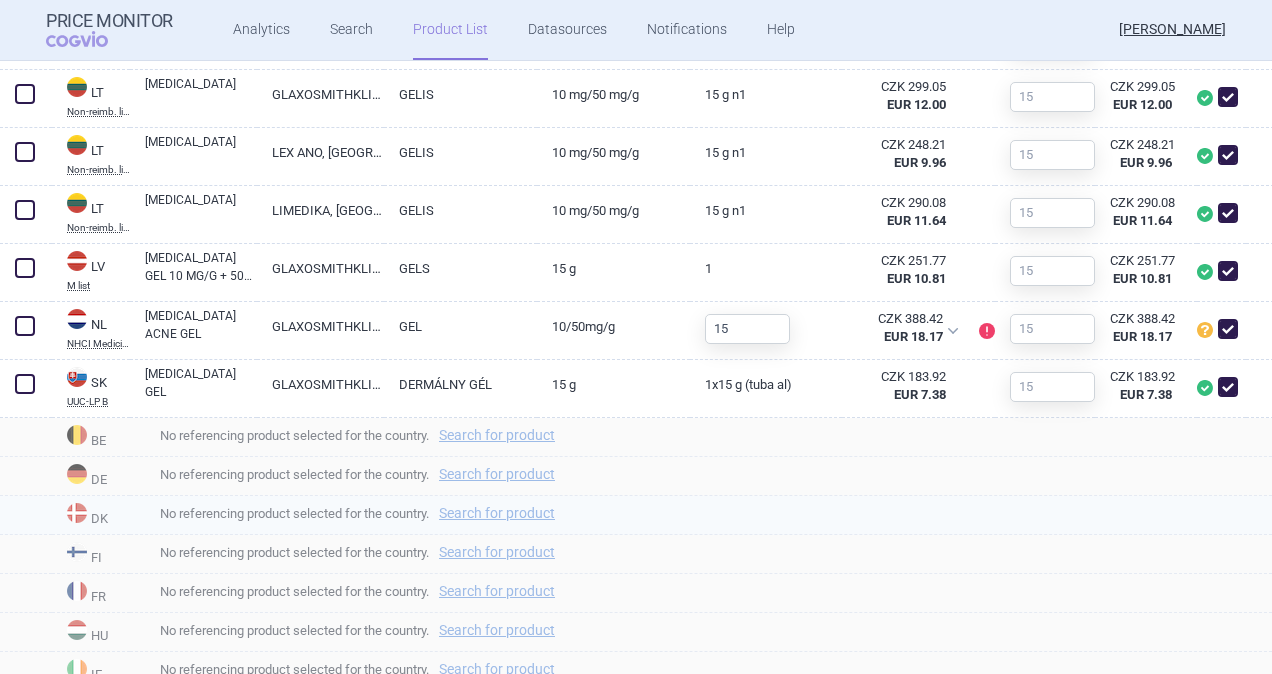click on "No referencing product selected for the country.  Search for product" at bounding box center [708, 513] 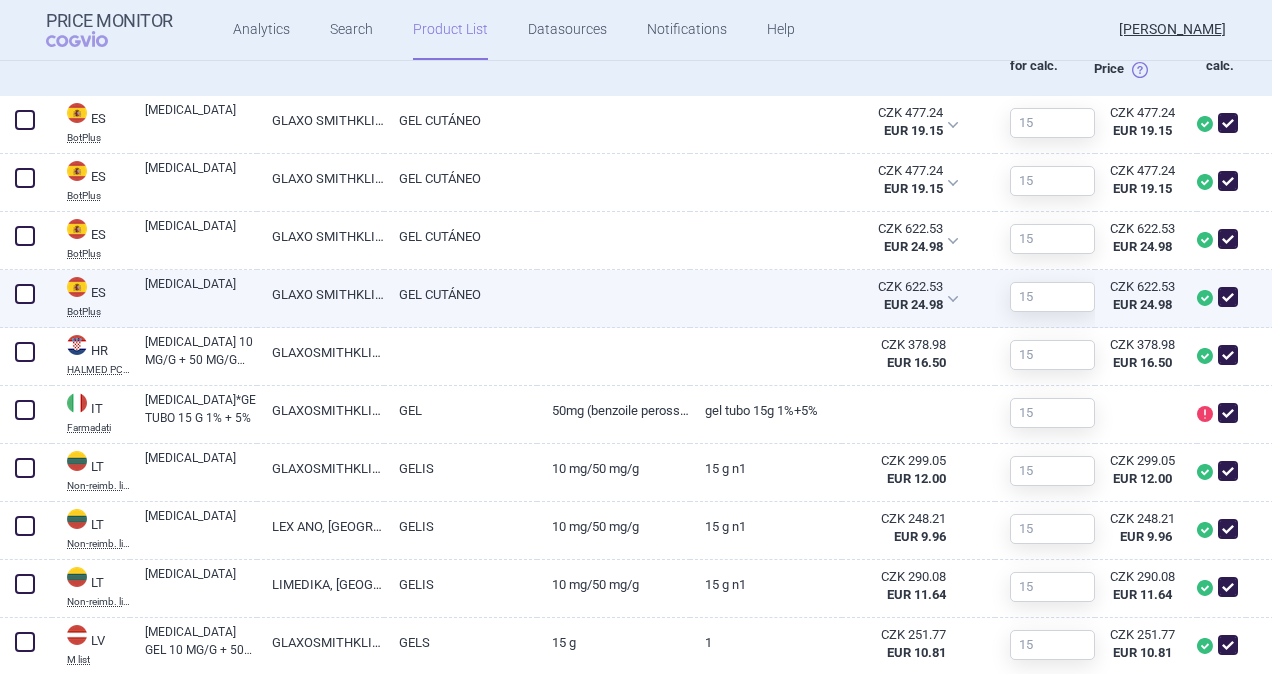 scroll, scrollTop: 738, scrollLeft: 0, axis: vertical 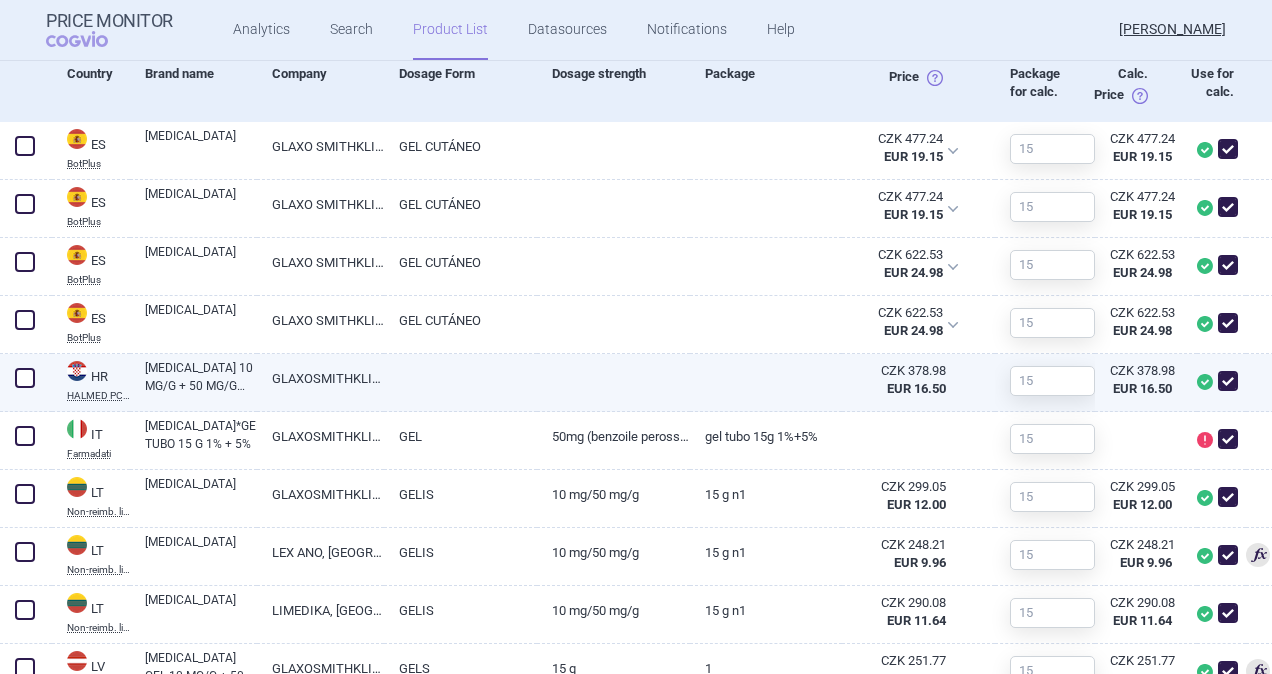click on "[MEDICAL_DATA] 10 MG/G + 50 MG/G GEL, 30 G GELA U TUBI, U KUTIJI" at bounding box center [201, 377] 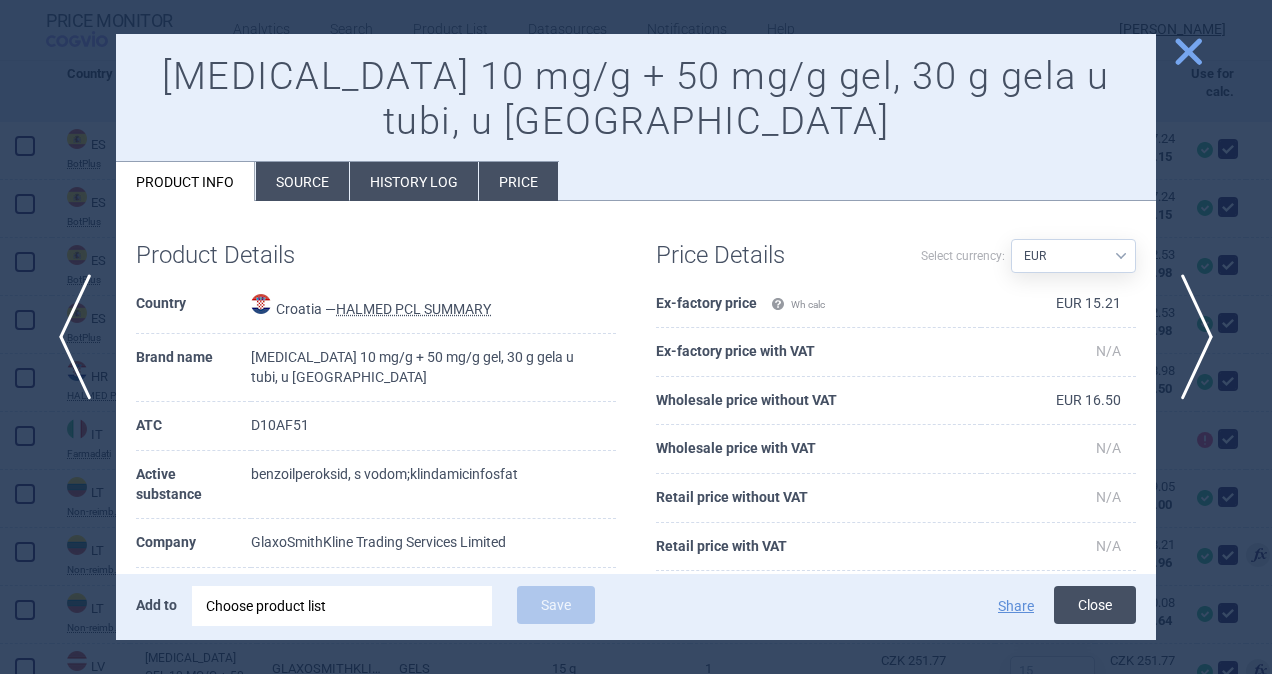 click on "Close" at bounding box center (1095, 605) 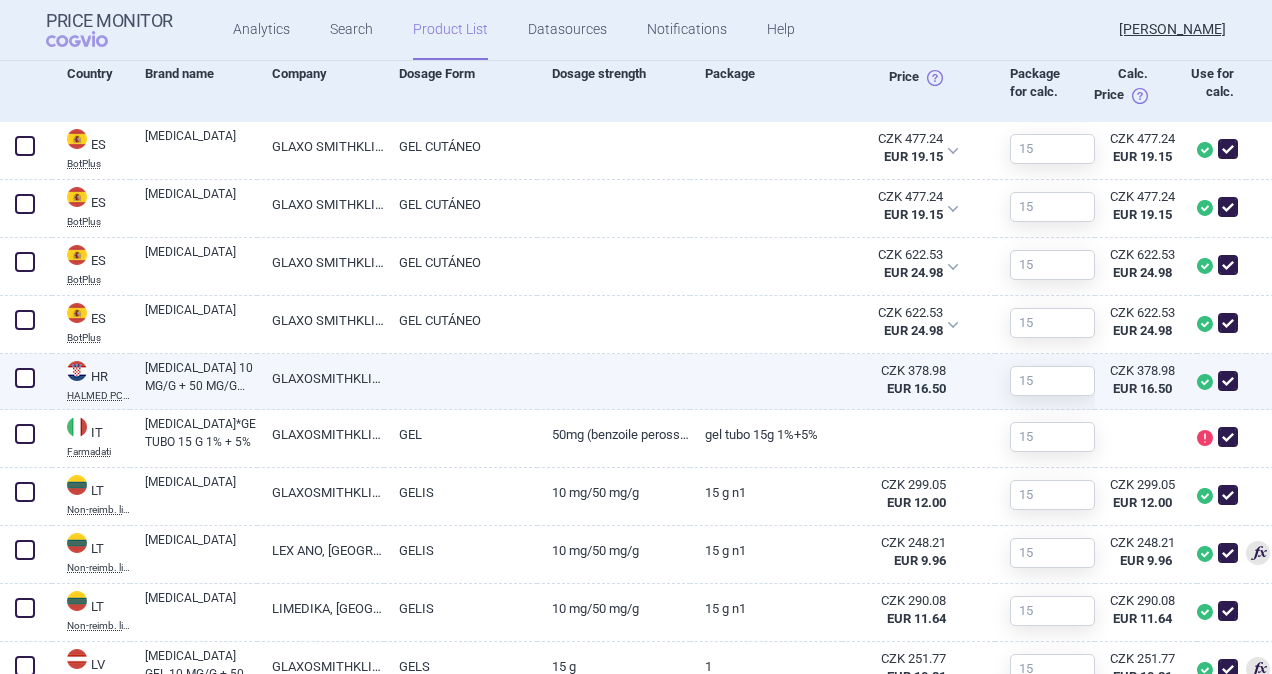 click at bounding box center [25, 378] 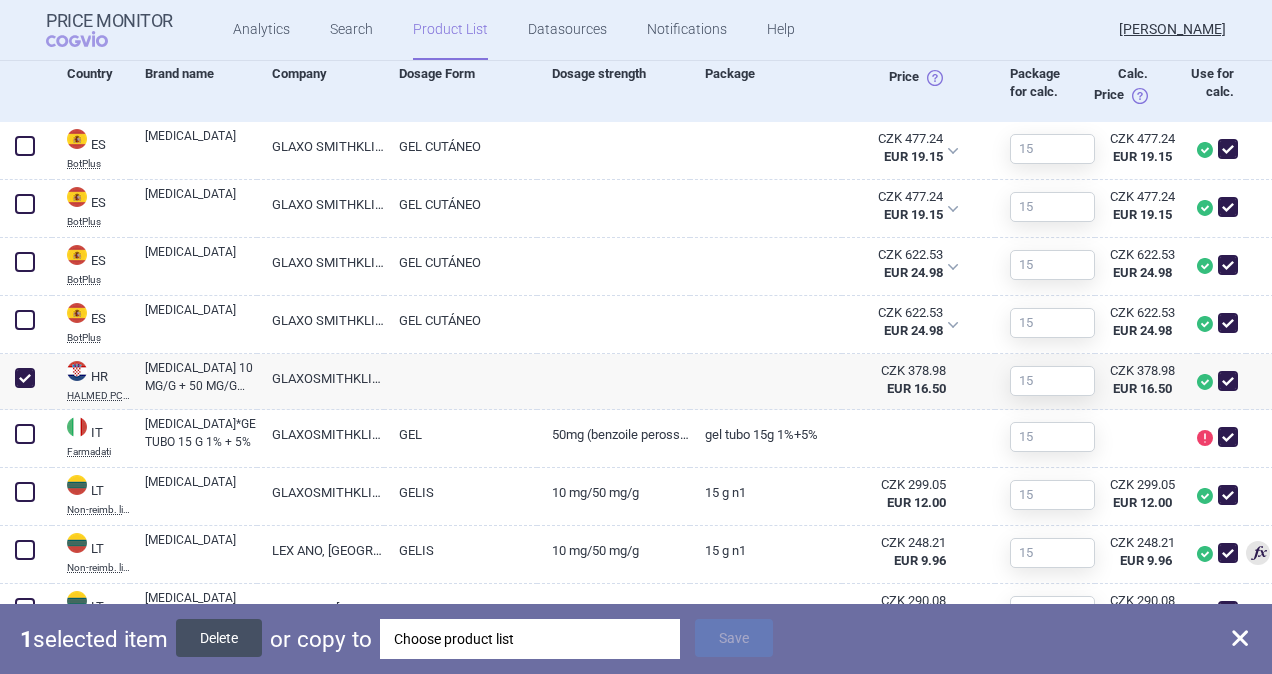 click on "Delete" at bounding box center (219, 638) 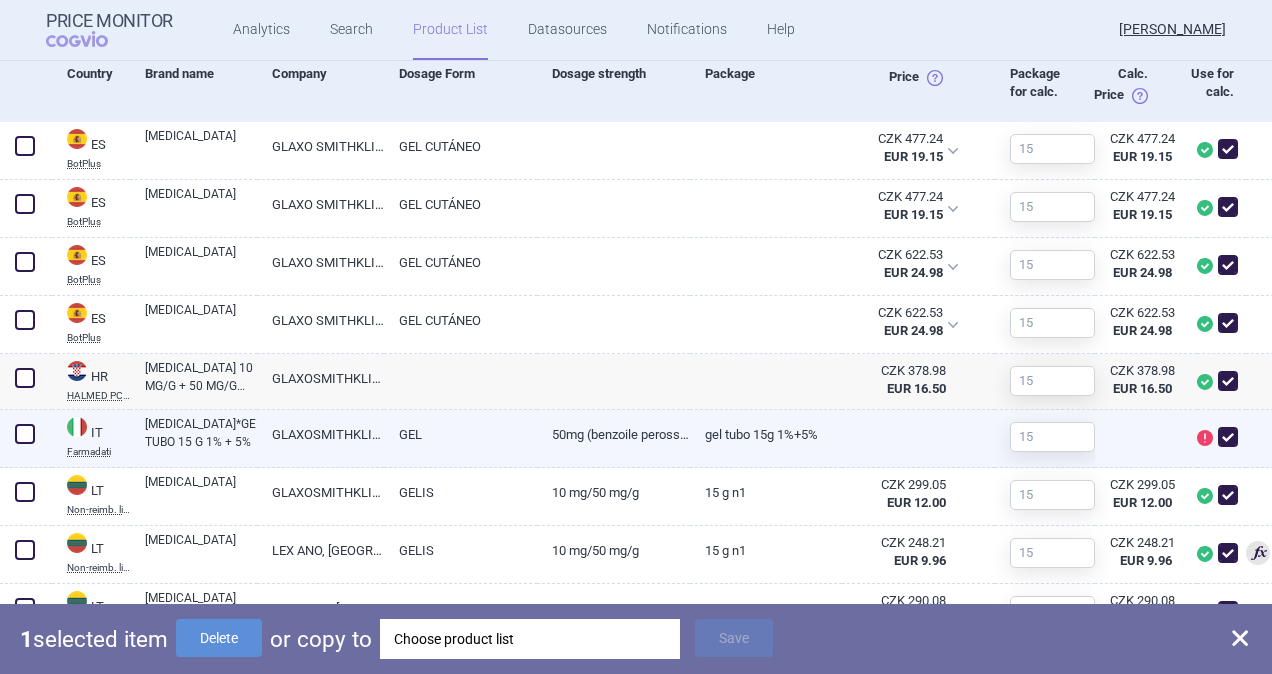 checkbox on "false" 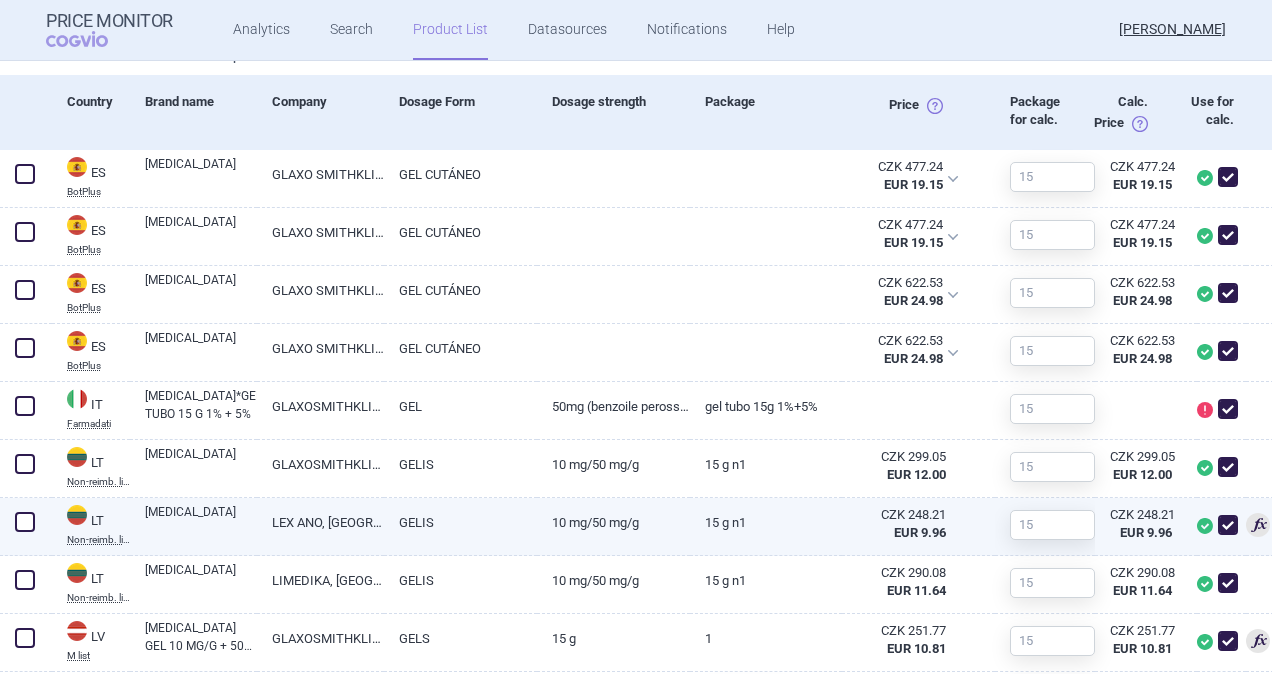 scroll, scrollTop: 638, scrollLeft: 0, axis: vertical 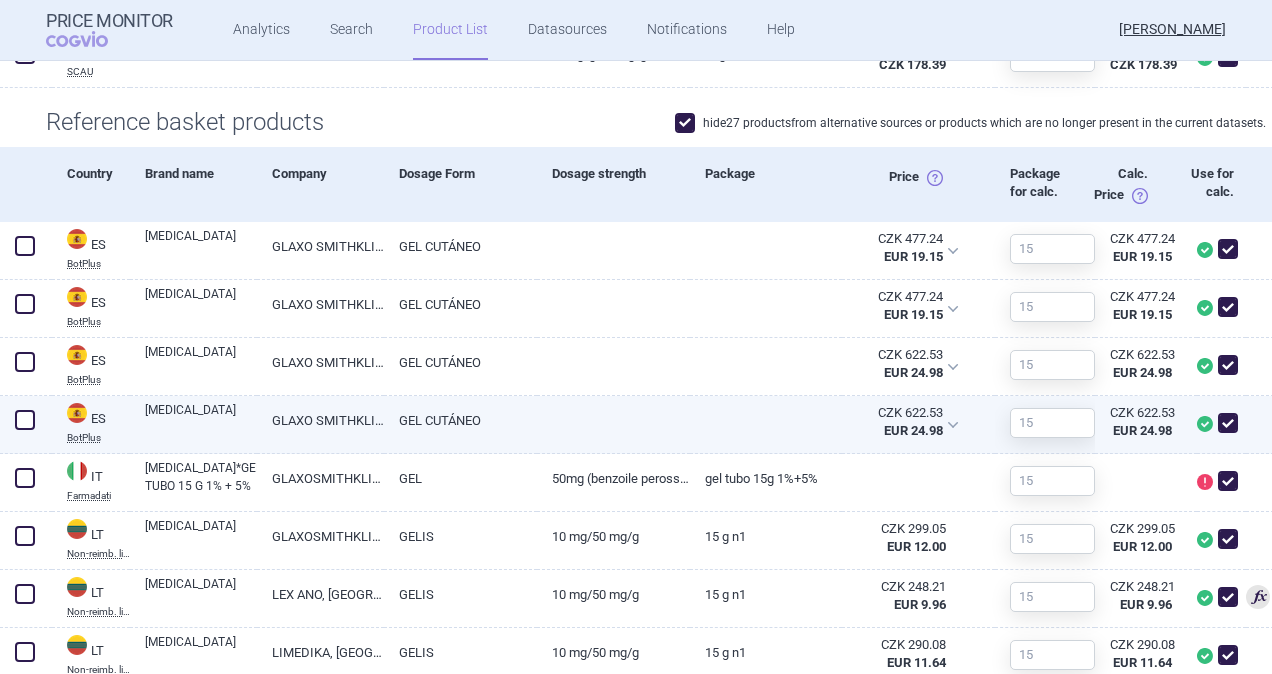 click on "GLAXO SMITHKLINE" at bounding box center (320, 420) 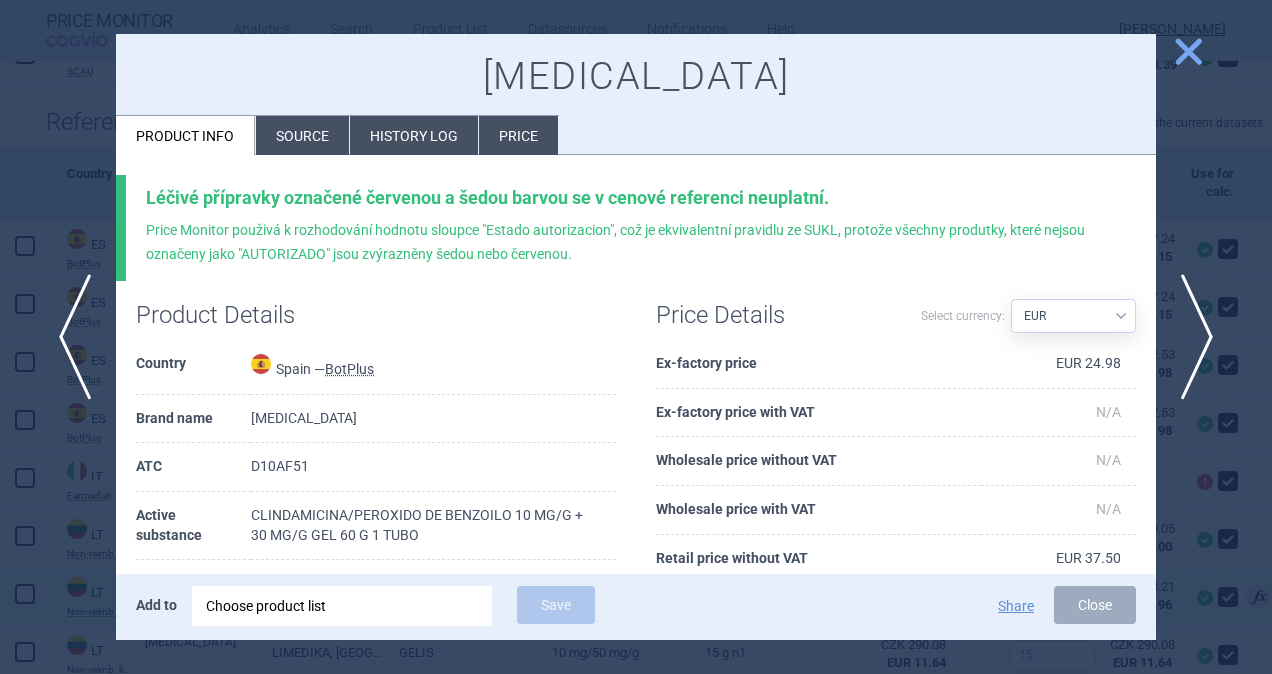 click on "Close" at bounding box center (1095, 605) 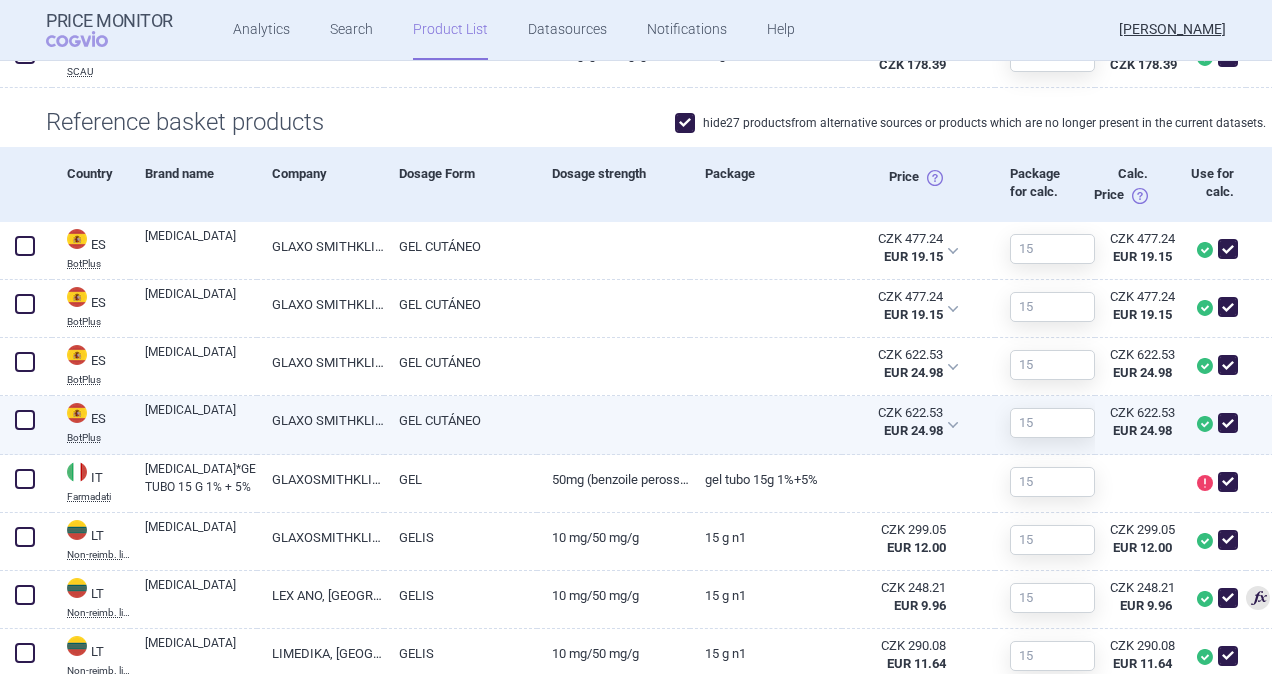 click at bounding box center (25, 420) 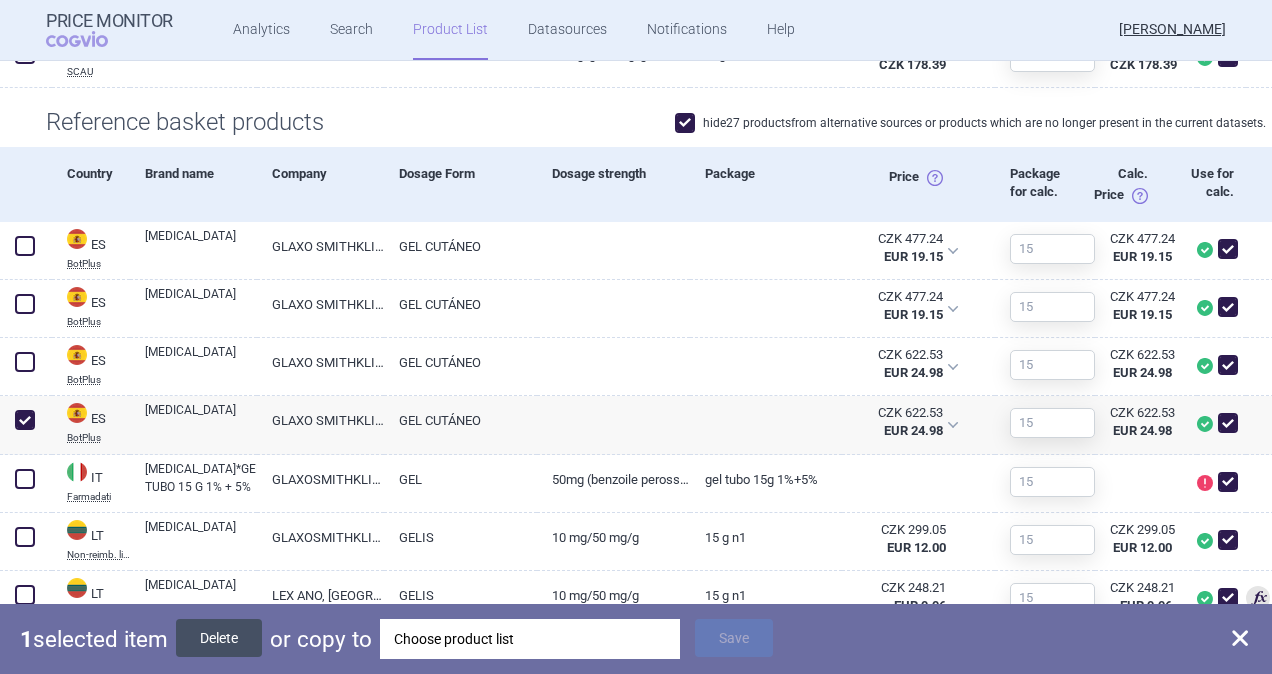 click on "Delete" at bounding box center [219, 638] 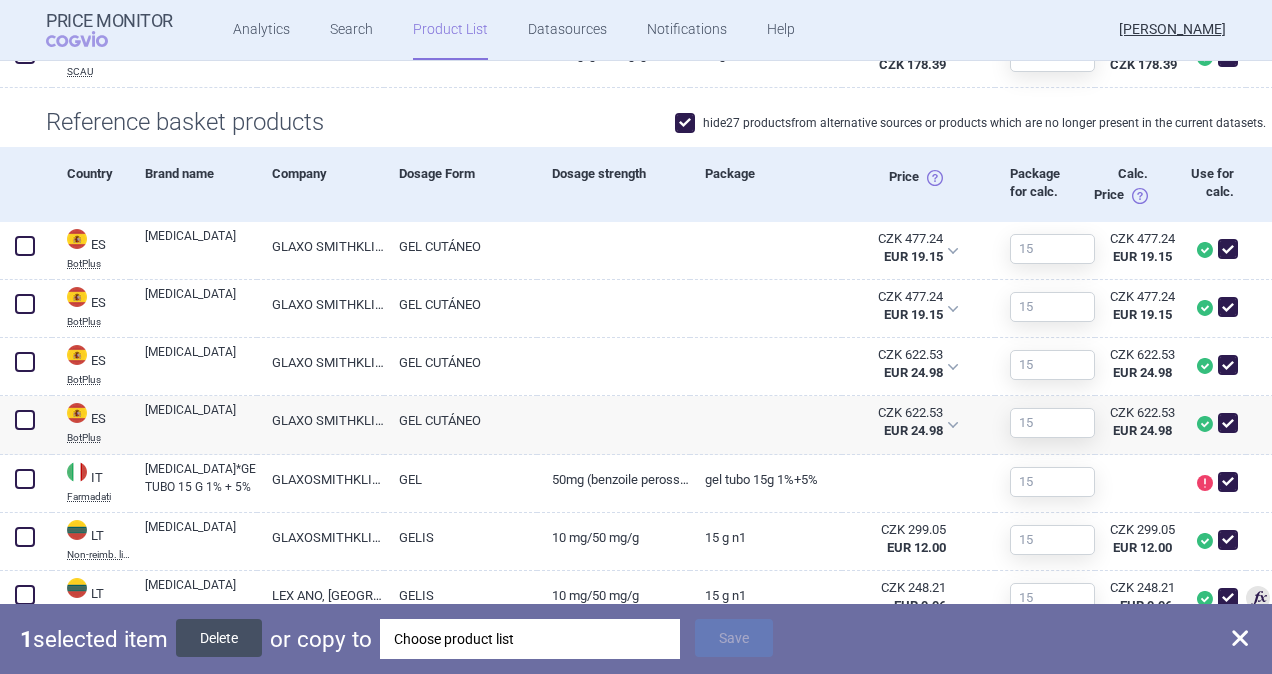 checkbox on "false" 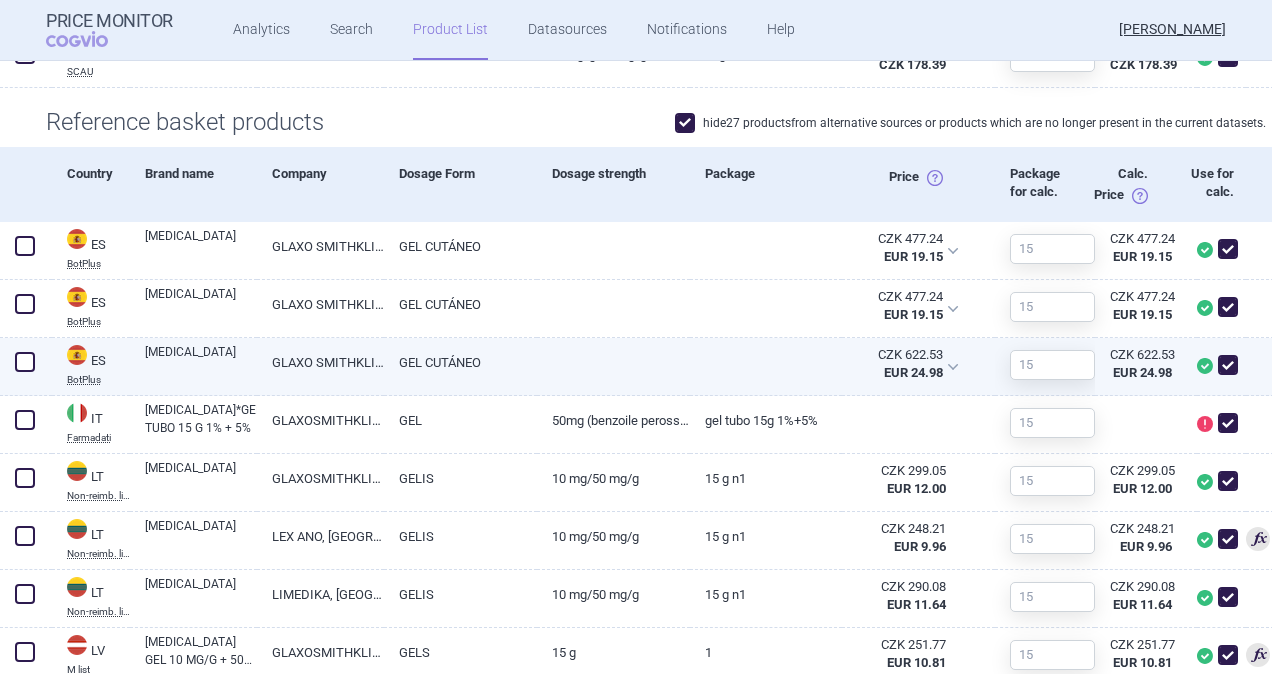 click on "[MEDICAL_DATA]" at bounding box center [201, 361] 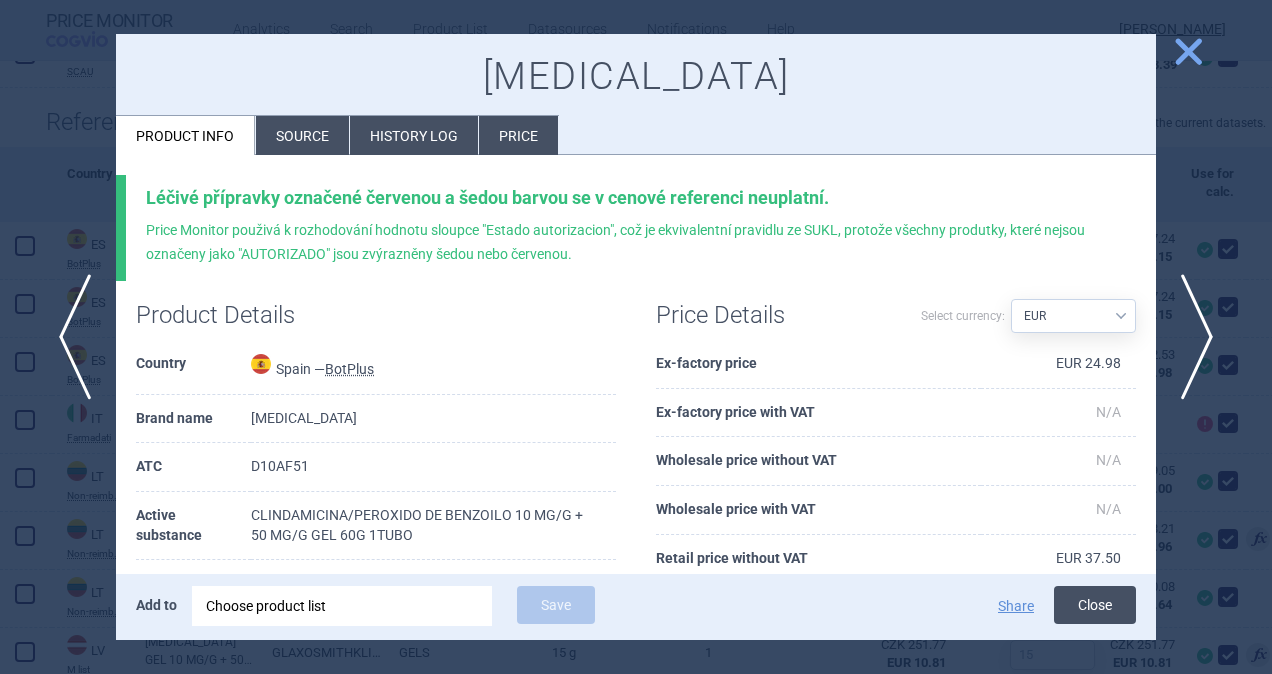 click on "Close" at bounding box center [1095, 605] 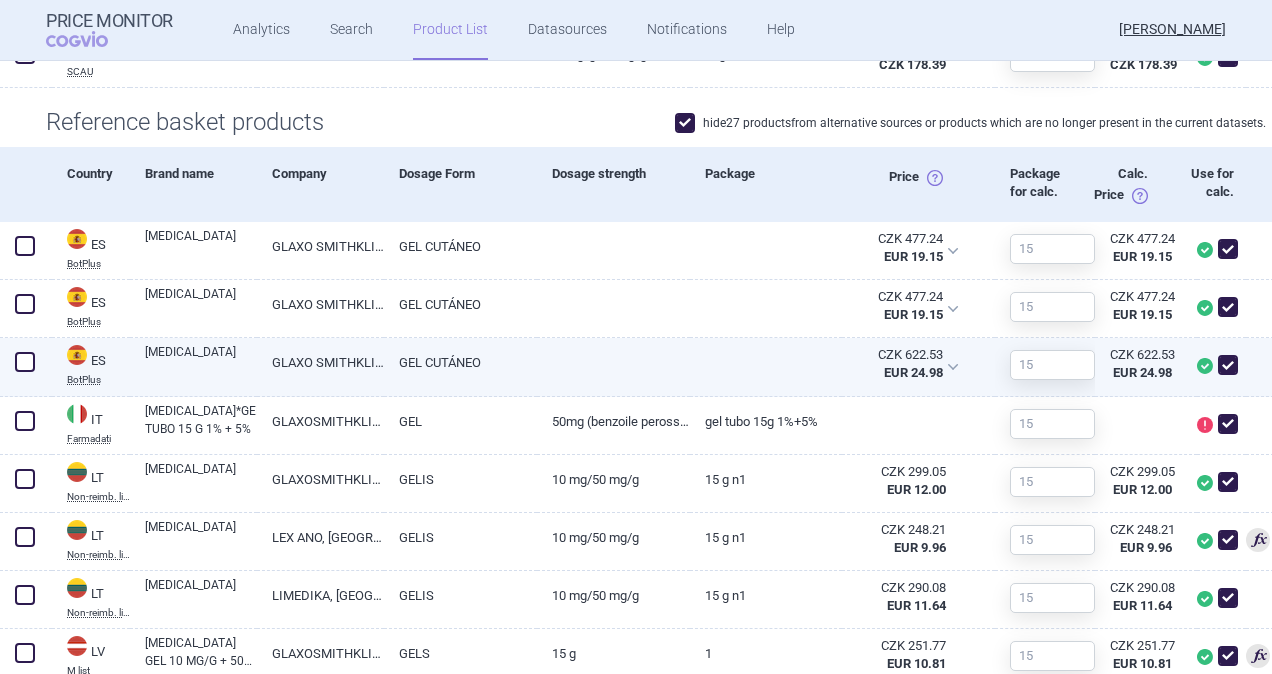click at bounding box center [25, 362] 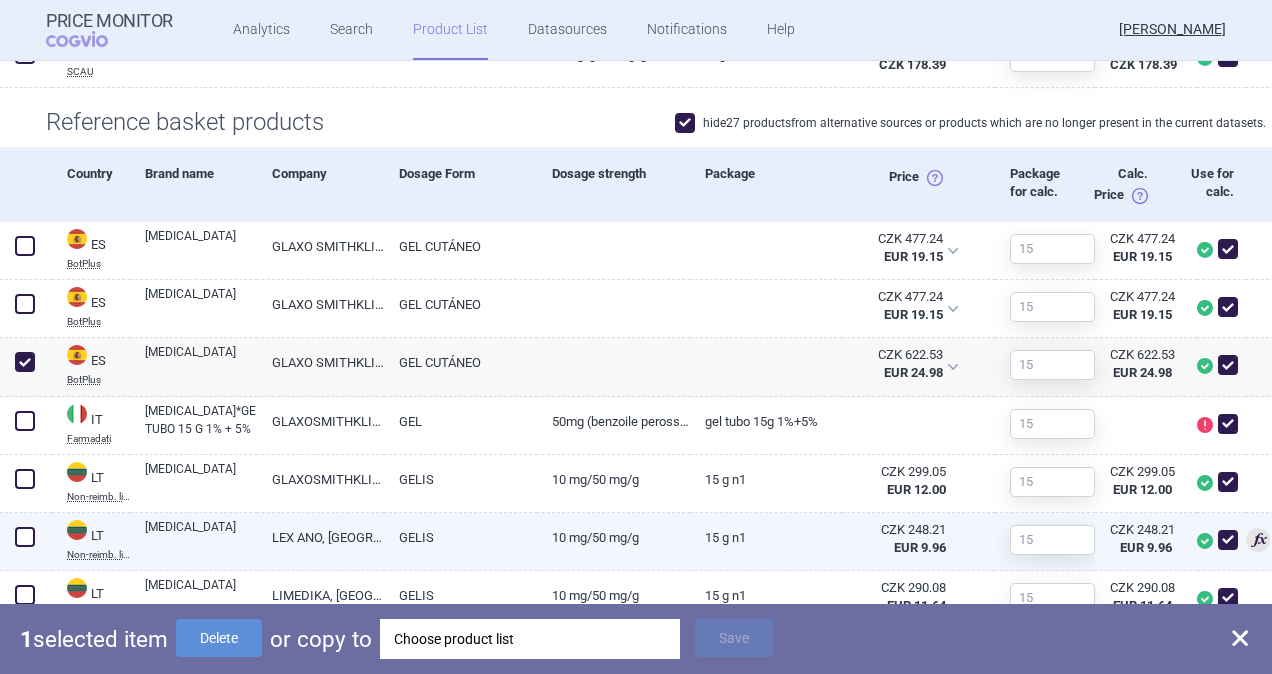 drag, startPoint x: 246, startPoint y: 639, endPoint x: 237, endPoint y: 541, distance: 98.4124 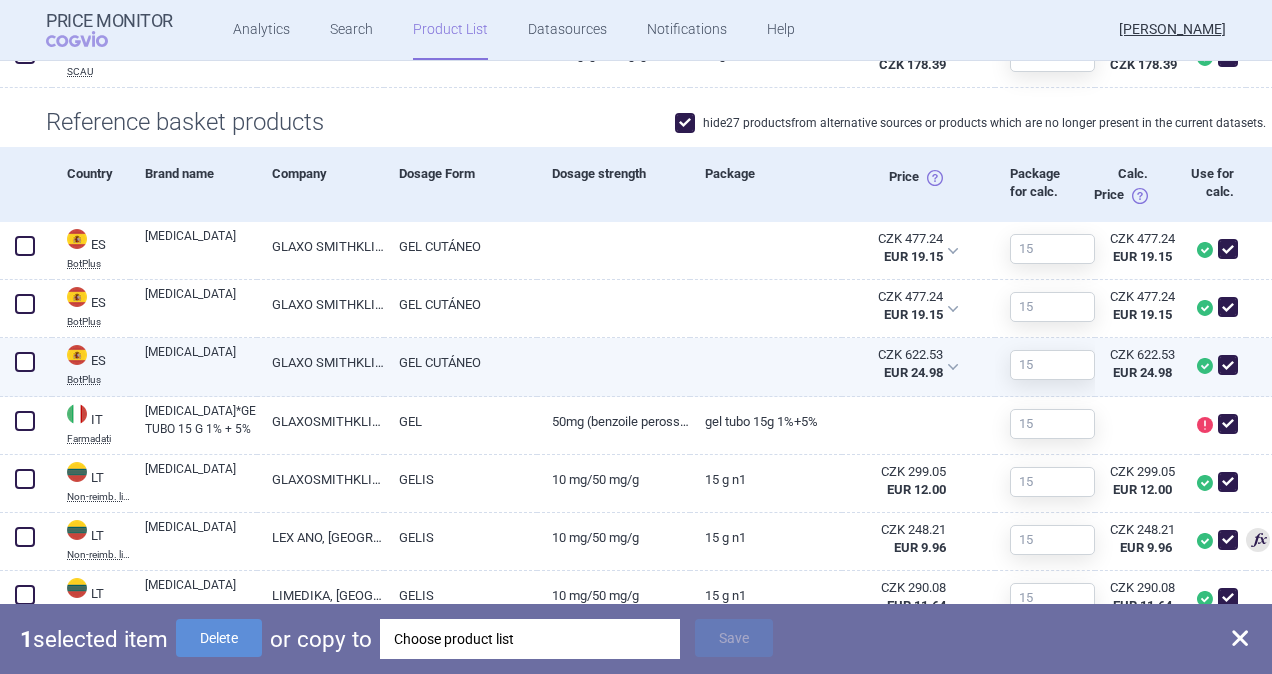 checkbox on "false" 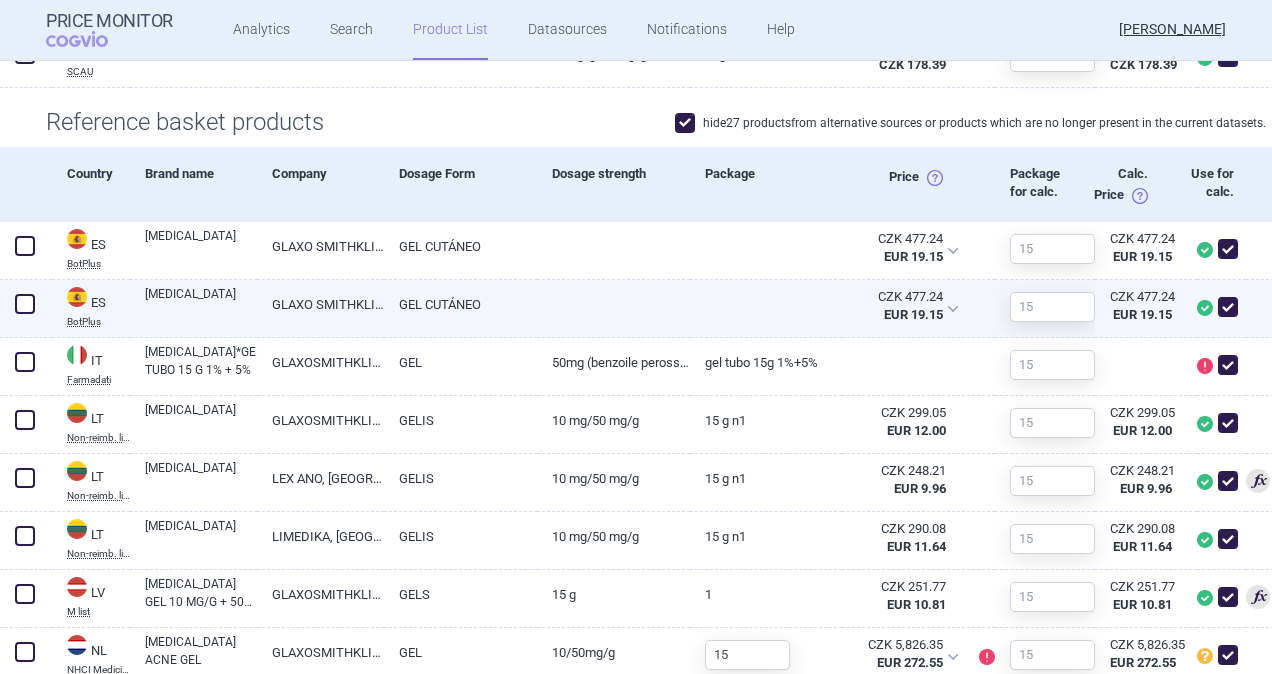 click on "[MEDICAL_DATA]" at bounding box center [201, 303] 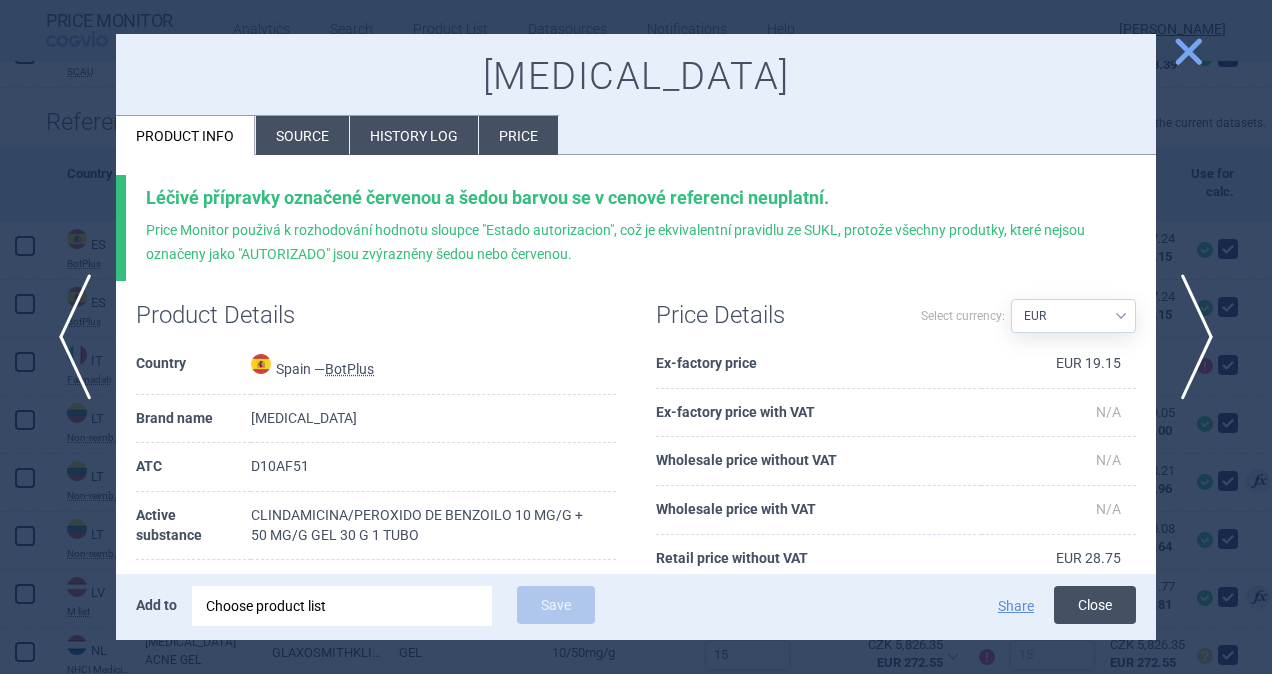 drag, startPoint x: 1082, startPoint y: 597, endPoint x: 889, endPoint y: 484, distance: 223.64705 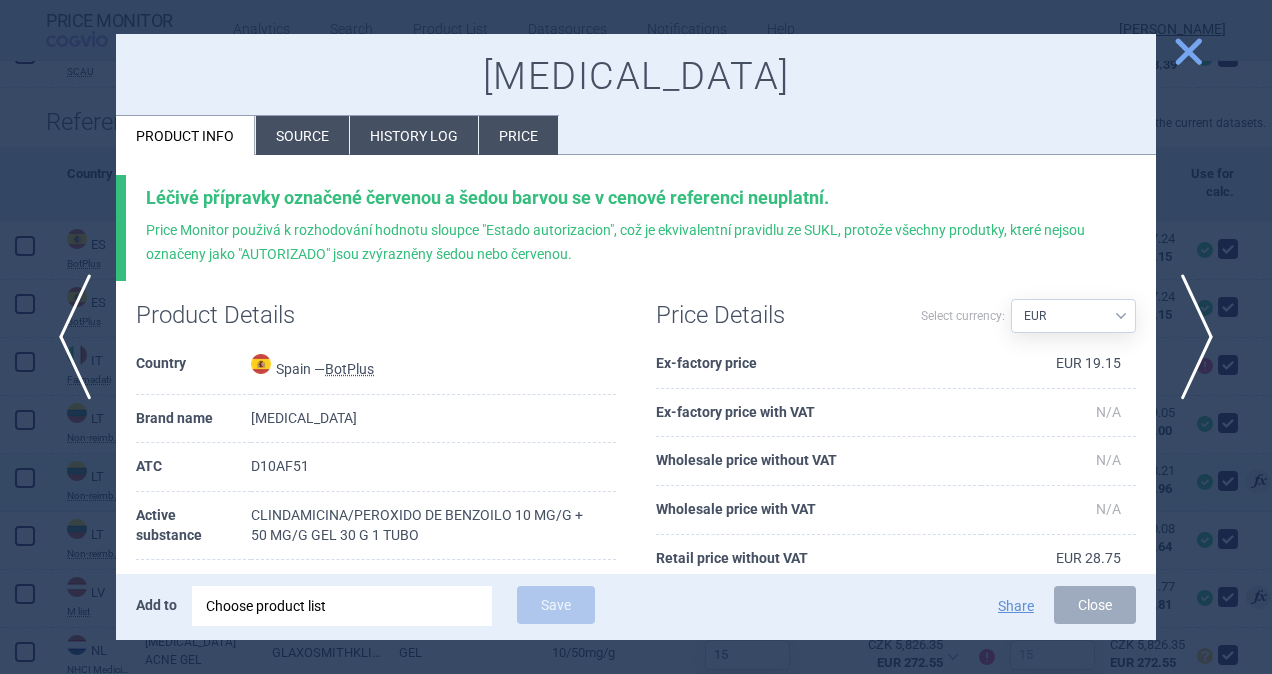 click on "Close" at bounding box center [1095, 605] 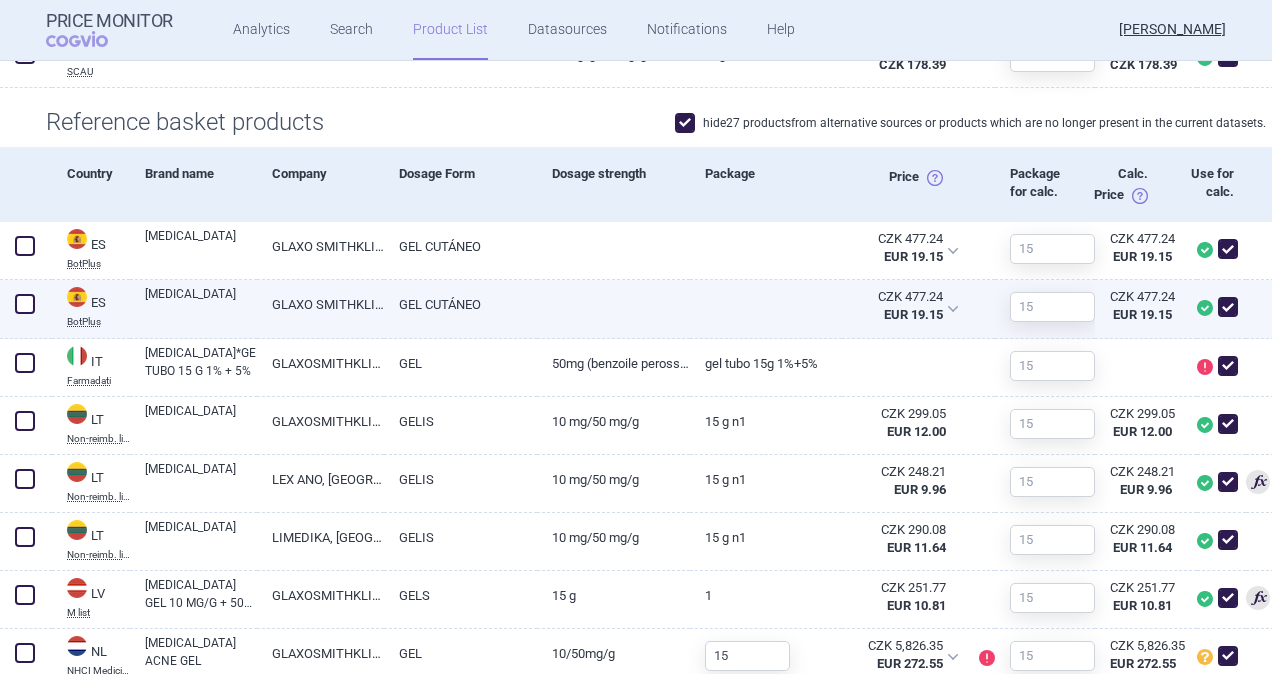 click at bounding box center [25, 304] 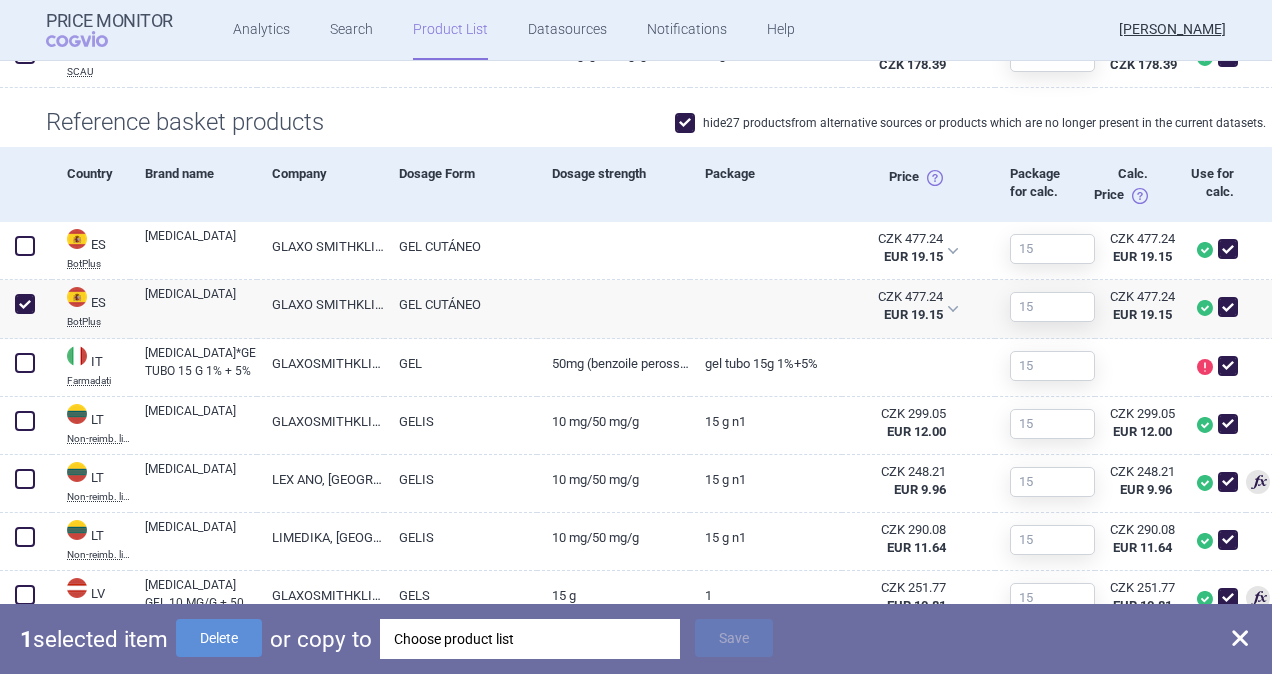 click on "1  selected   item   Delete or copy to  Choose product list Save" at bounding box center (636, 639) 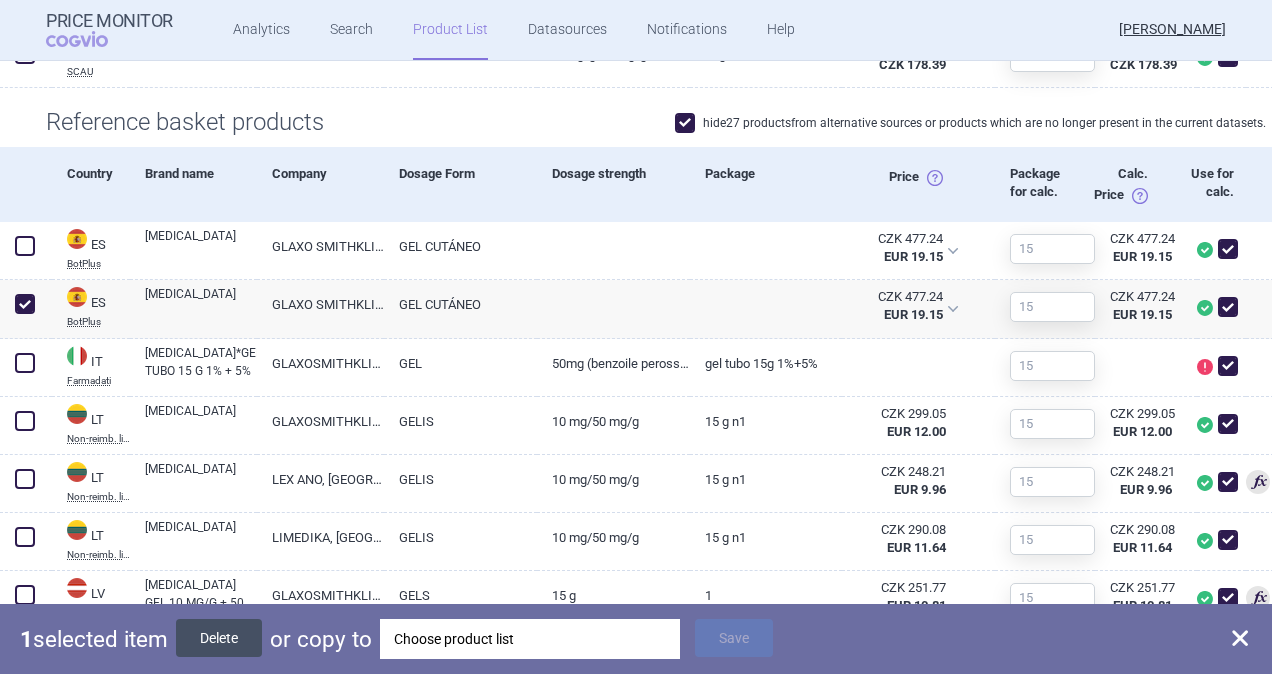 click on "Delete" at bounding box center (219, 638) 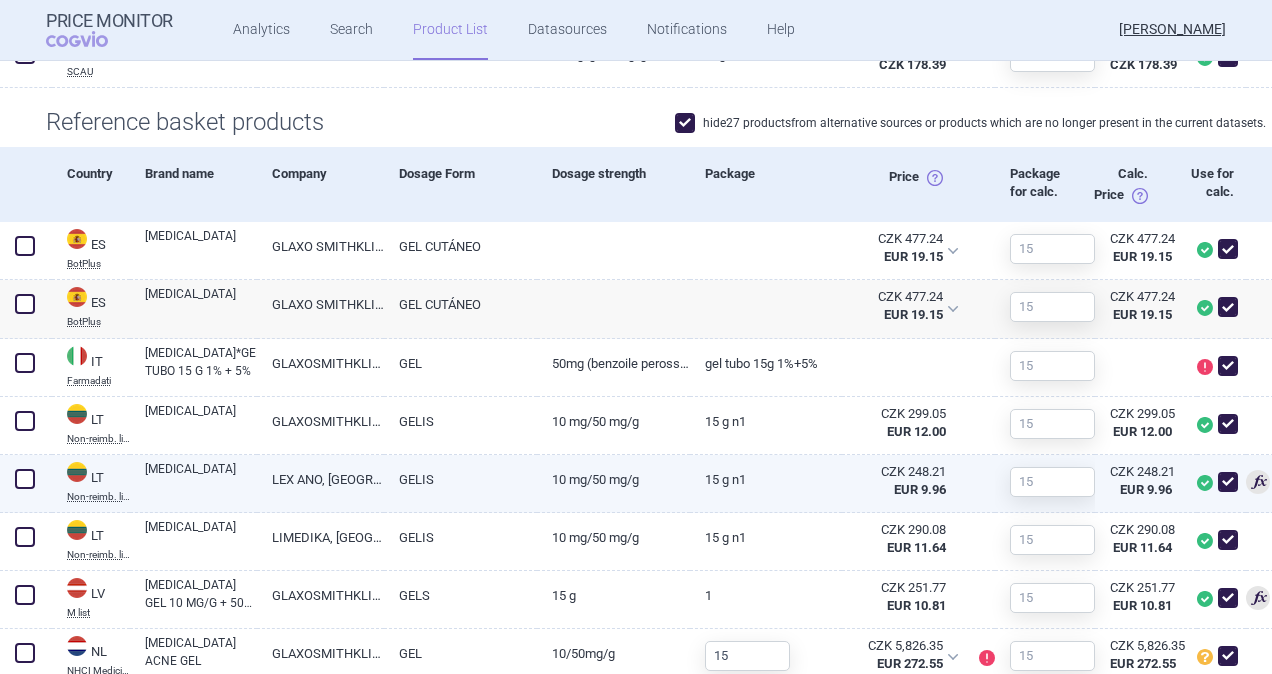 checkbox on "false" 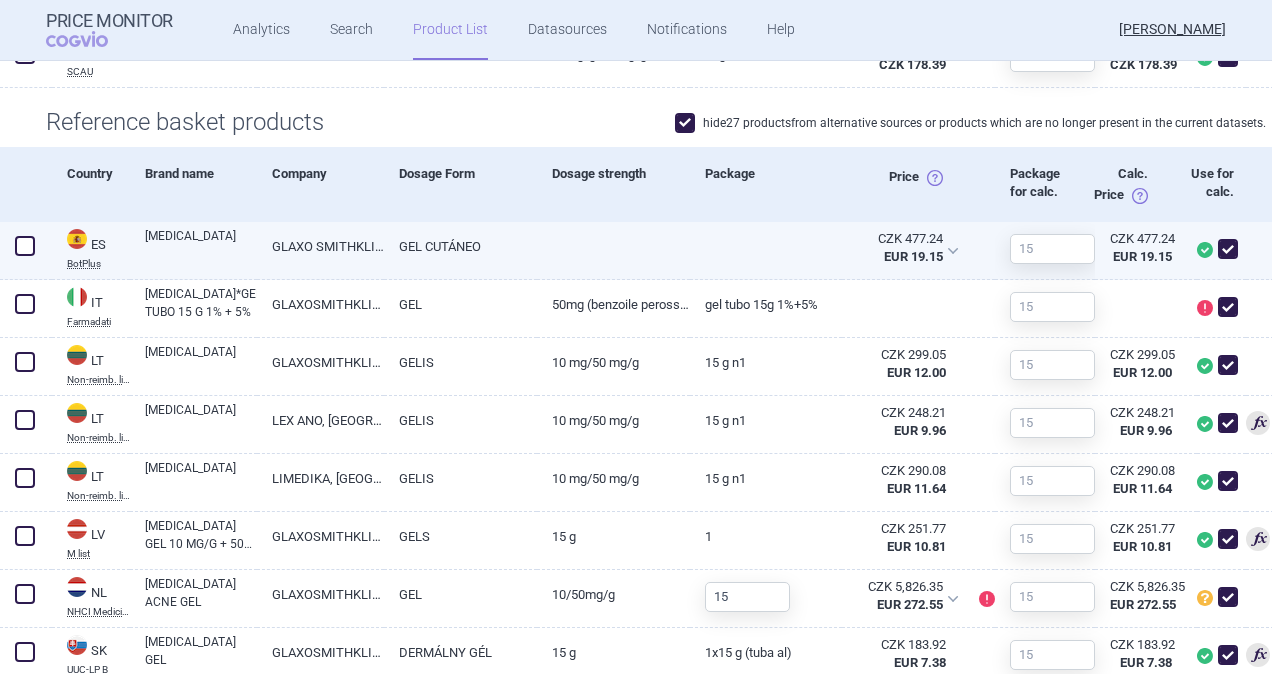 click on "[MEDICAL_DATA]" at bounding box center [201, 245] 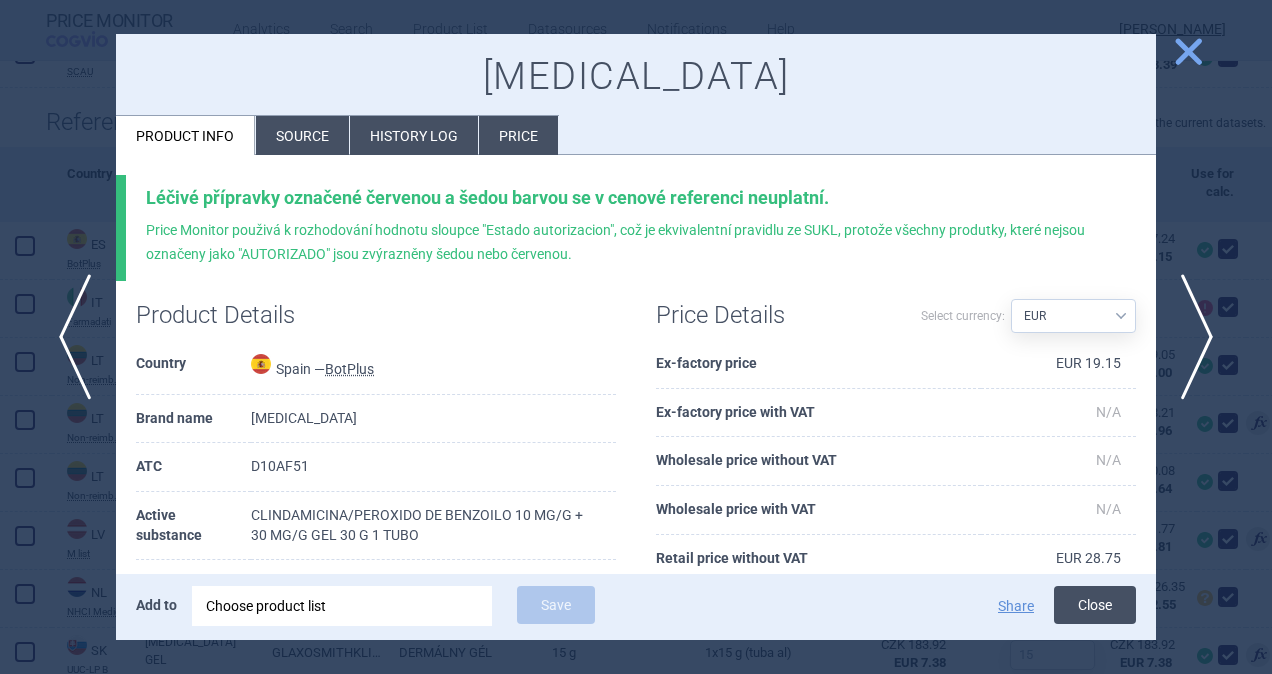 click on "Close" at bounding box center (1095, 605) 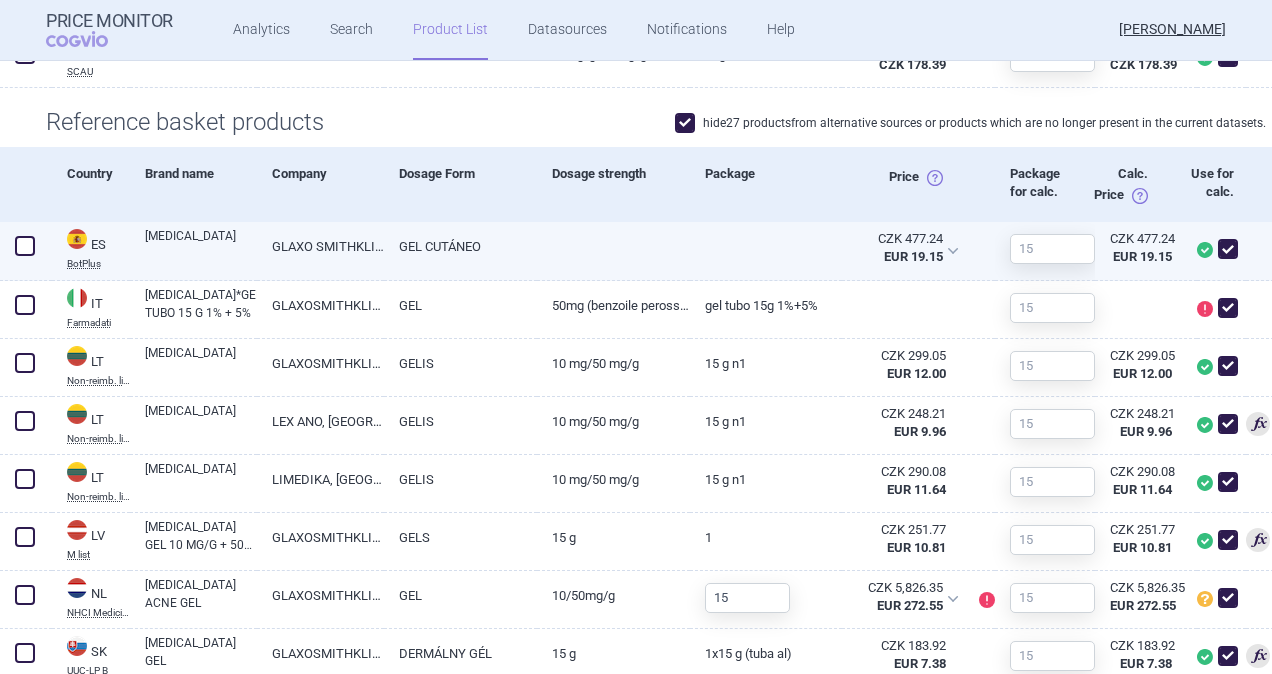 click at bounding box center (25, 246) 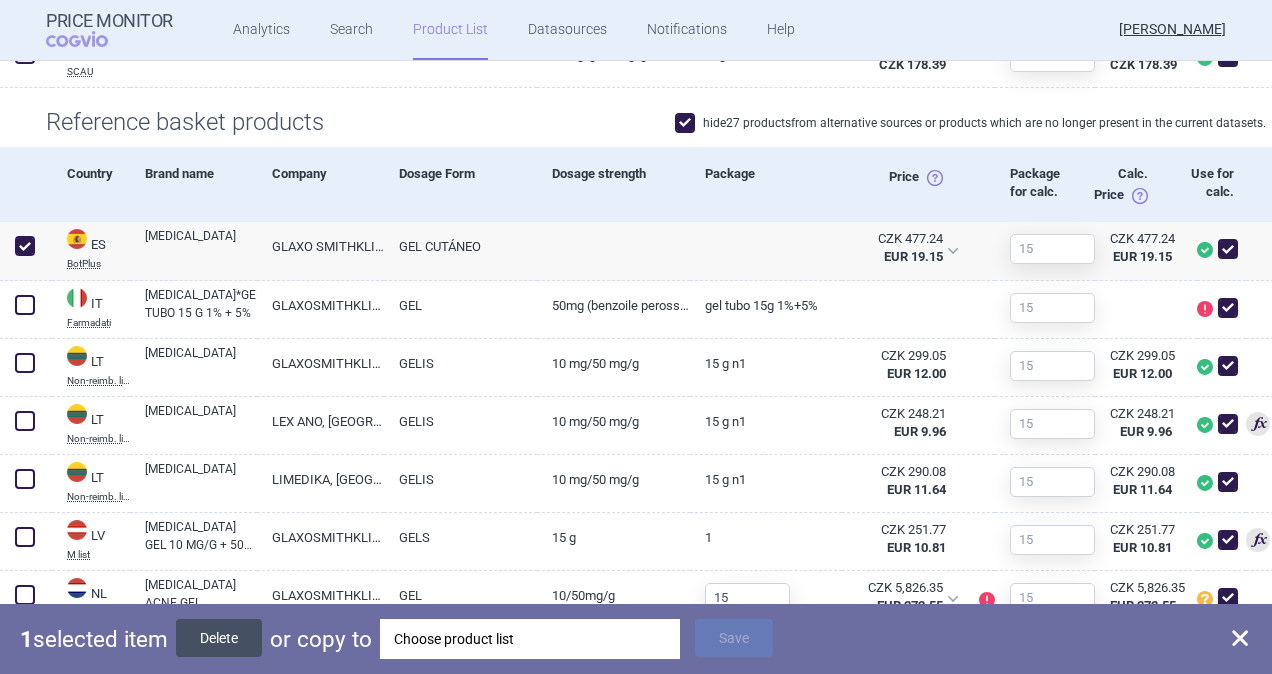click on "Delete" at bounding box center (219, 638) 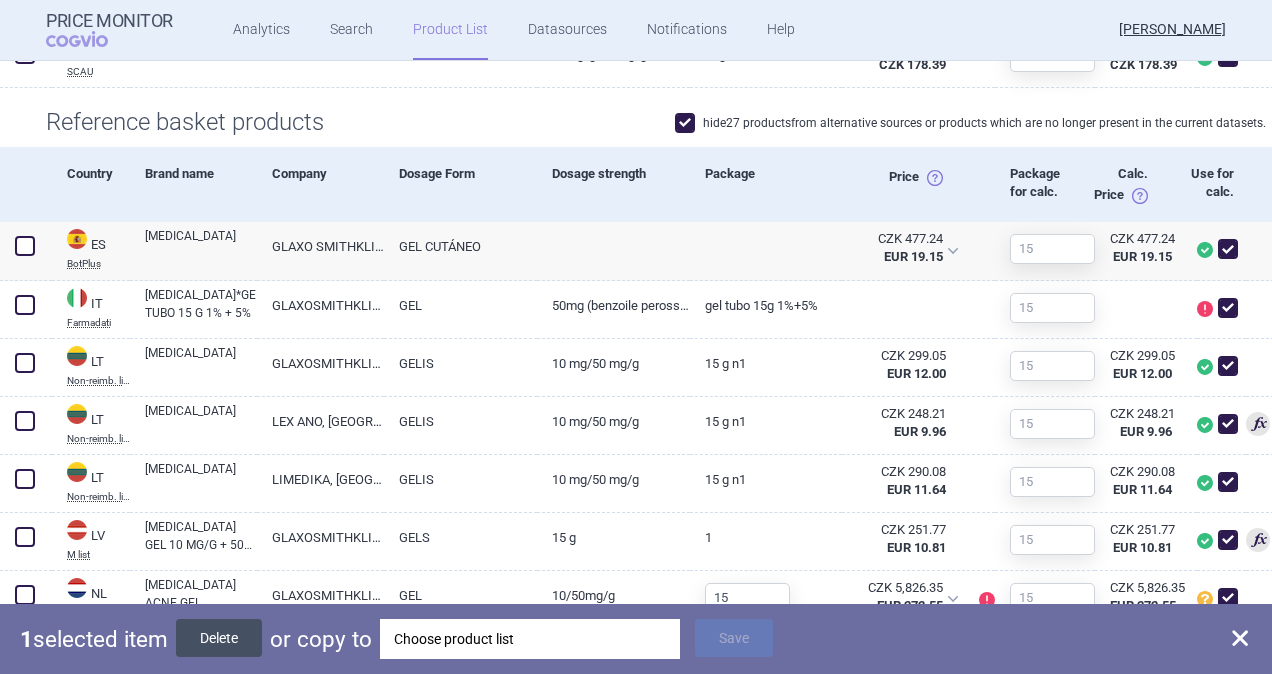 checkbox on "false" 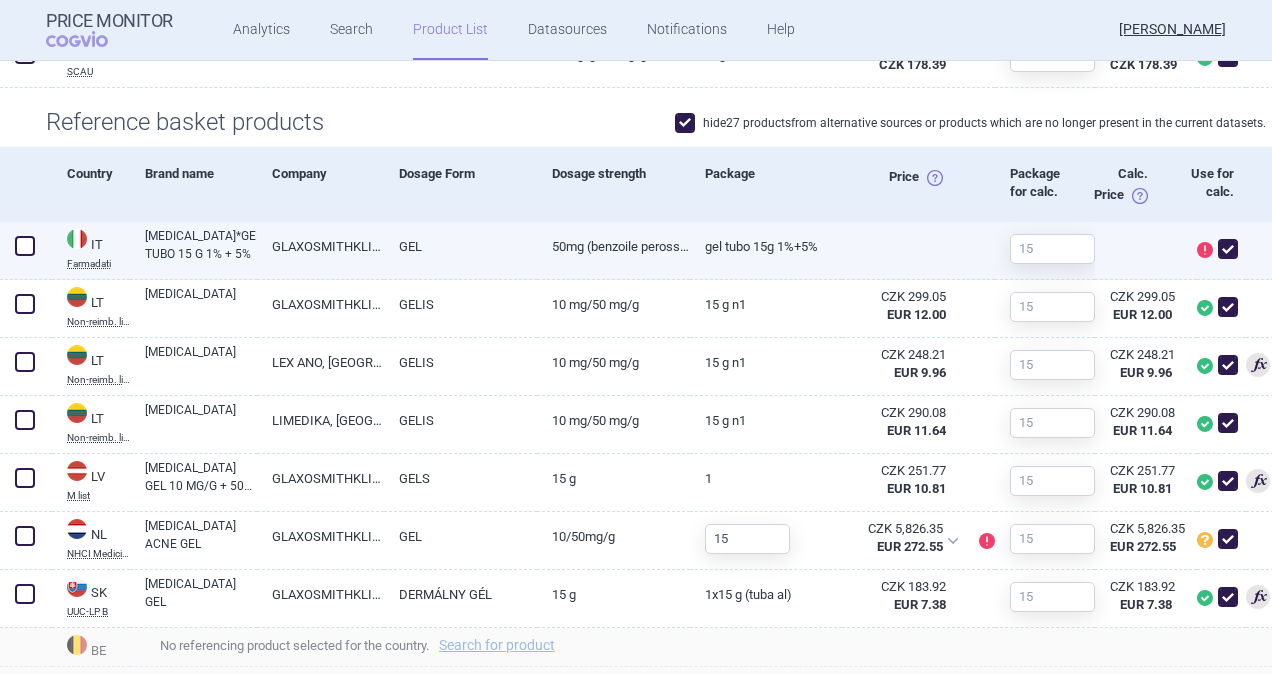 click at bounding box center (25, 246) 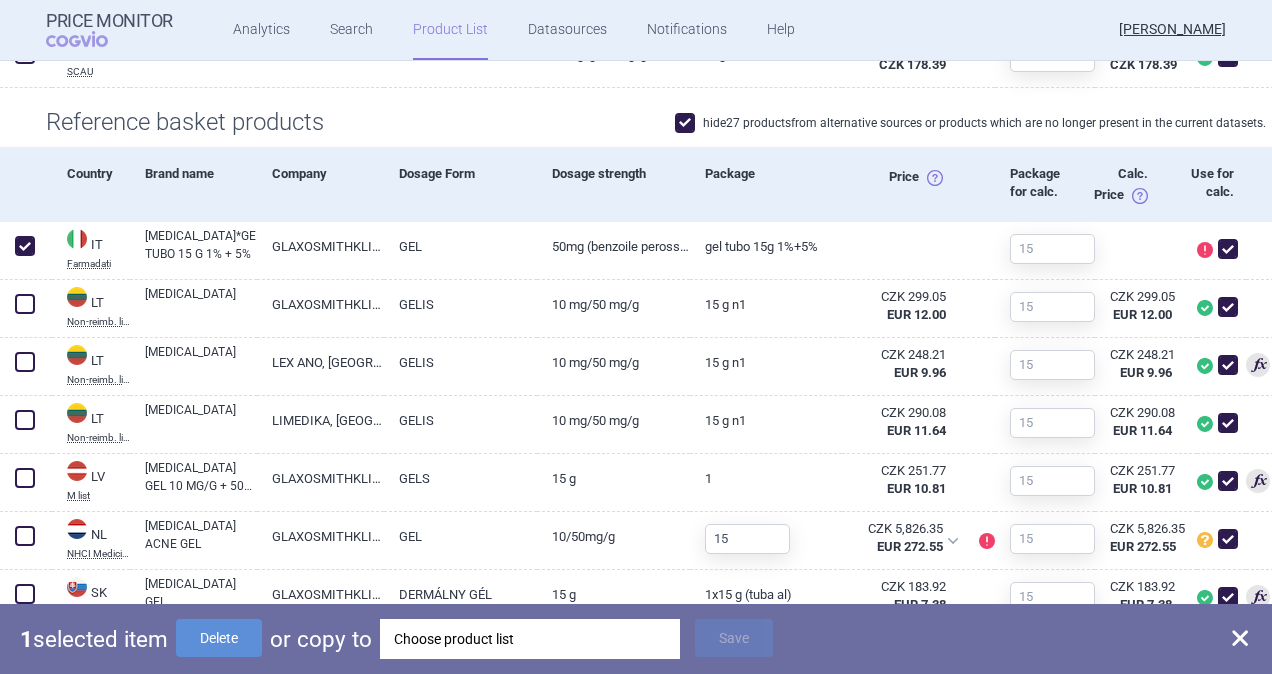 click on "Delete" at bounding box center [219, 638] 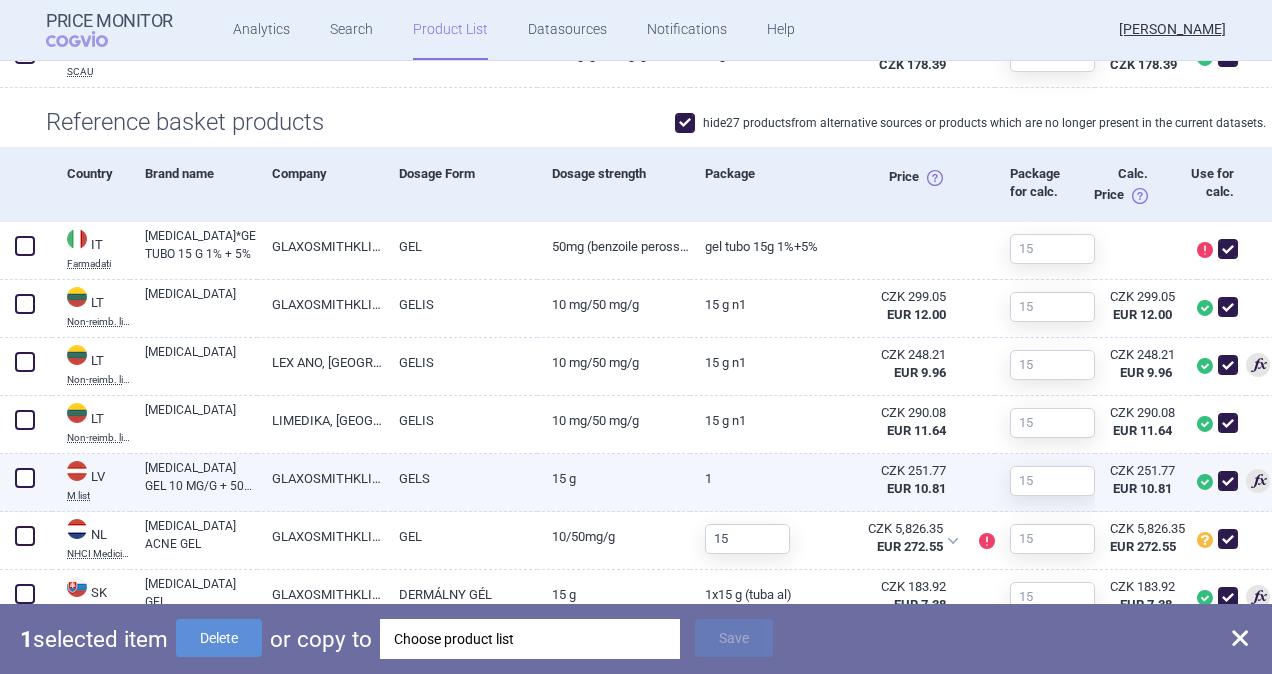checkbox on "false" 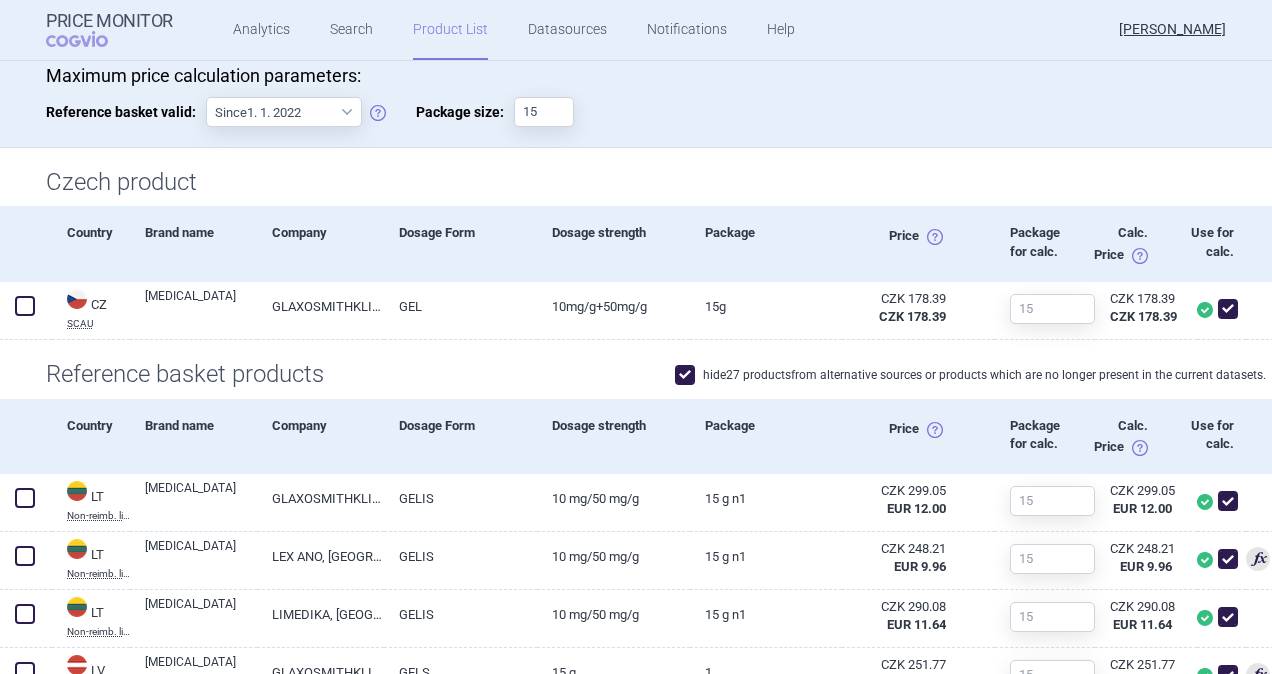 scroll, scrollTop: 600, scrollLeft: 0, axis: vertical 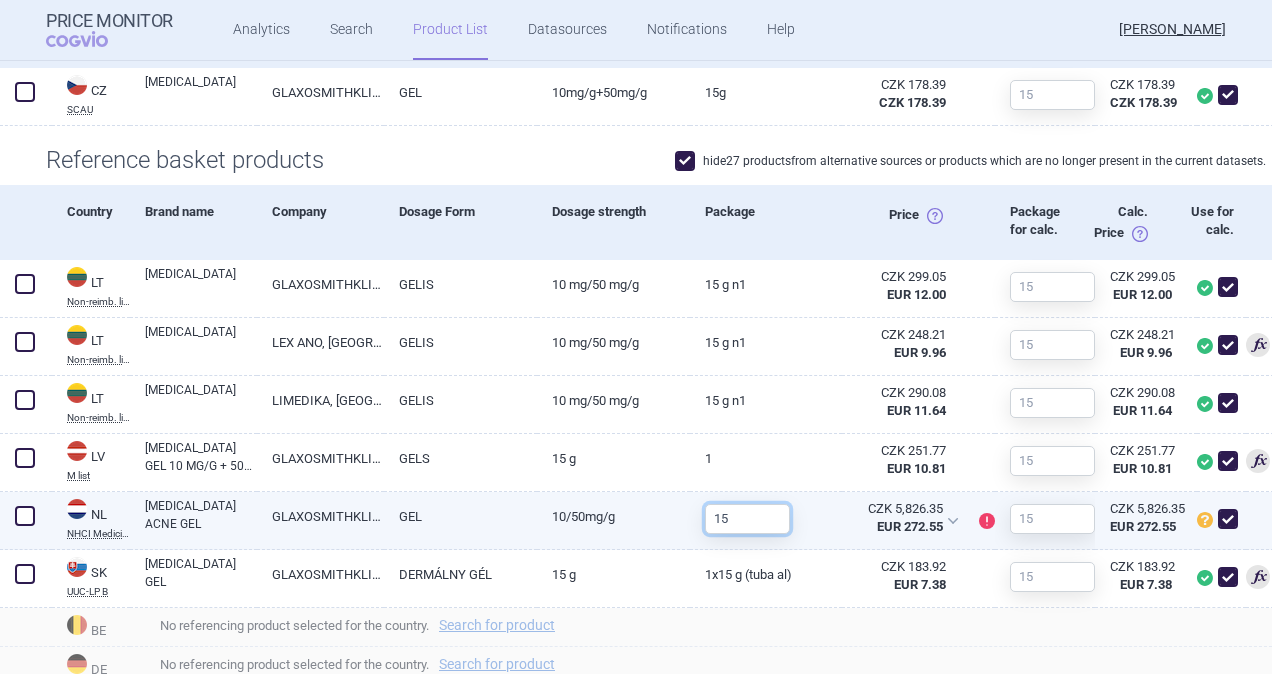 drag, startPoint x: 733, startPoint y: 511, endPoint x: 667, endPoint y: 514, distance: 66.068146 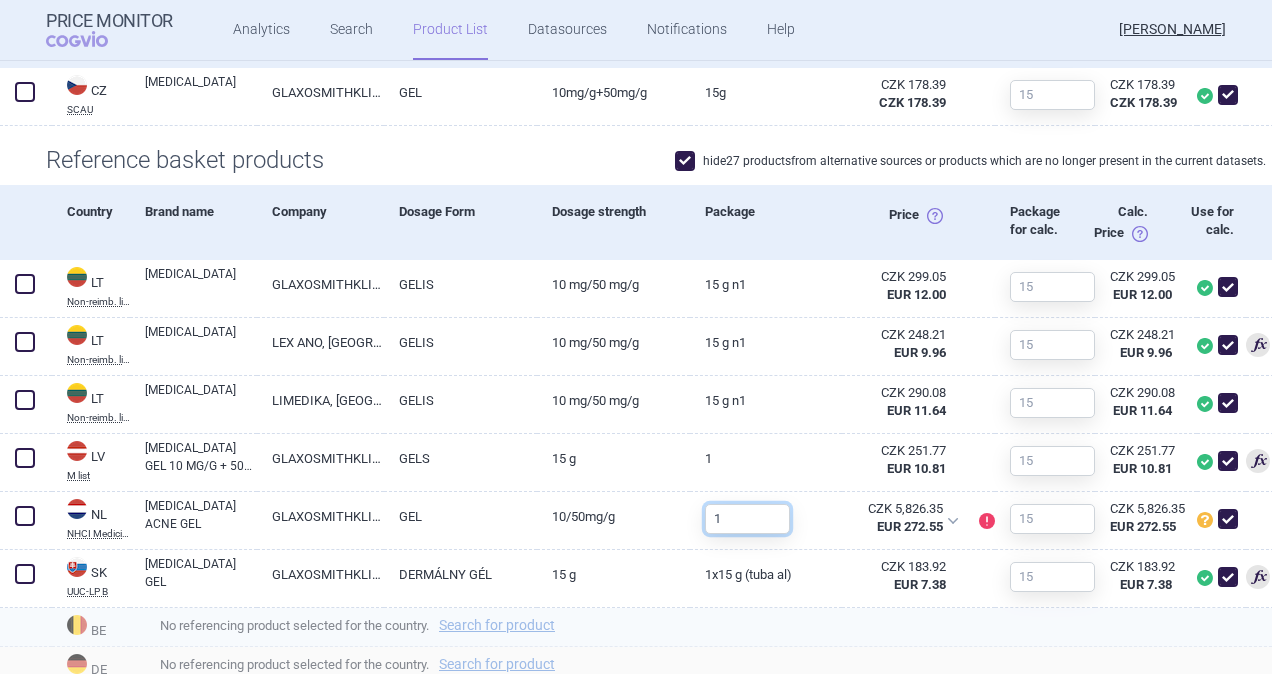 type on "1" 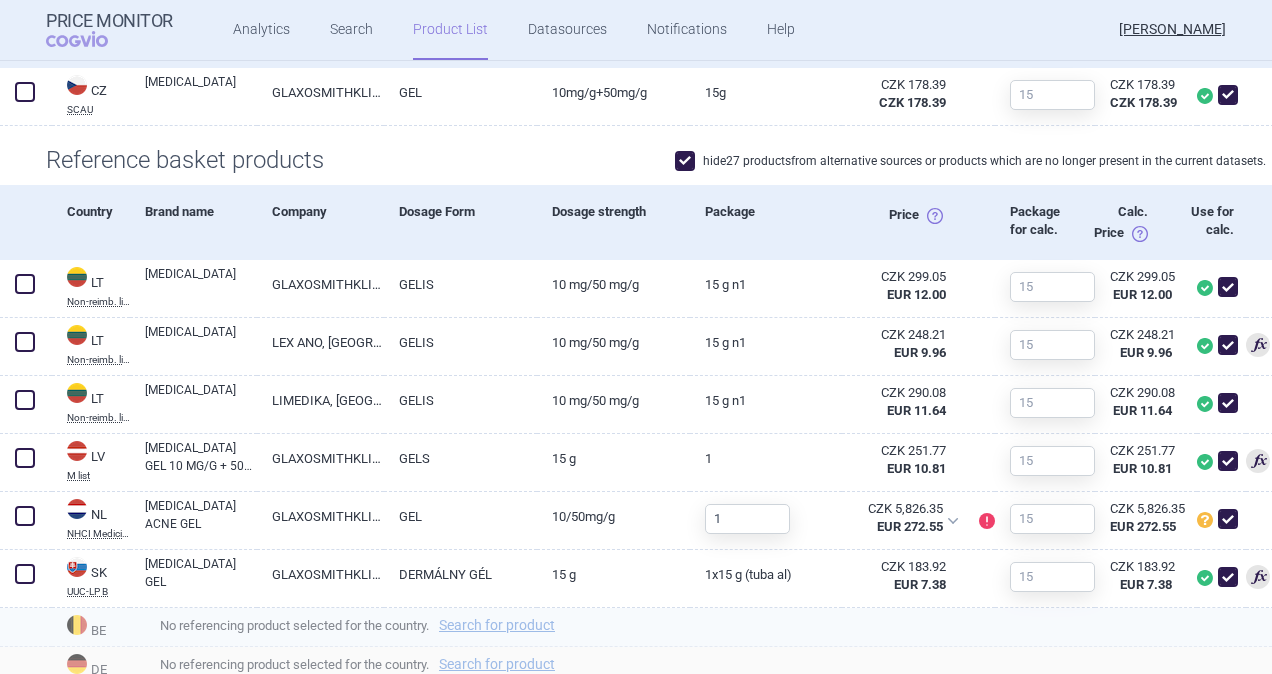 click on "No referencing product selected for the country.  Search for product" at bounding box center (708, 625) 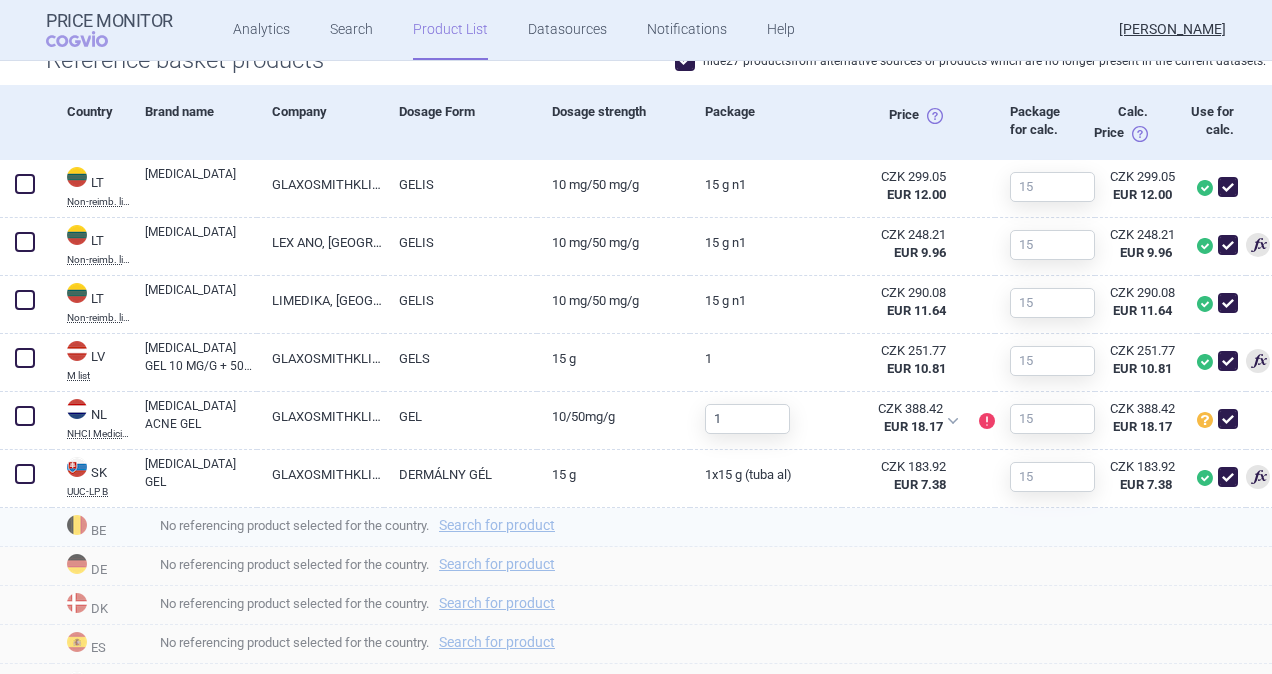 scroll, scrollTop: 0, scrollLeft: 0, axis: both 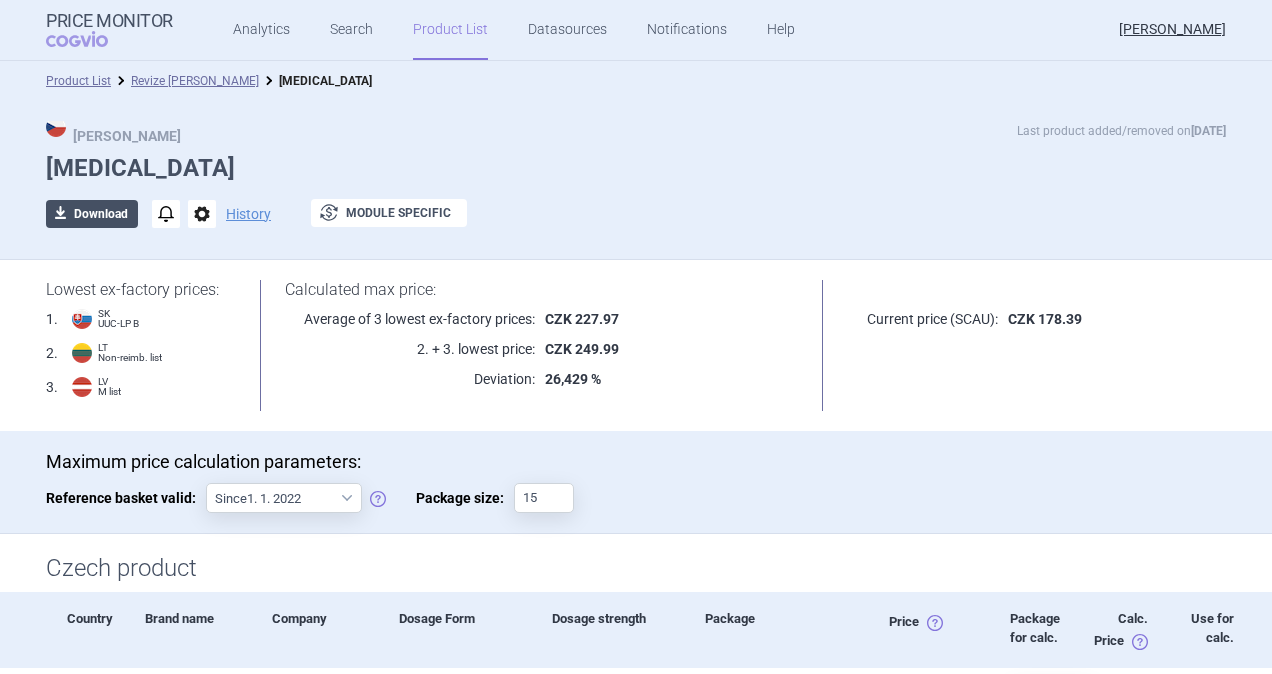 click on "download  Download" at bounding box center [92, 214] 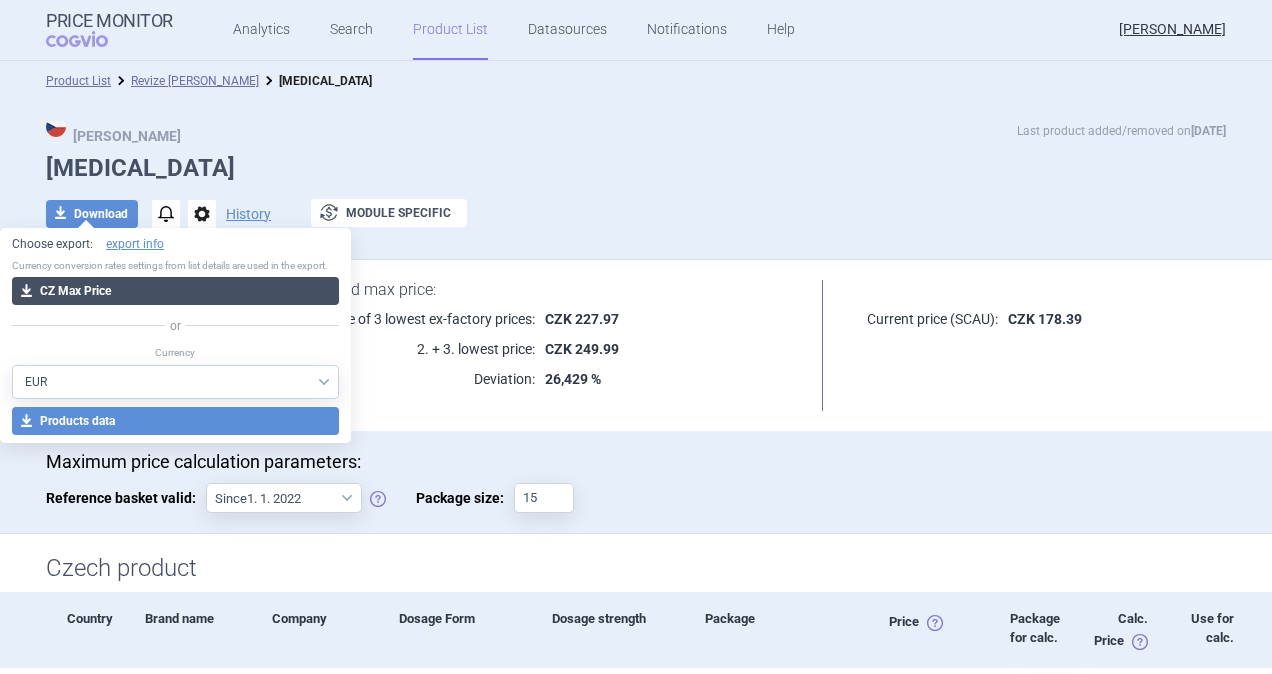 click on "download  CZ Max Price" at bounding box center [175, 291] 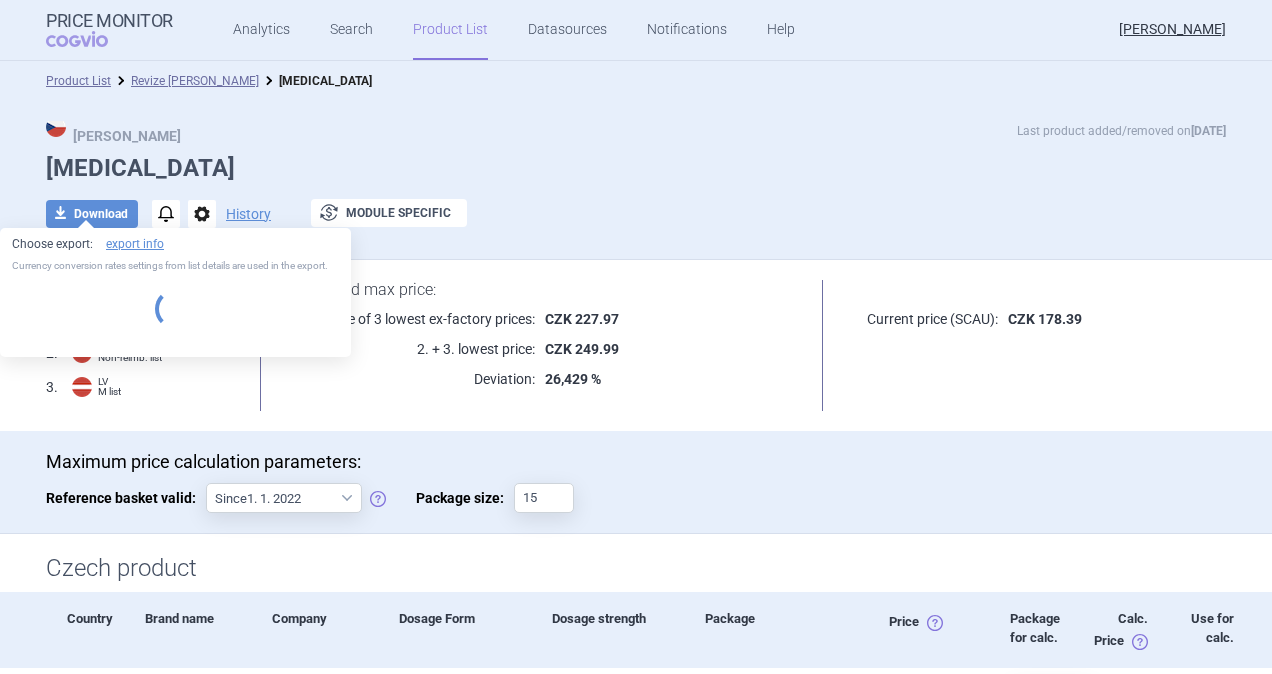 select on "EUR" 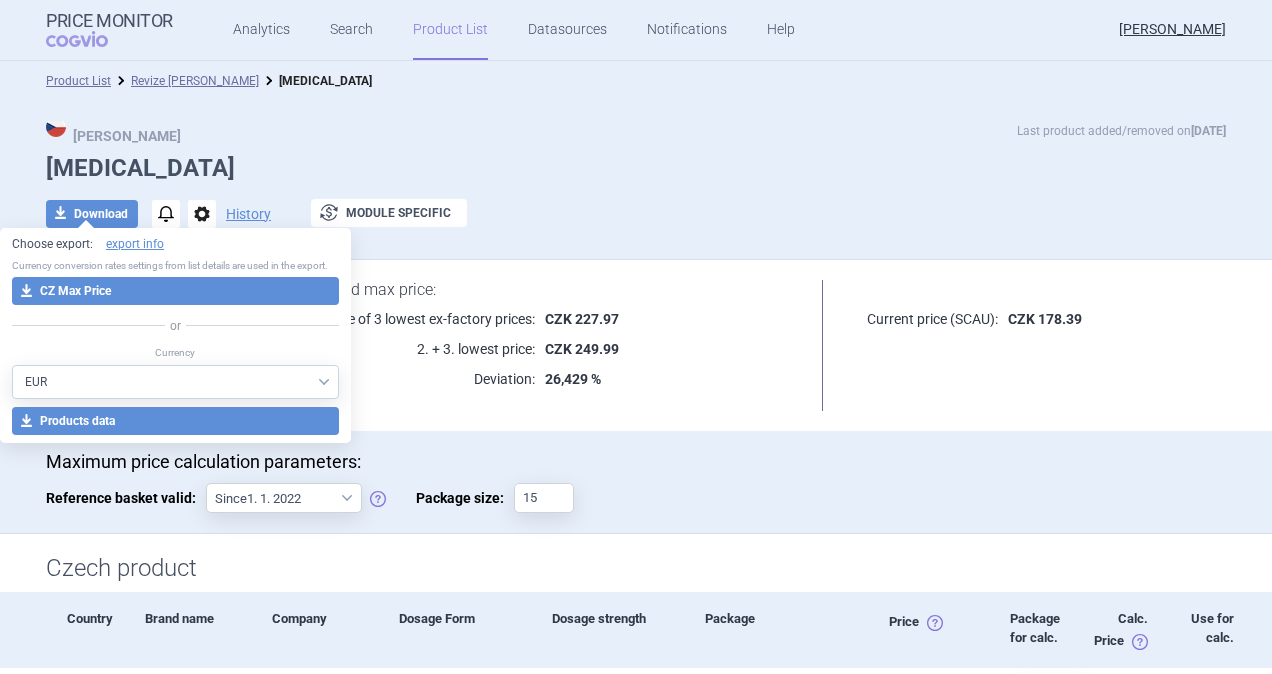 click on "Calculated max price: Average of 3 lowest ex-factory prices: CZK 227.97 2. + 3. lowest price: CZK 249.99 Deviation: 26,429 %" at bounding box center (542, 339) 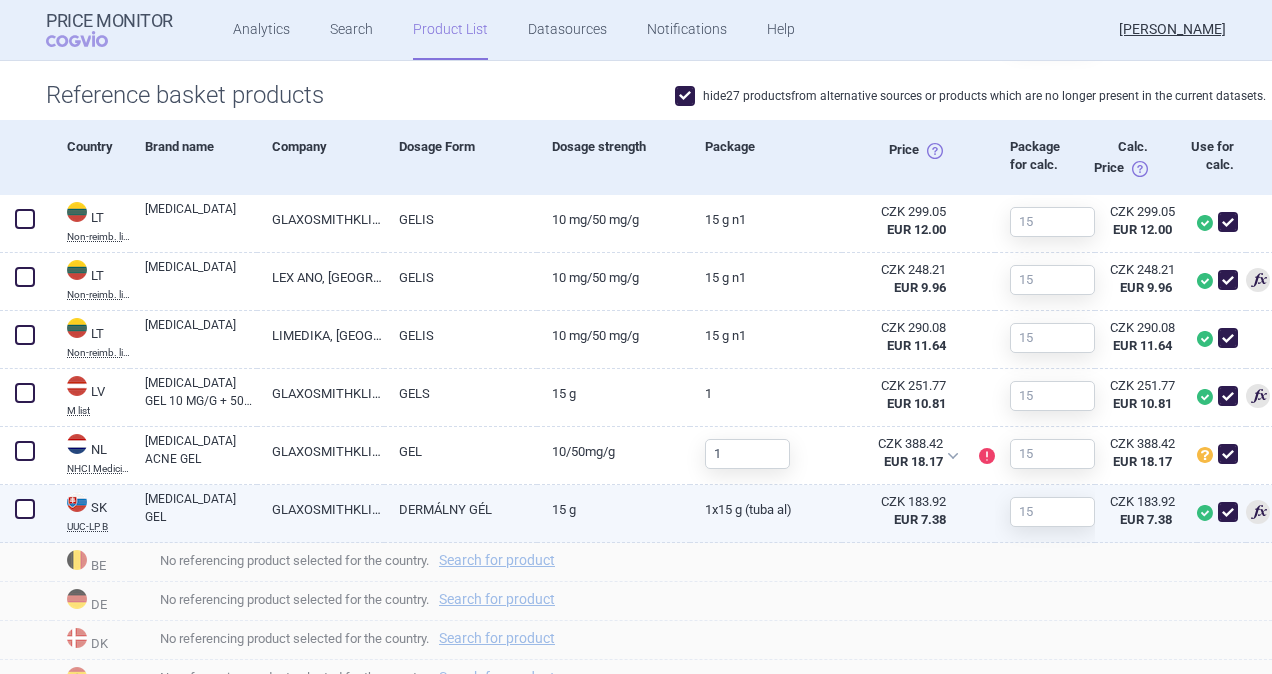 scroll, scrollTop: 700, scrollLeft: 0, axis: vertical 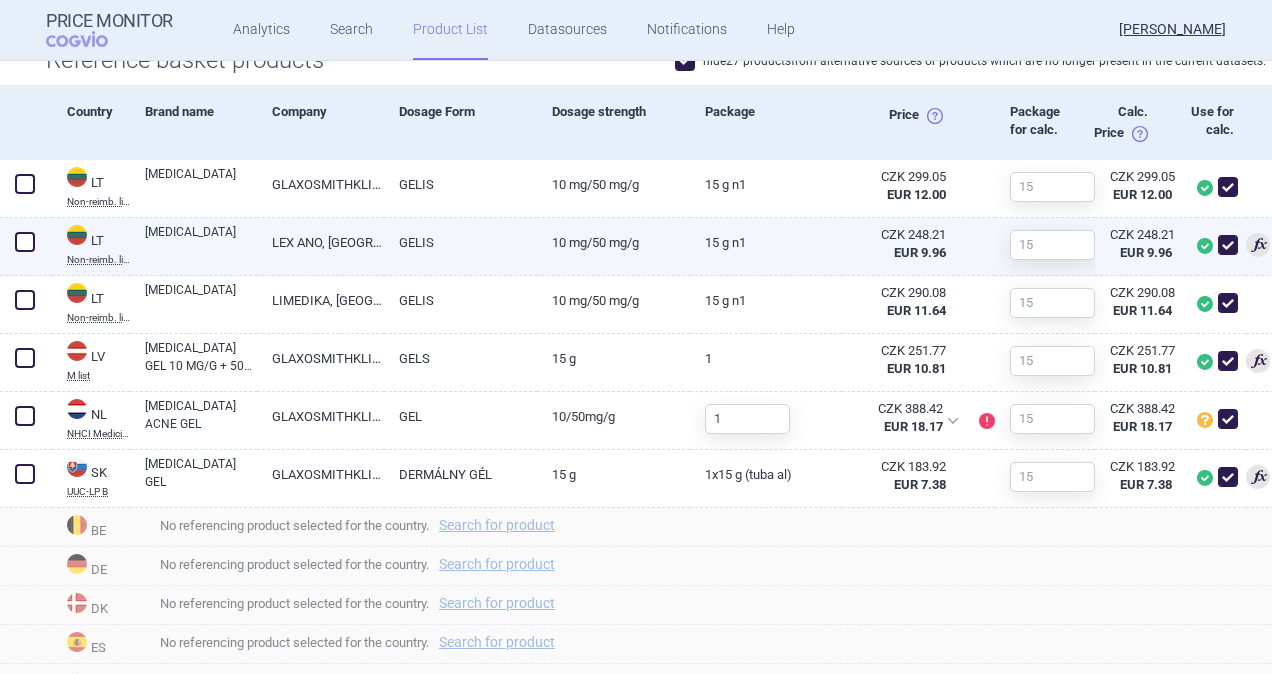 click at bounding box center [25, 242] 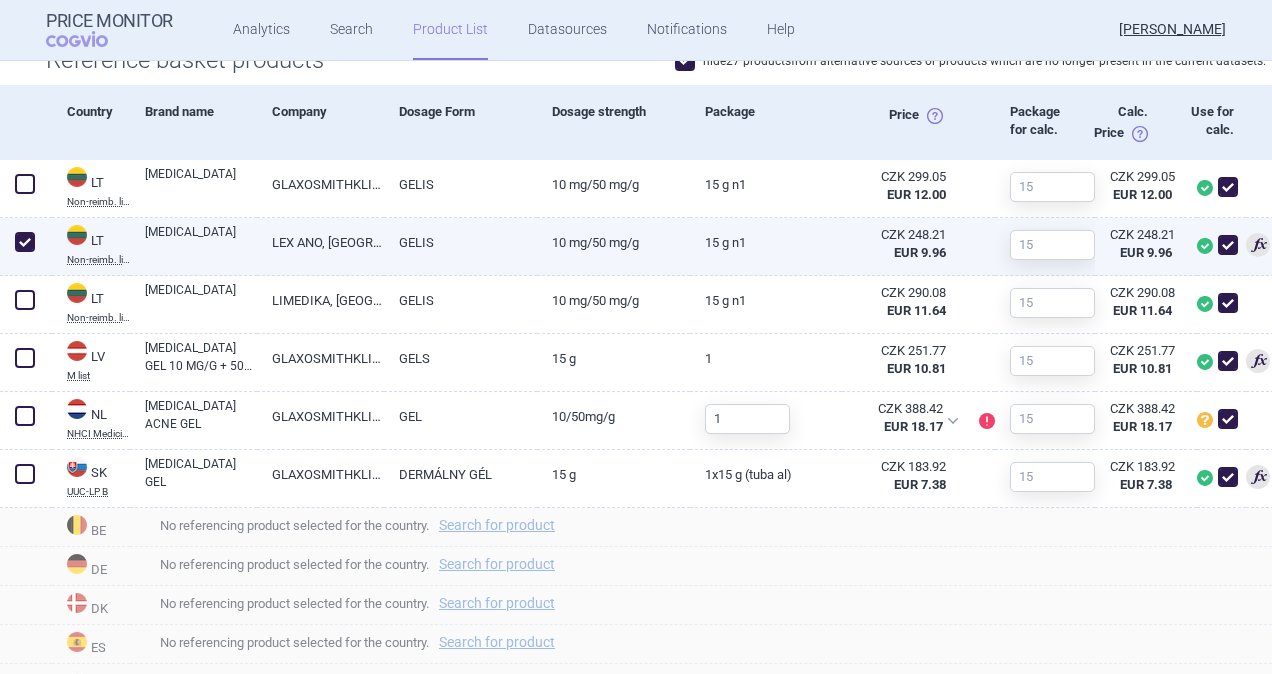 checkbox on "true" 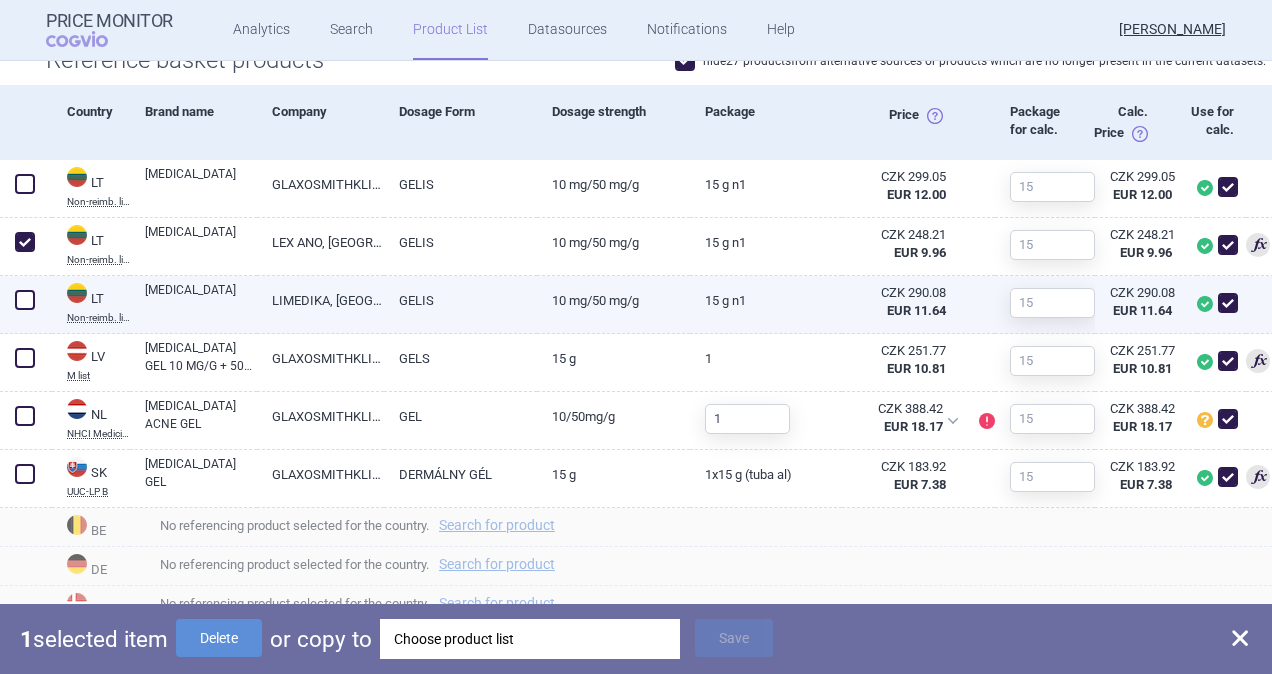 click at bounding box center (25, 300) 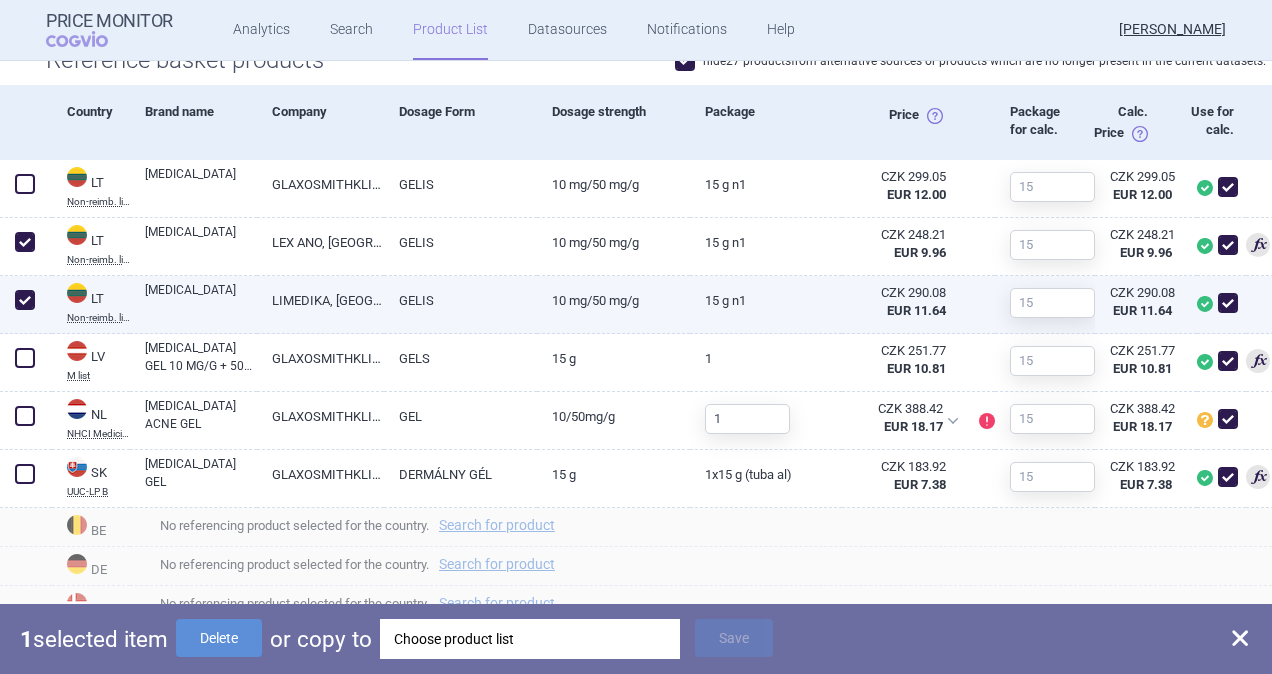 checkbox on "true" 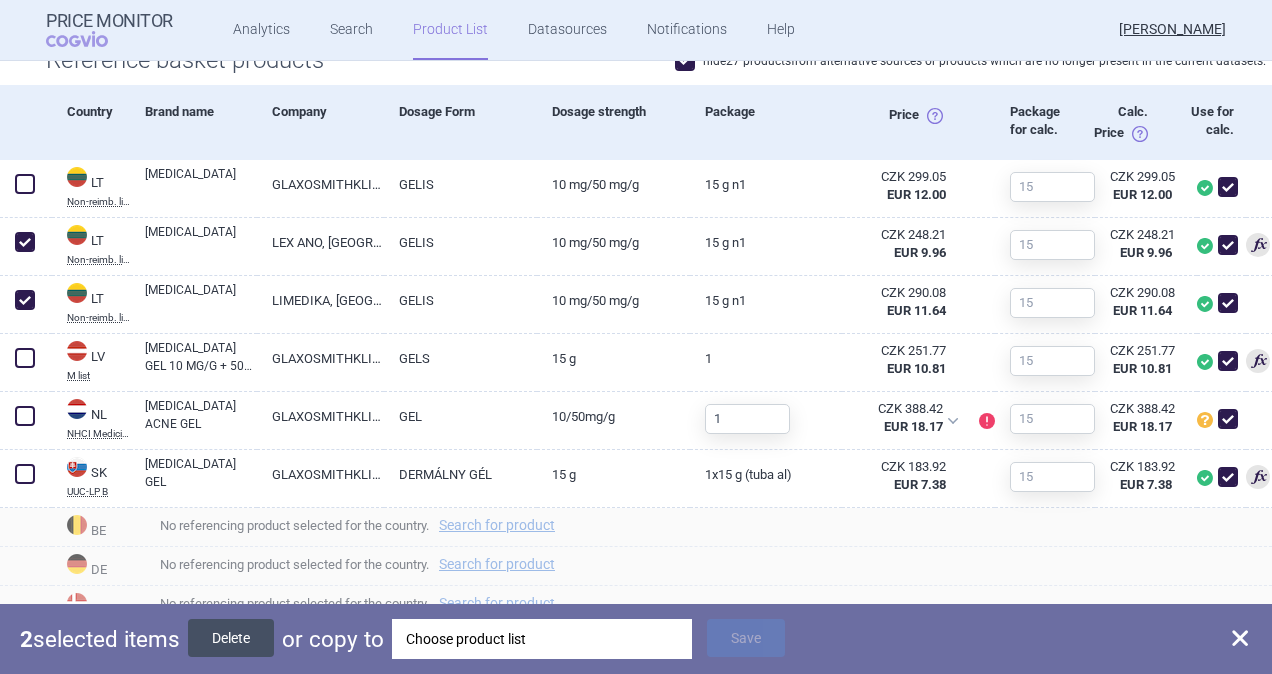 click on "Delete" at bounding box center [231, 638] 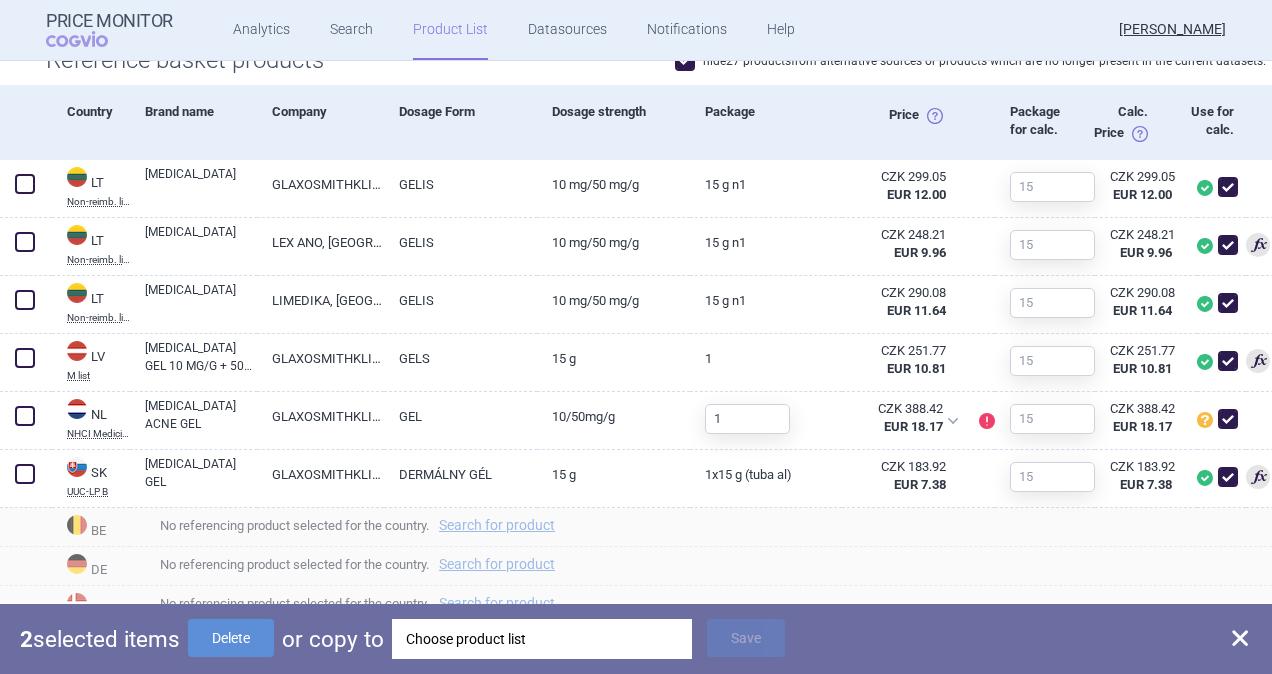 checkbox on "false" 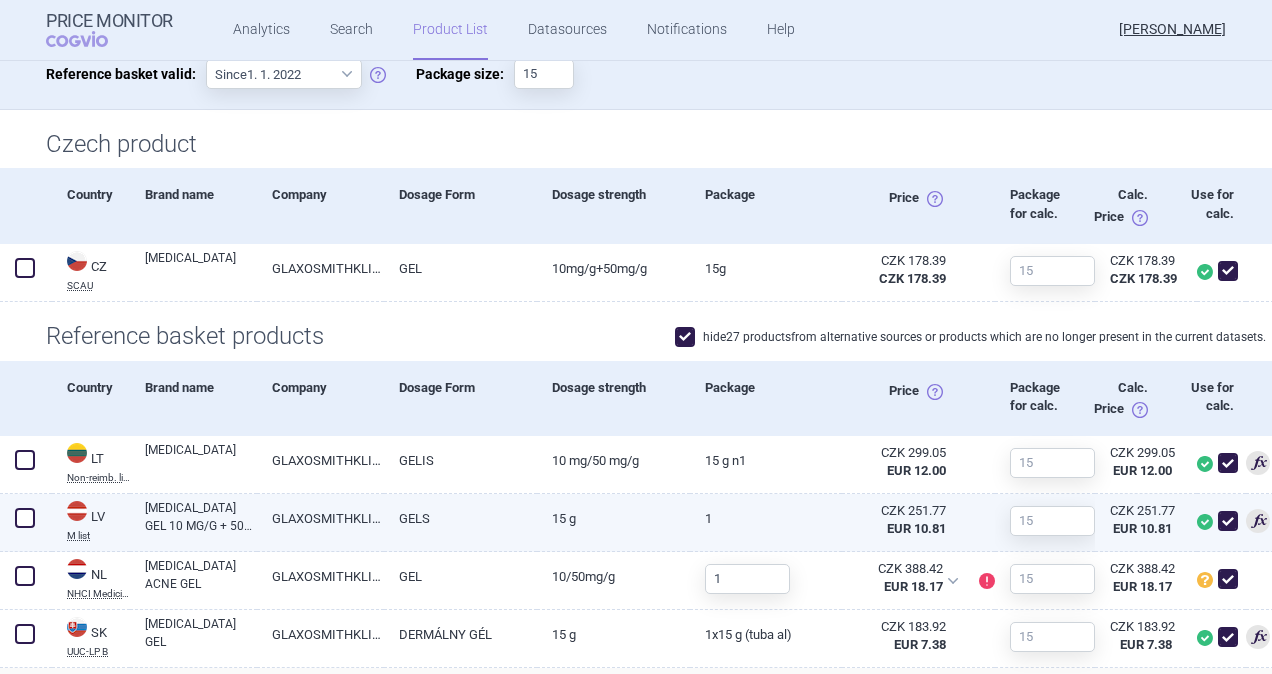 scroll, scrollTop: 600, scrollLeft: 0, axis: vertical 